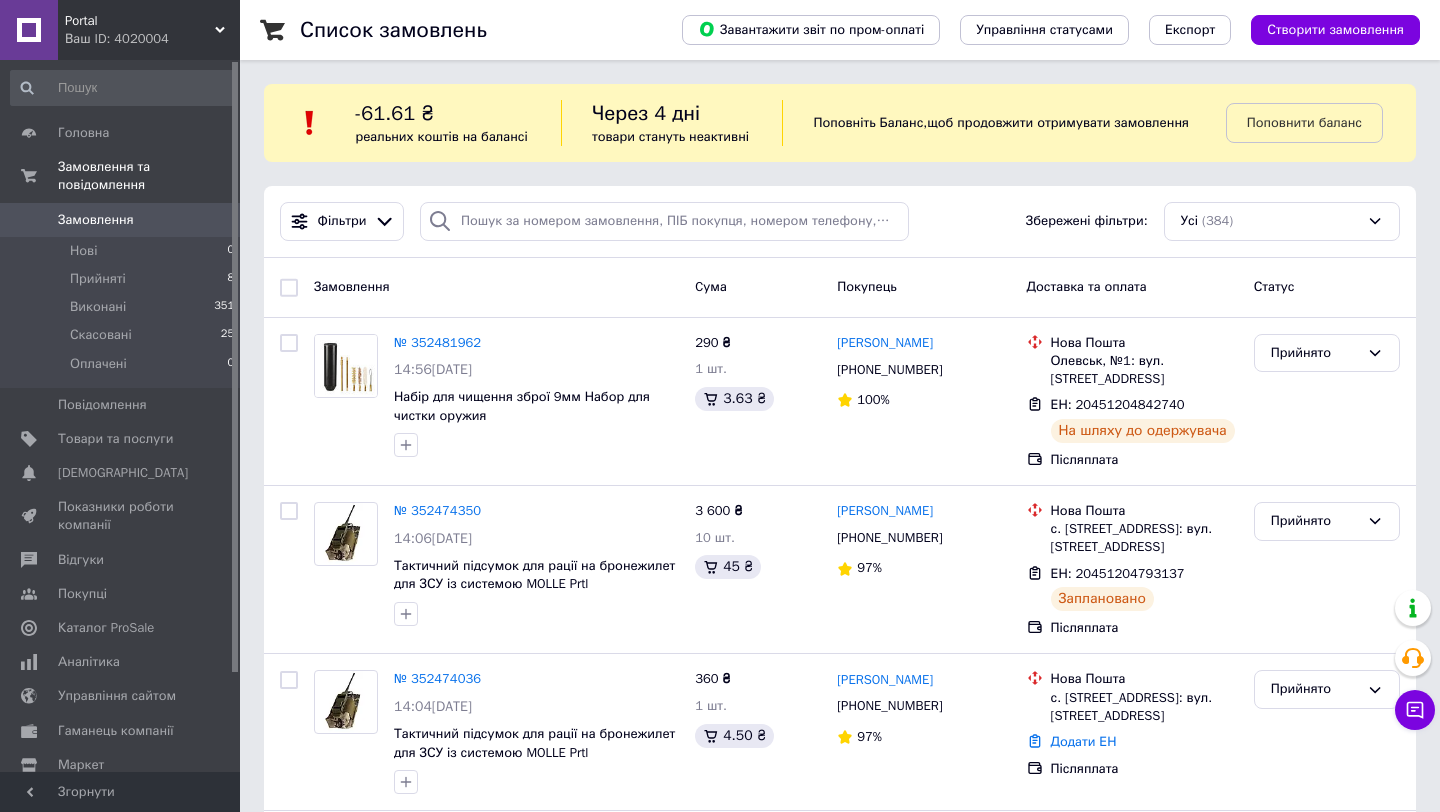 scroll, scrollTop: 0, scrollLeft: 0, axis: both 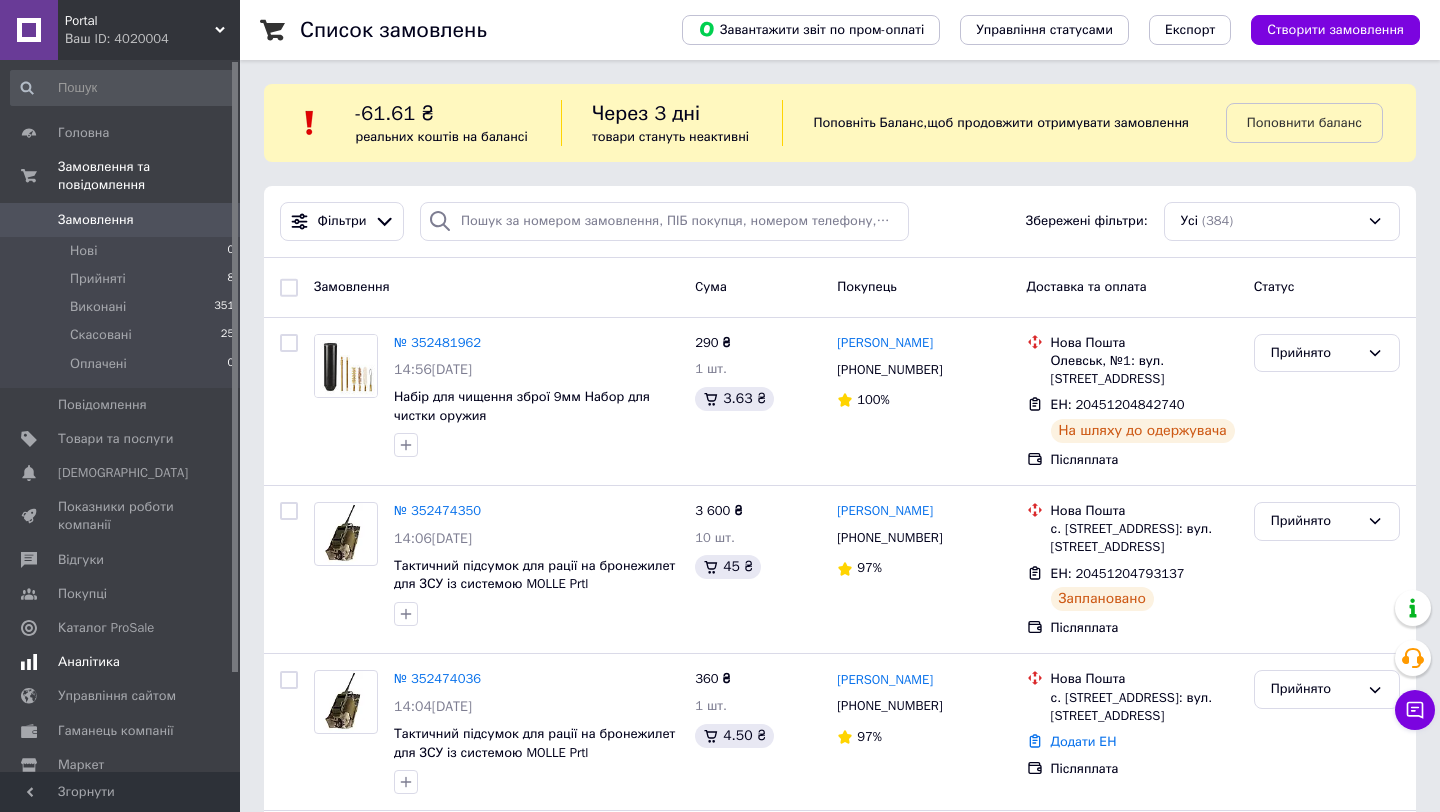 click on "Аналітика" at bounding box center (121, 662) 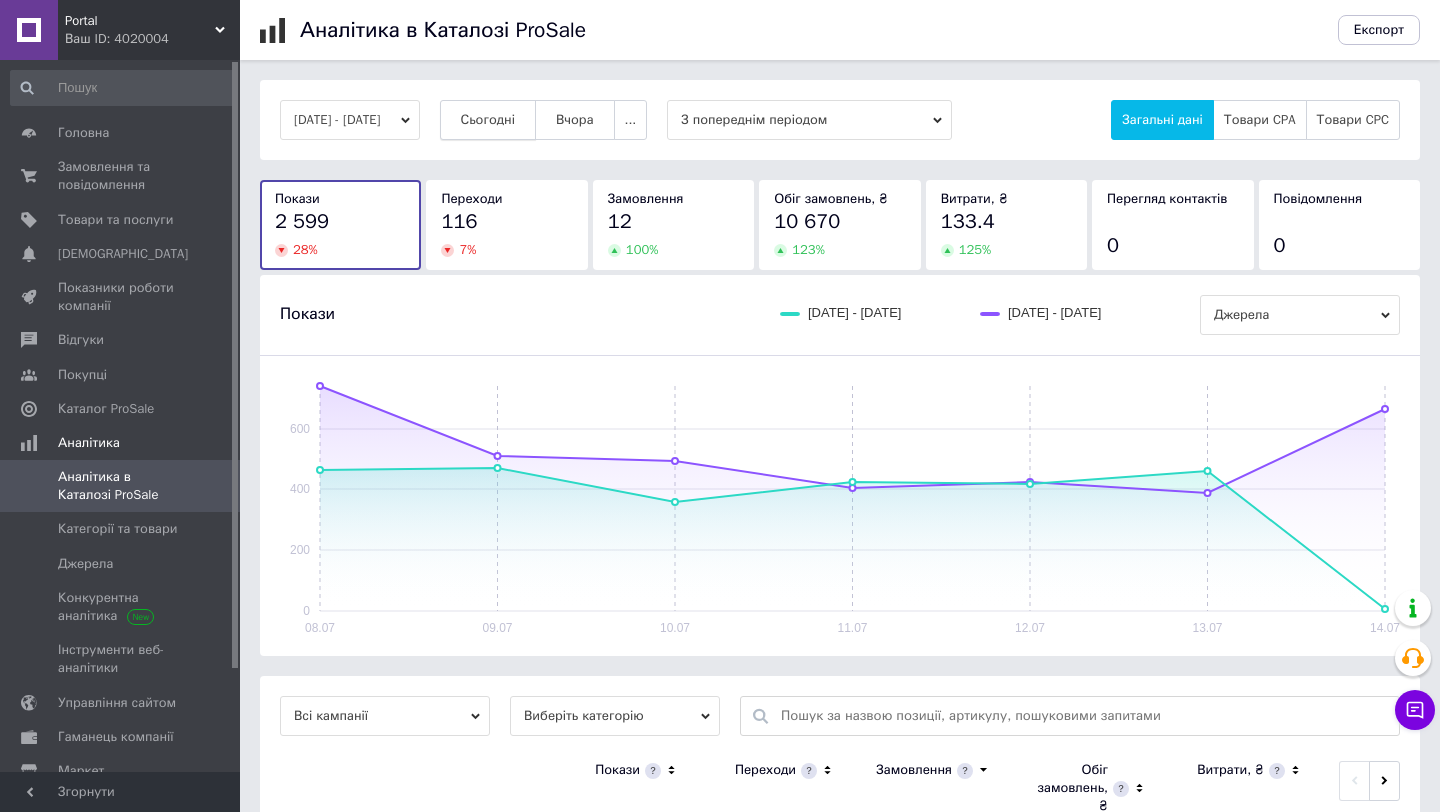 click on "Сьогодні" at bounding box center (488, 120) 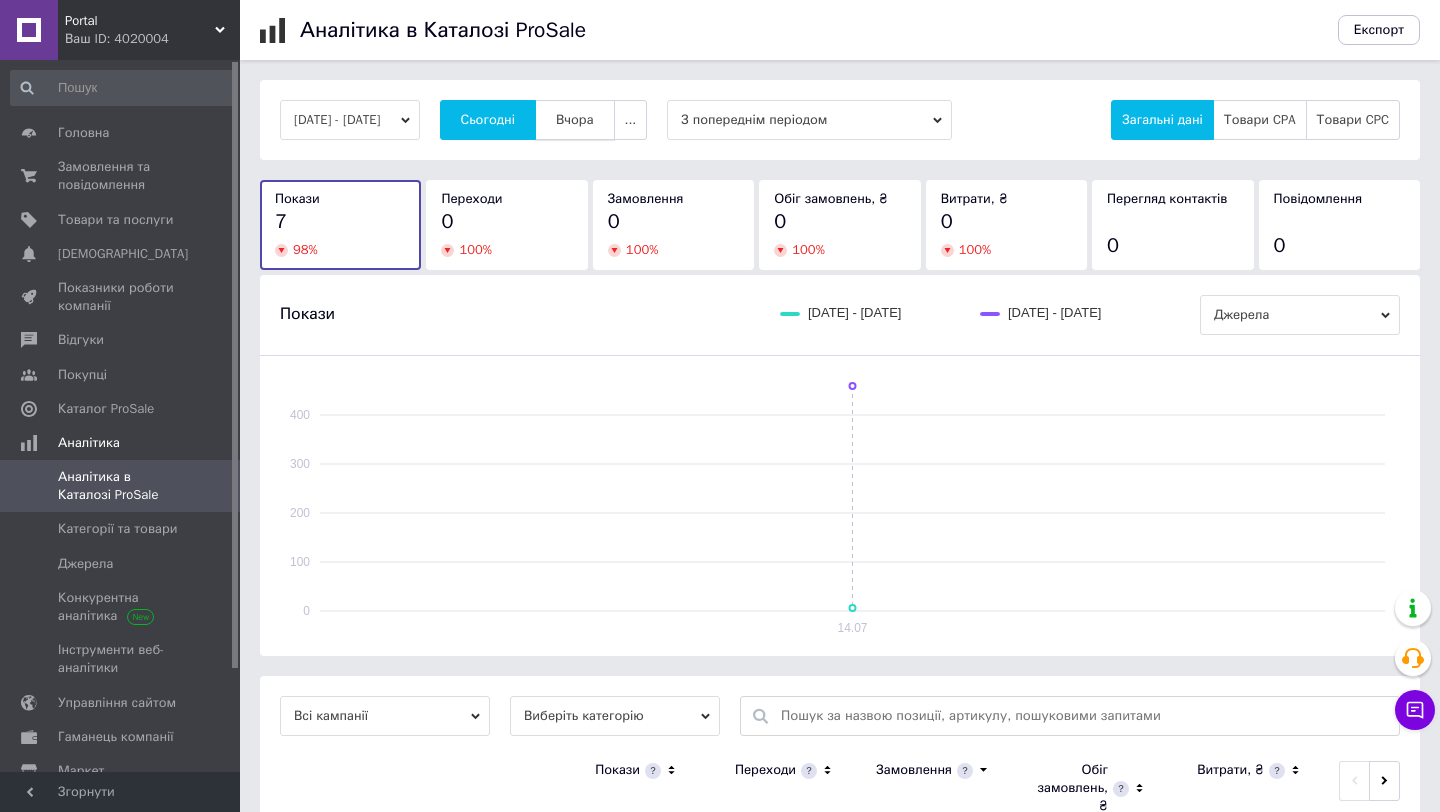 click on "Вчора" at bounding box center [575, 120] 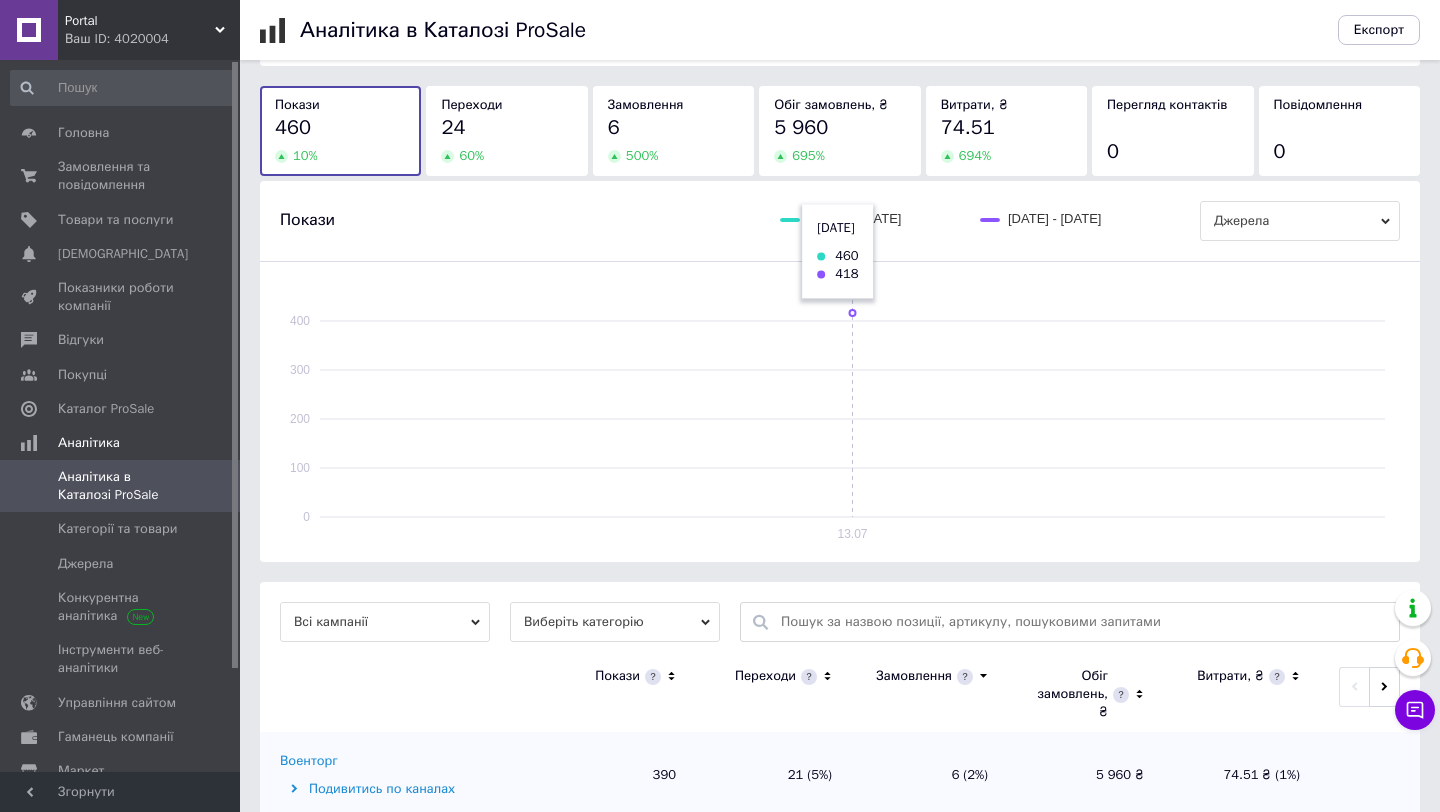scroll, scrollTop: 0, scrollLeft: 0, axis: both 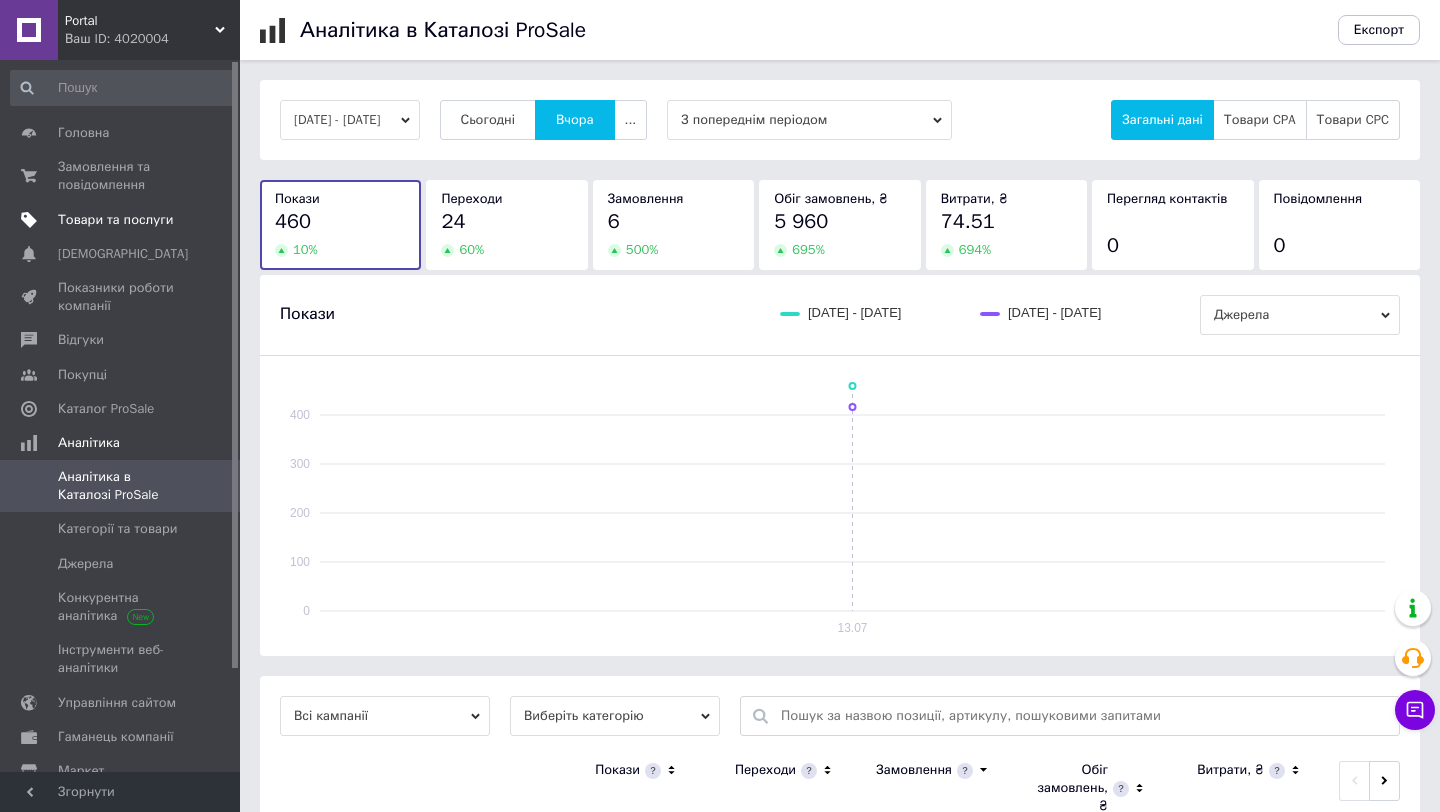 click on "Товари та послуги" at bounding box center (115, 220) 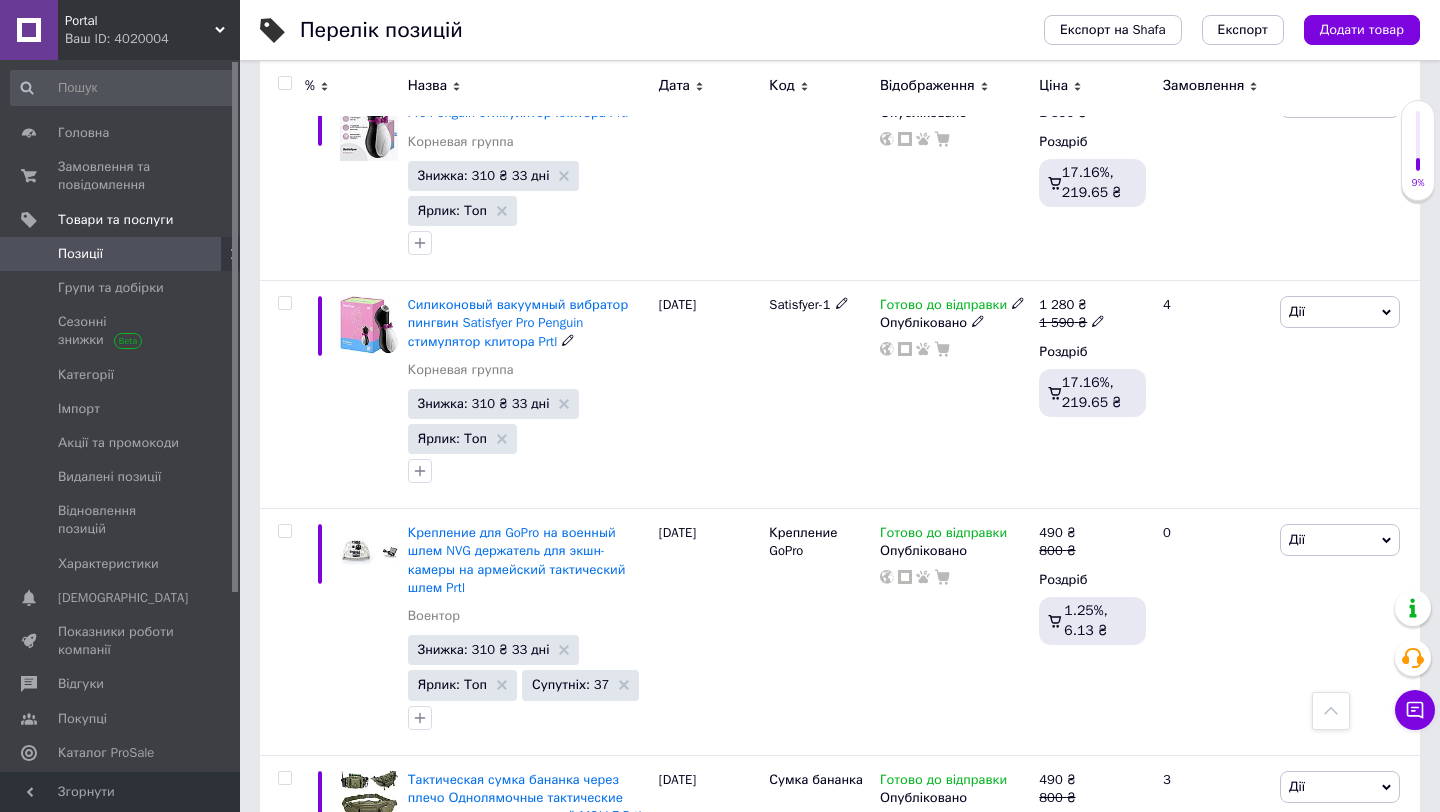 scroll, scrollTop: 6348, scrollLeft: 0, axis: vertical 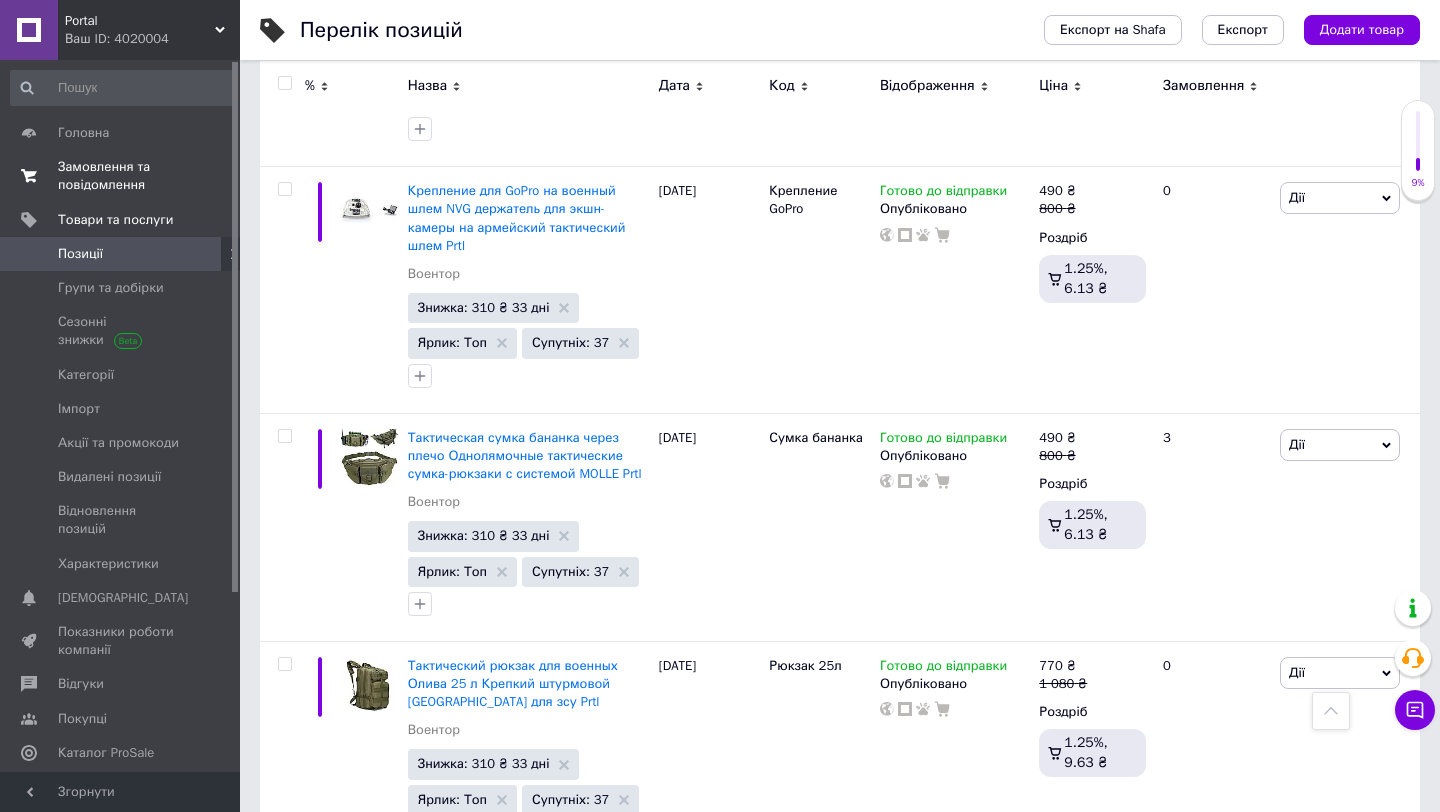 click on "Замовлення та повідомлення 0 0" at bounding box center [123, 176] 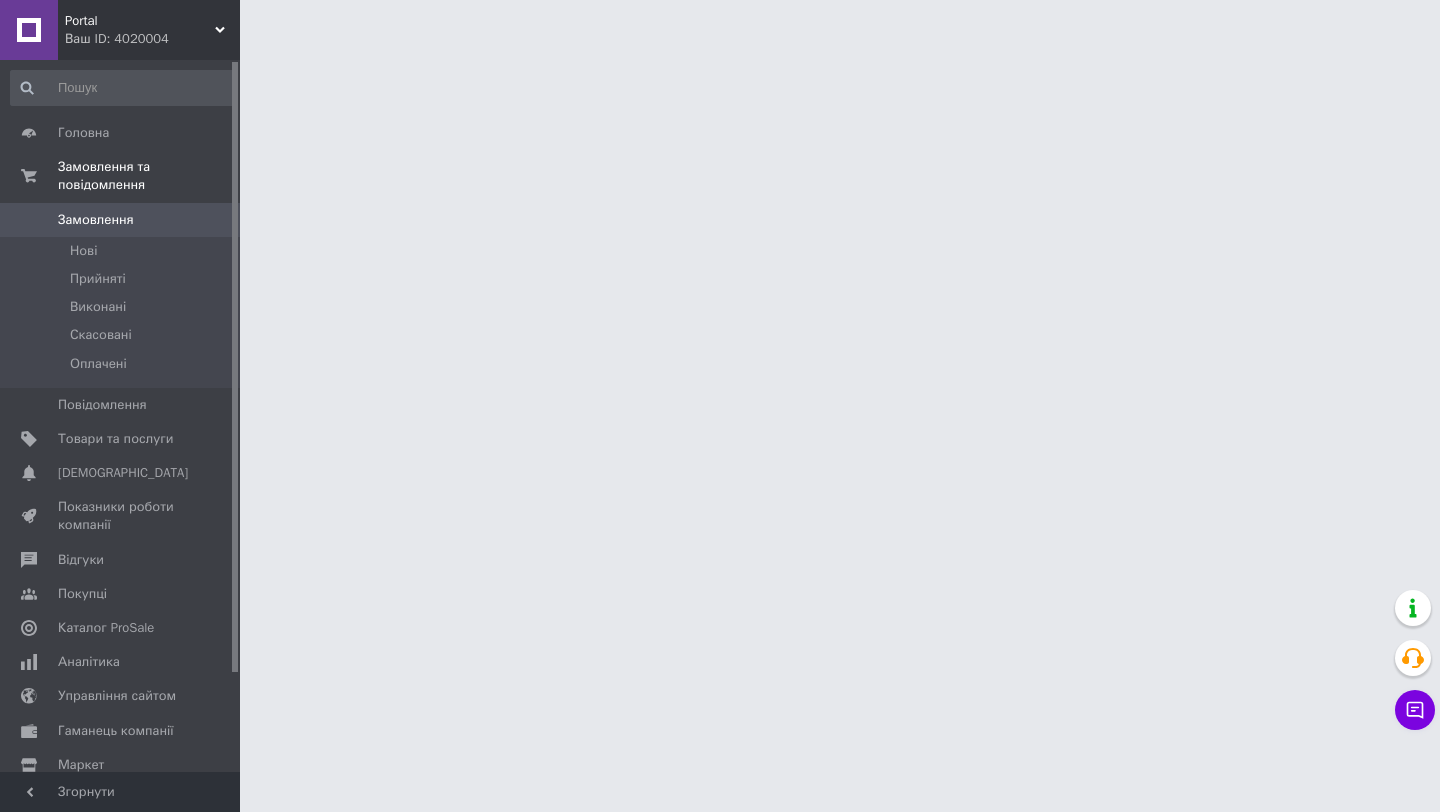 scroll, scrollTop: 0, scrollLeft: 0, axis: both 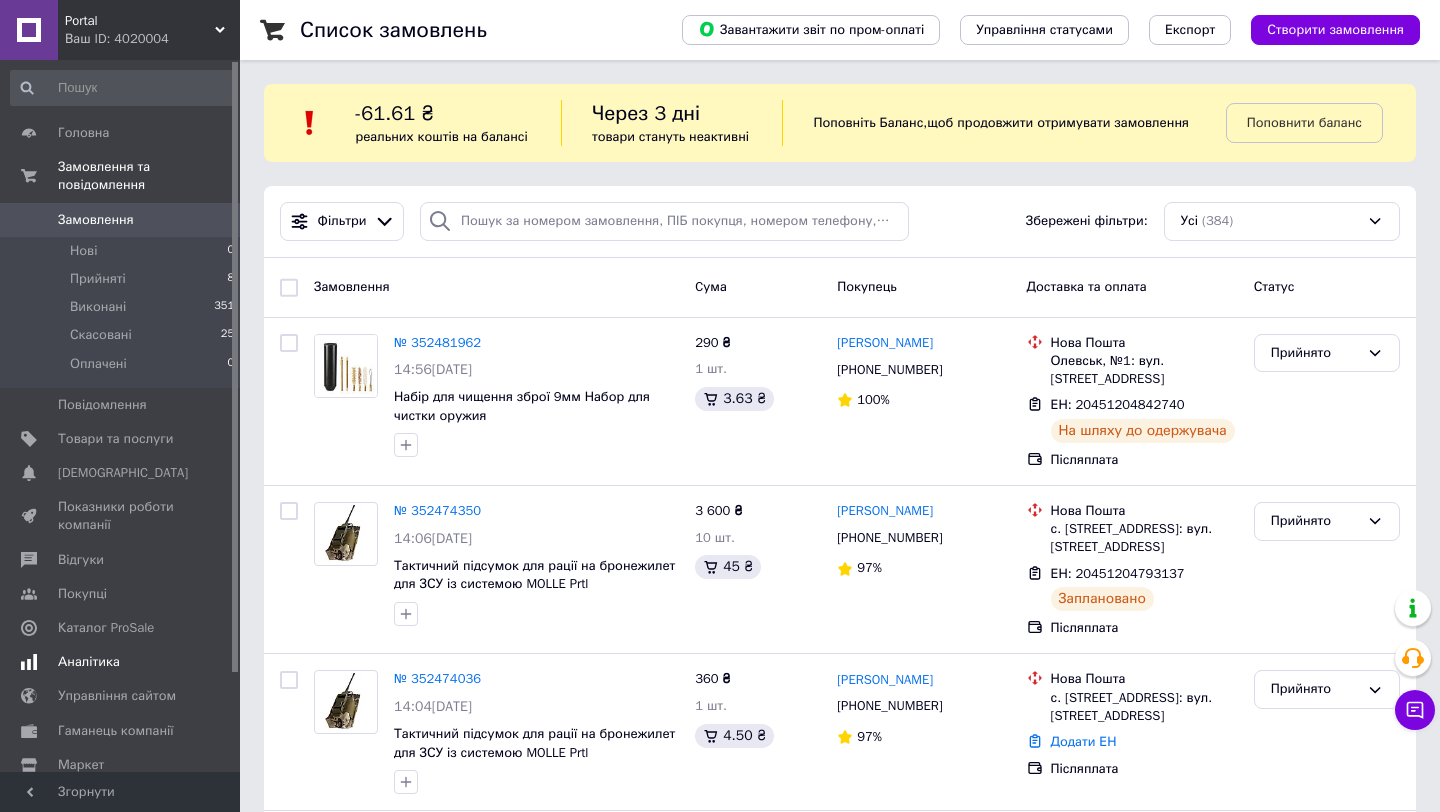 click on "Аналітика" at bounding box center (121, 662) 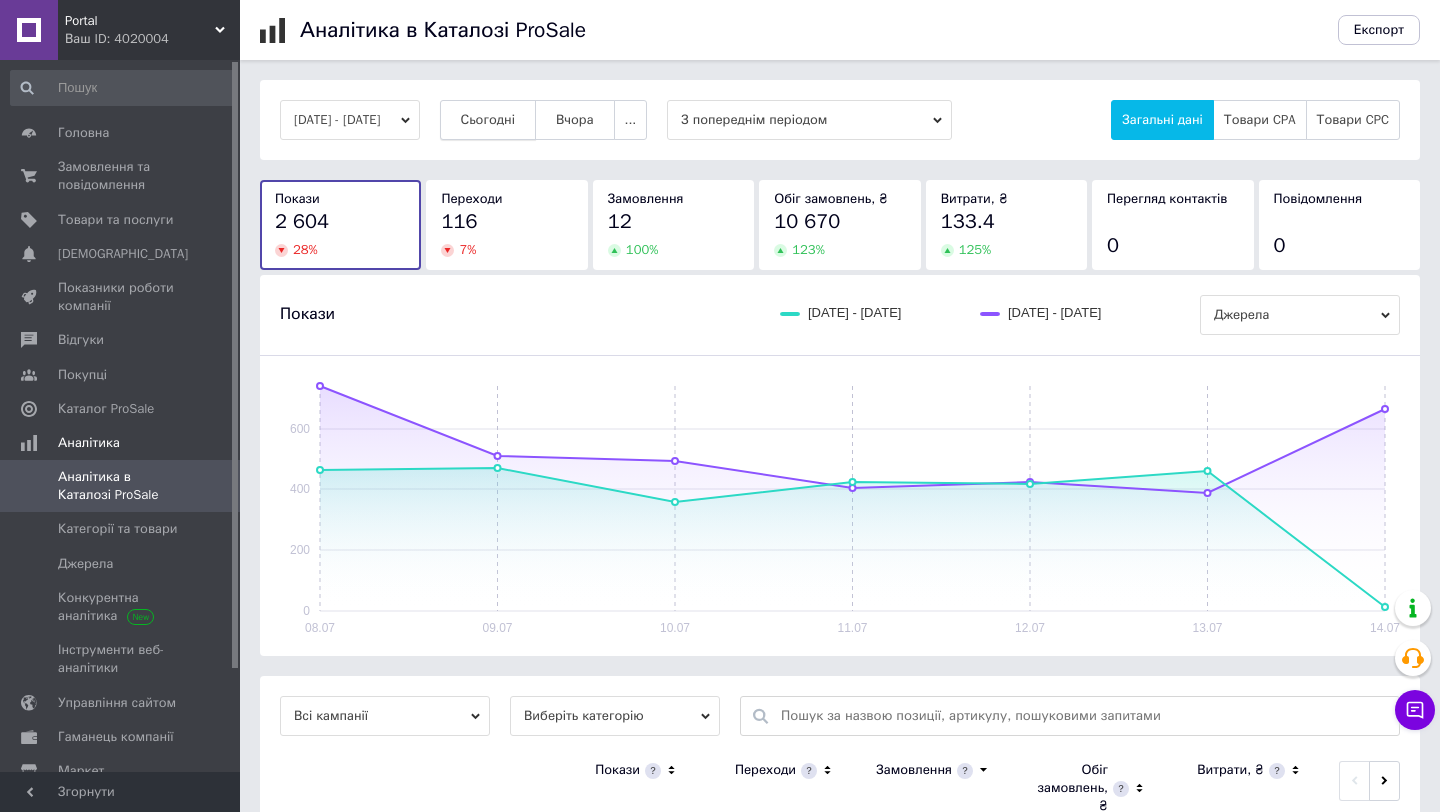 click on "Сьогодні" at bounding box center (488, 120) 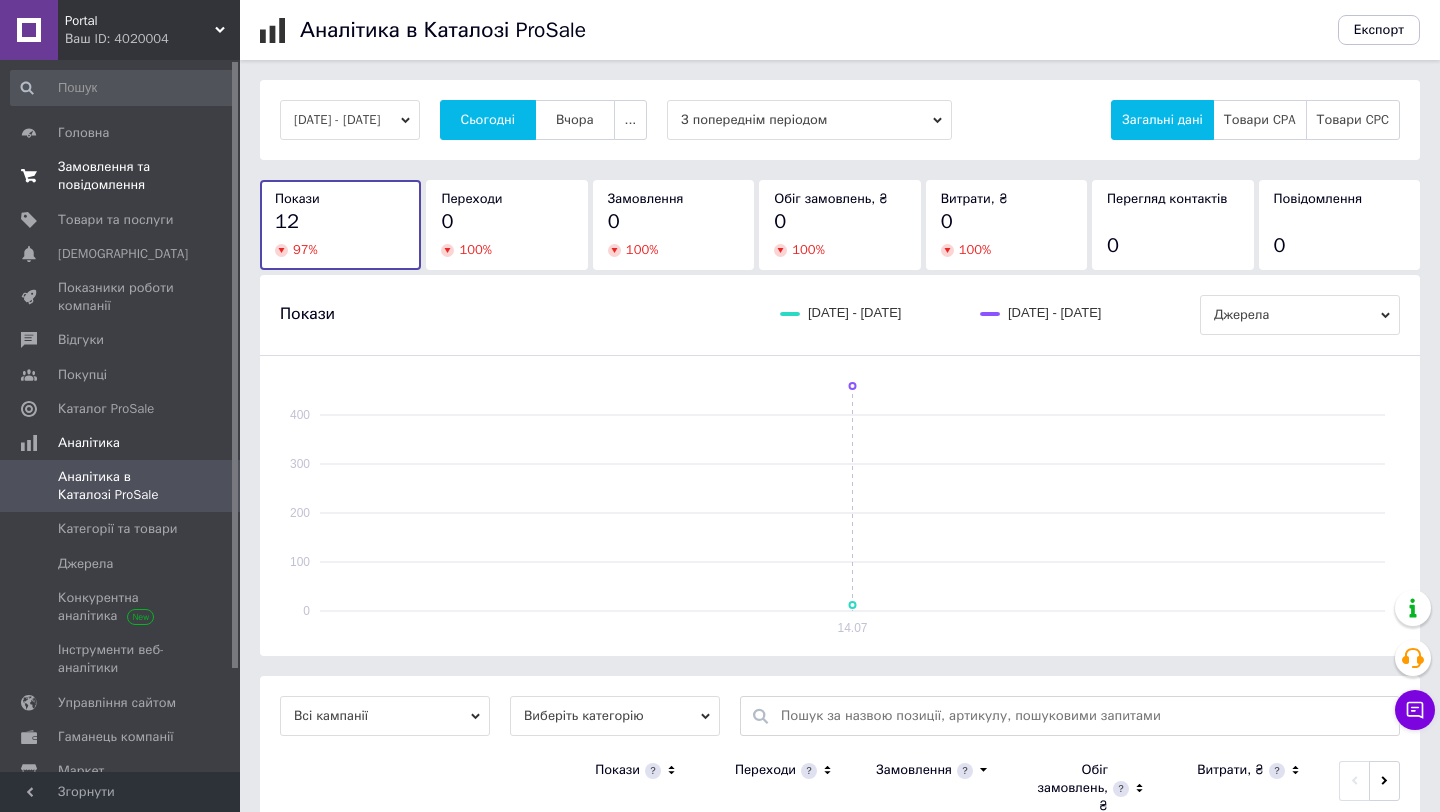 click on "Замовлення та повідомлення" at bounding box center [121, 176] 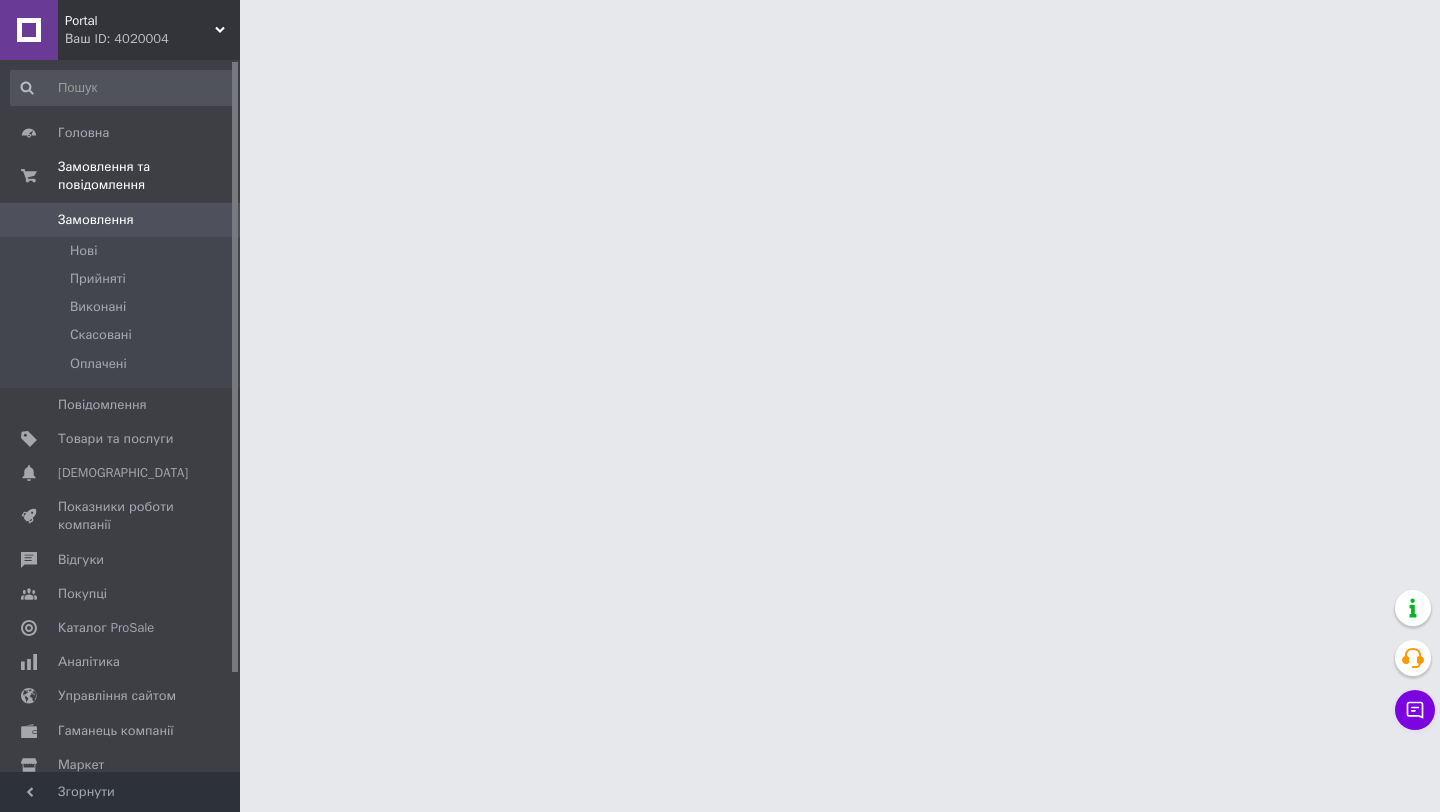 scroll, scrollTop: 0, scrollLeft: 0, axis: both 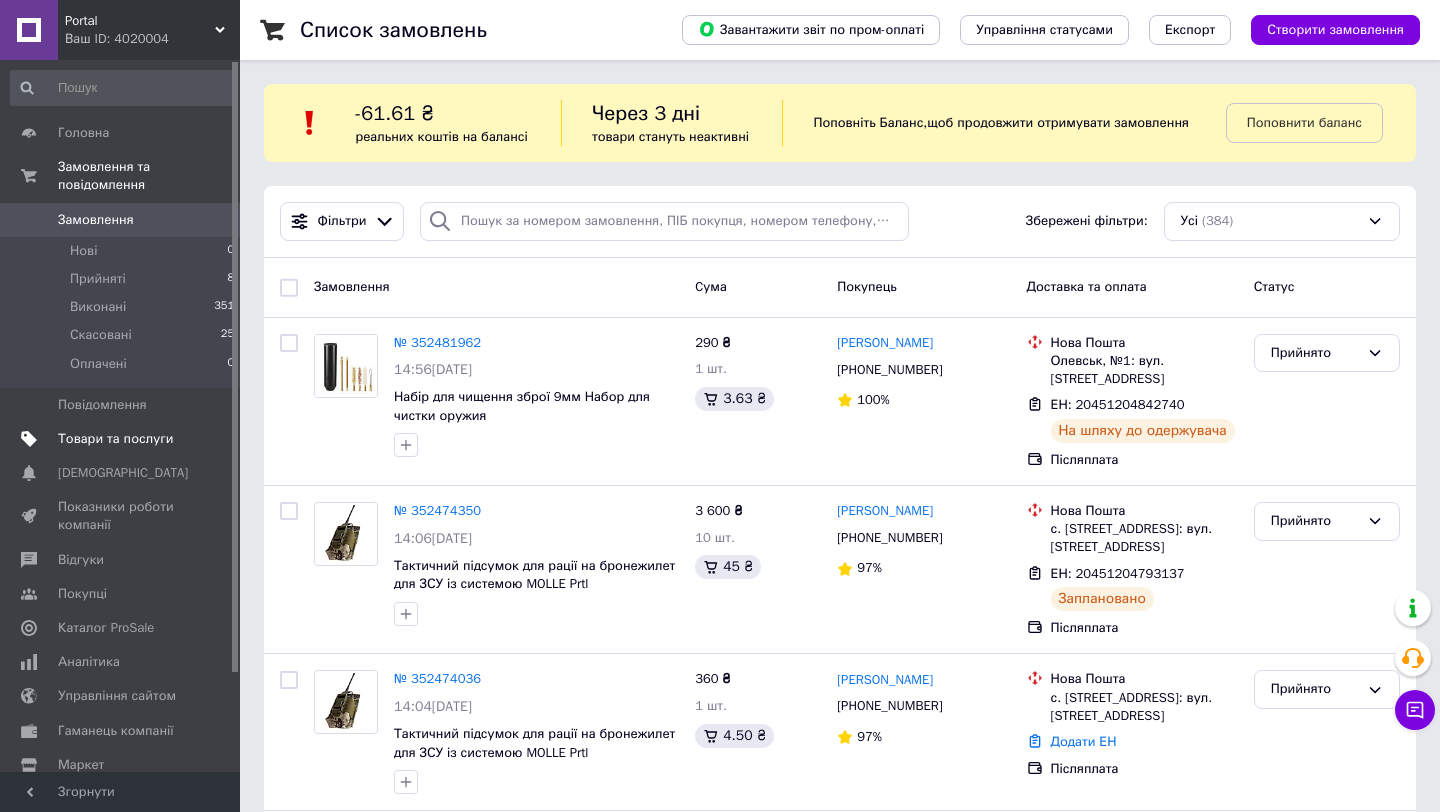 click on "Товари та послуги" at bounding box center (115, 439) 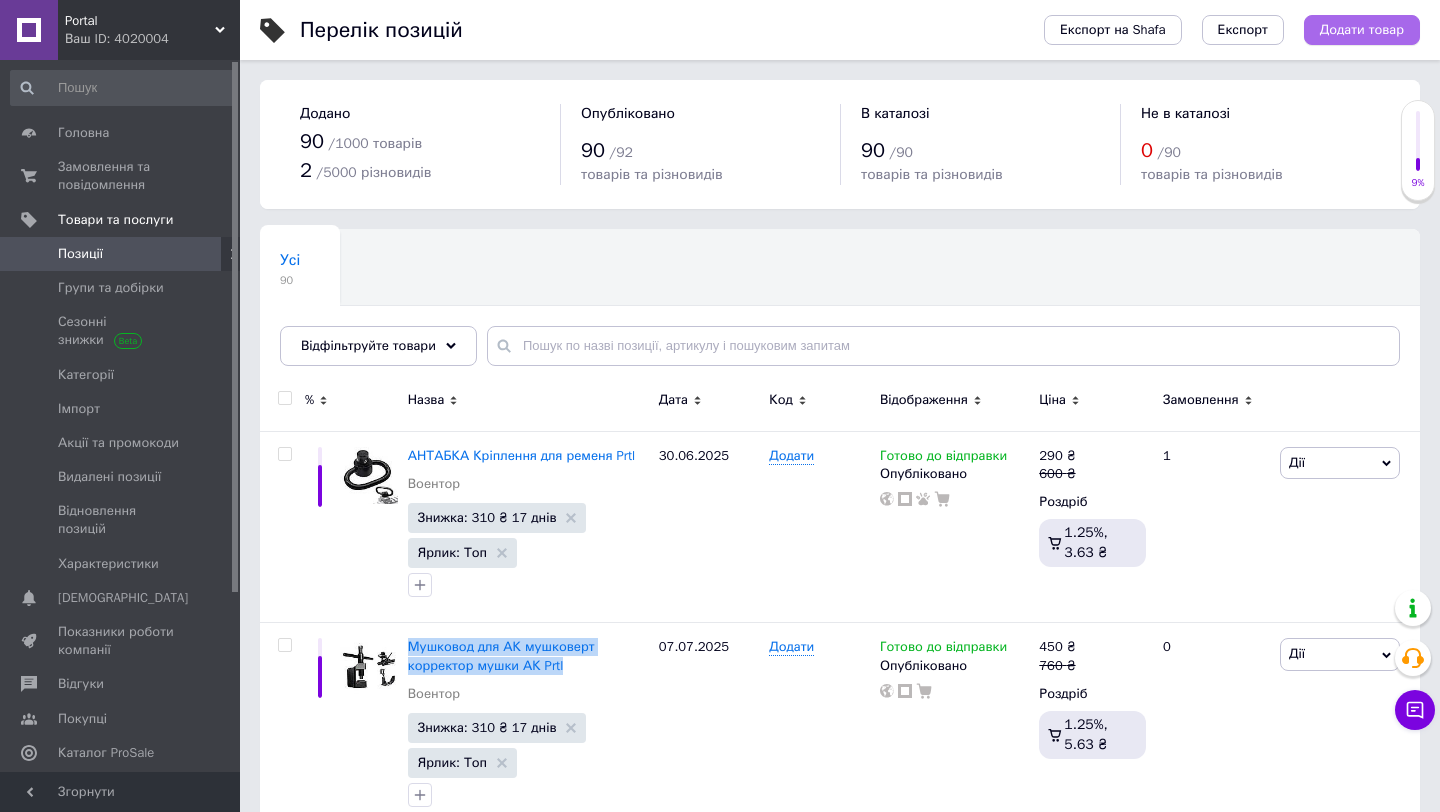 click on "Додати товар" at bounding box center (1362, 30) 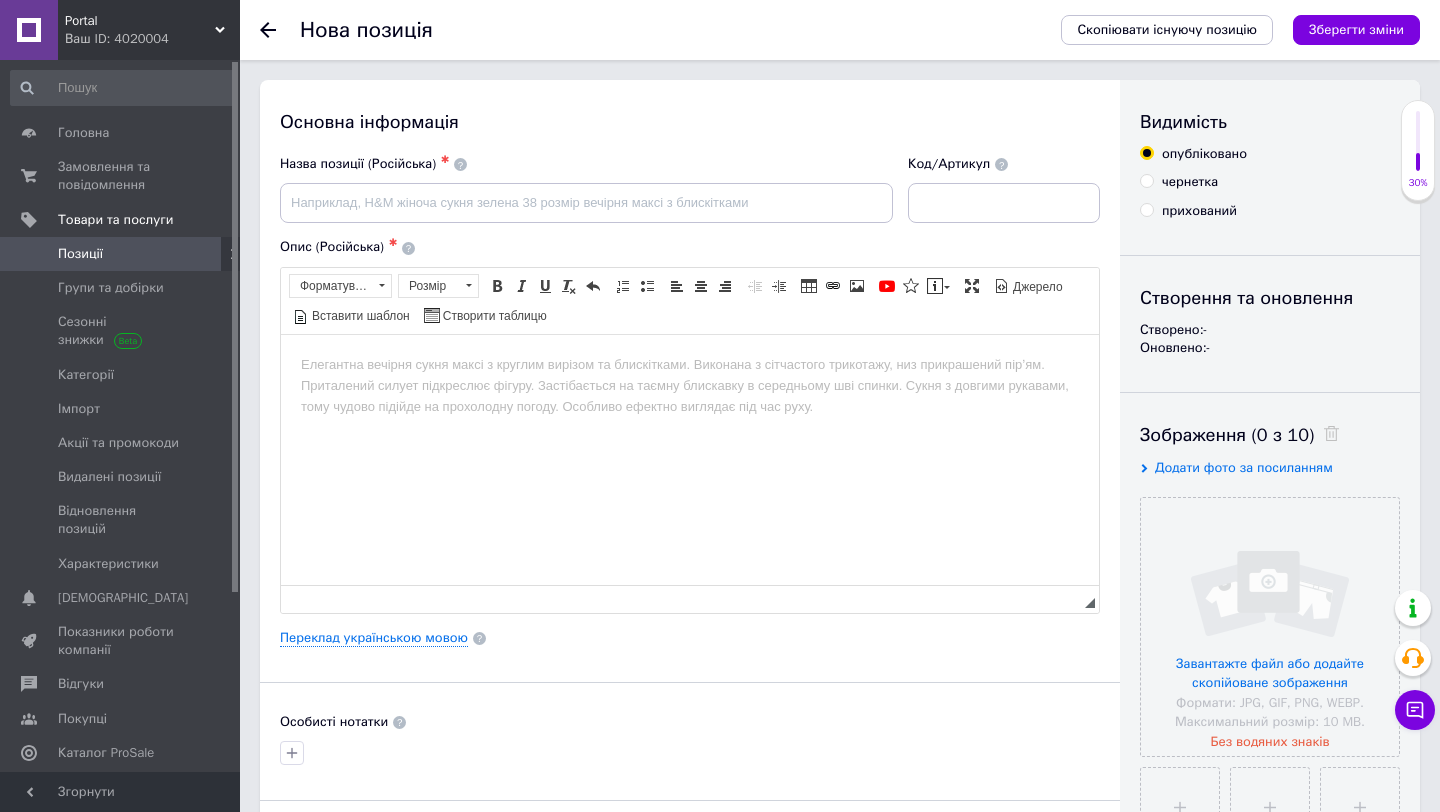 scroll, scrollTop: 0, scrollLeft: 0, axis: both 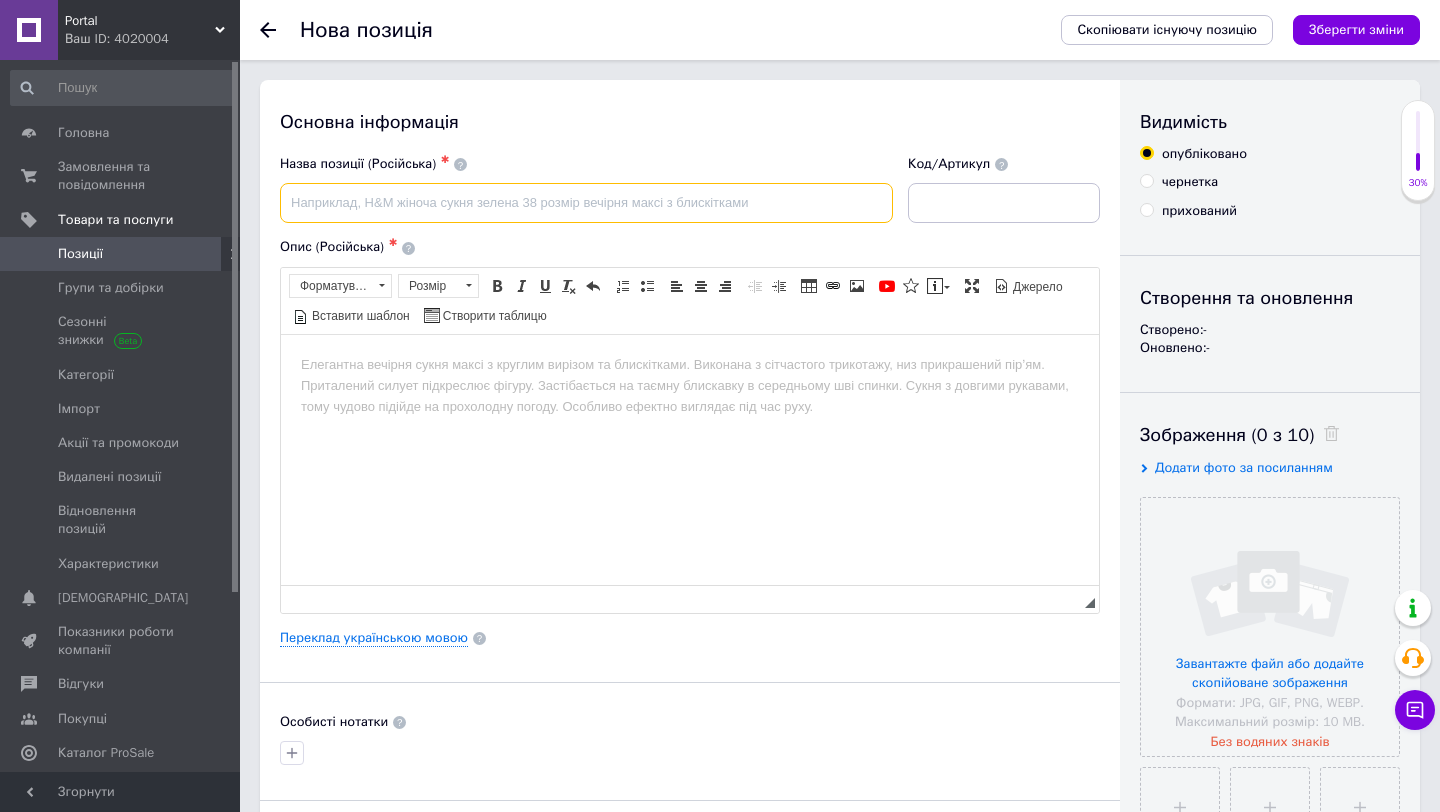 click at bounding box center [586, 203] 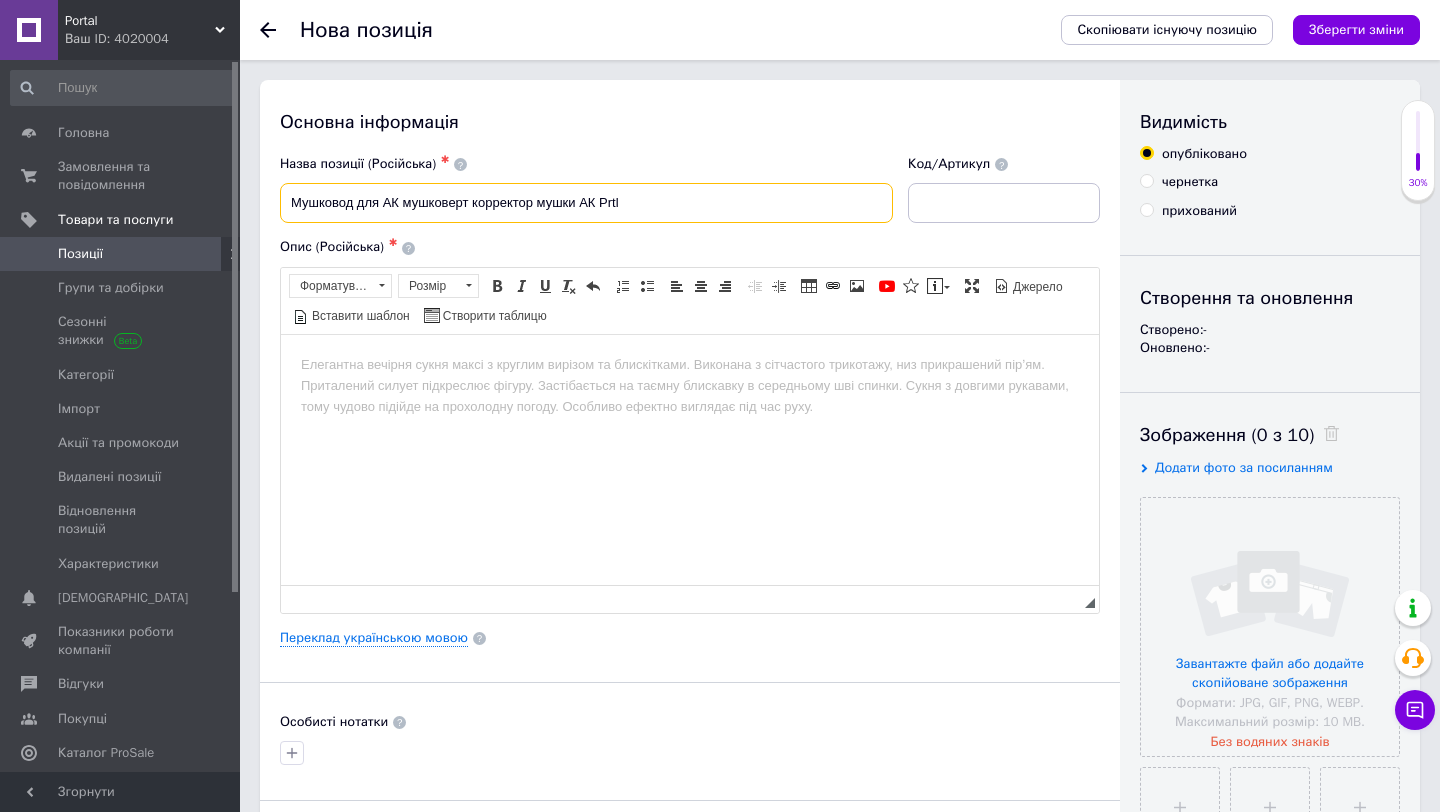 type on "Мушковод для АК мушковерт корректор мушки АК Prtl" 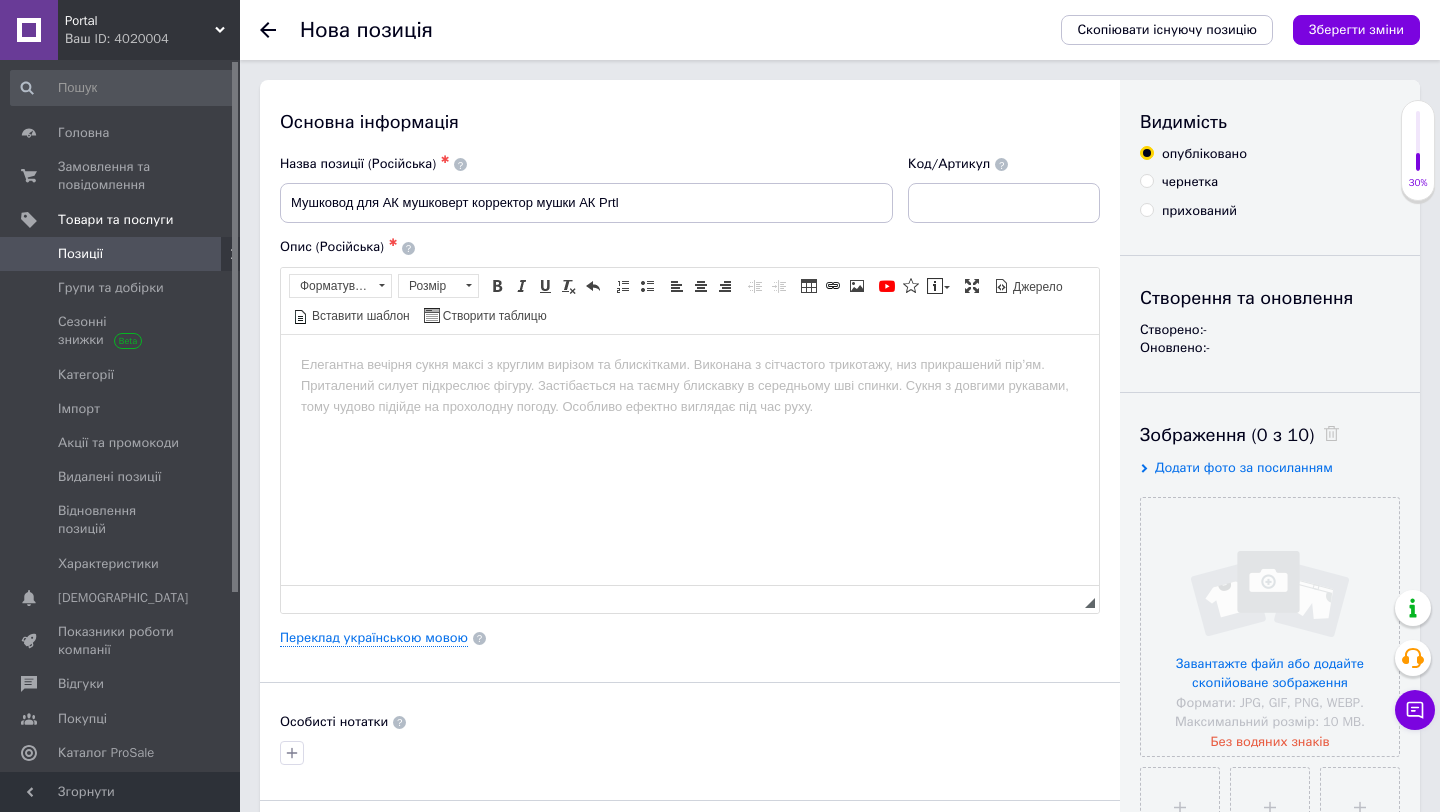 click at bounding box center (690, 364) 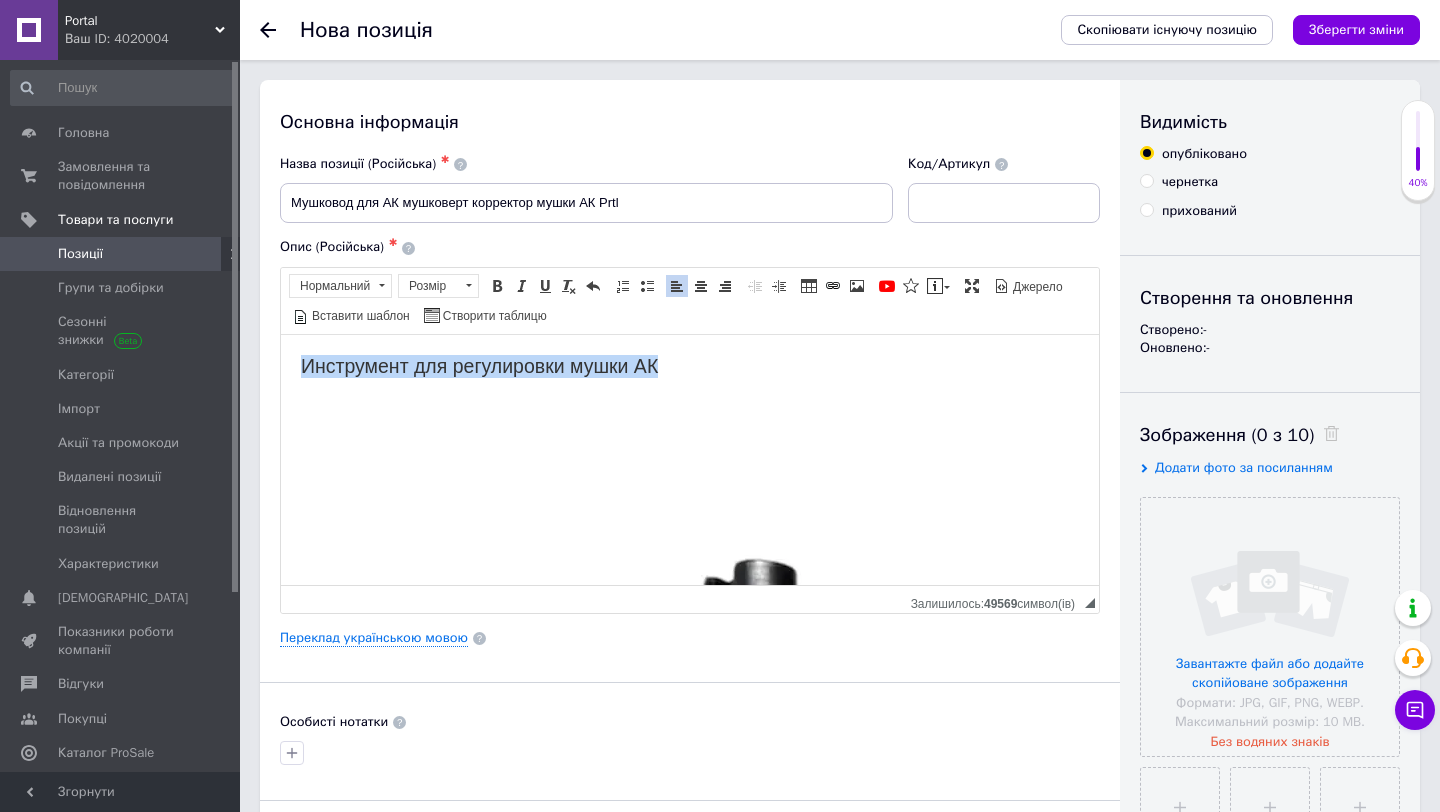 drag, startPoint x: 680, startPoint y: 366, endPoint x: 152, endPoint y: 365, distance: 528.001 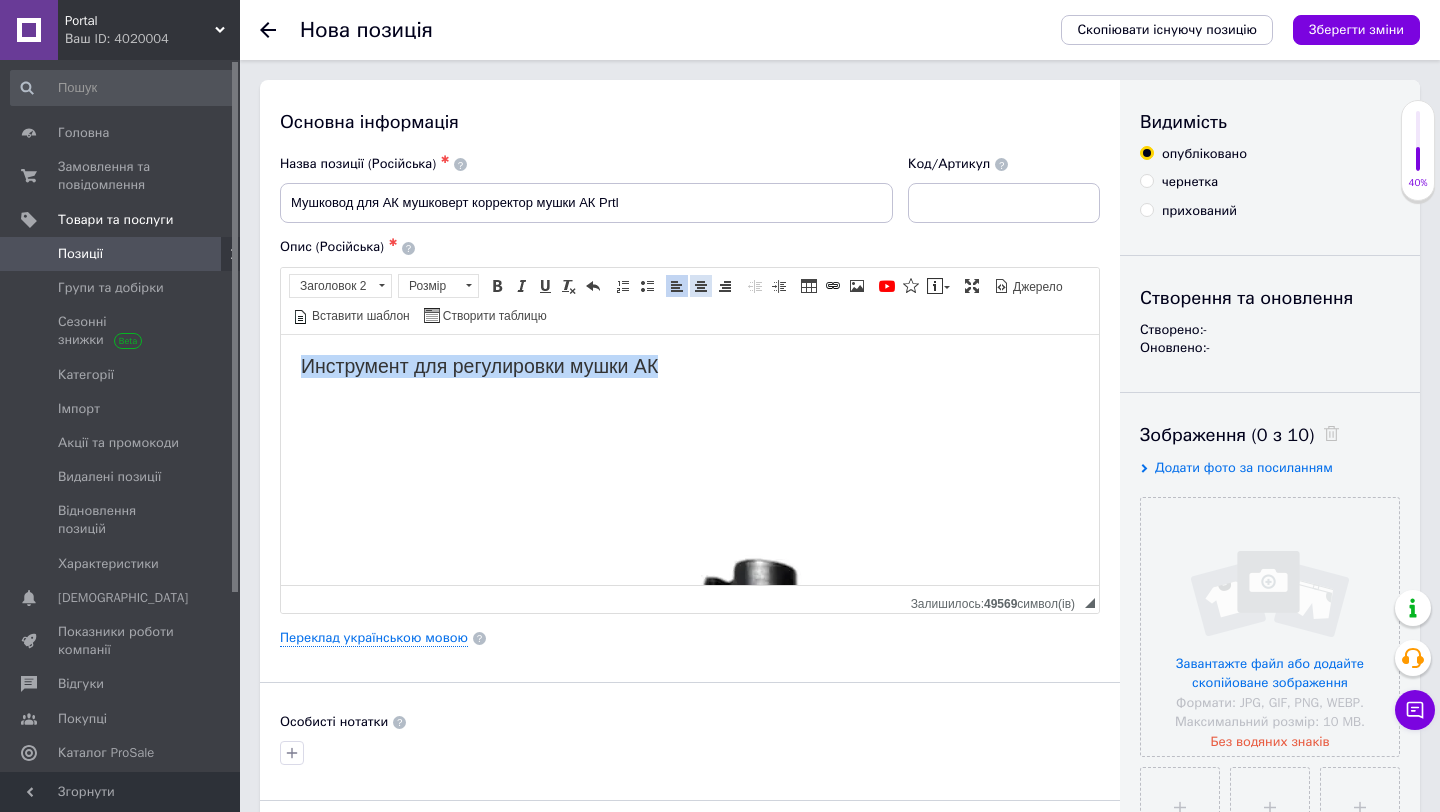 click at bounding box center [701, 286] 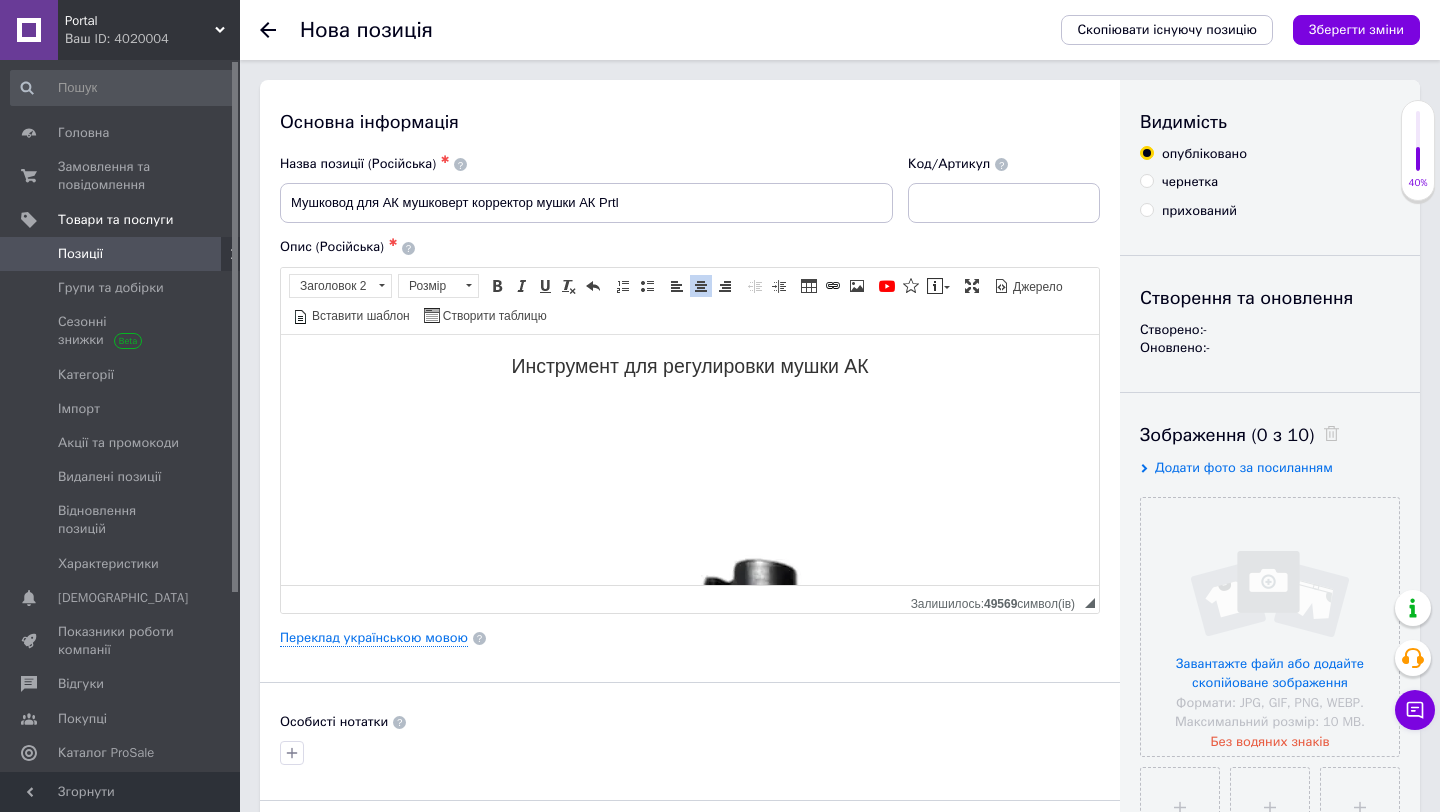 click on "Инструмент для регулировки мушки АК" at bounding box center (690, 365) 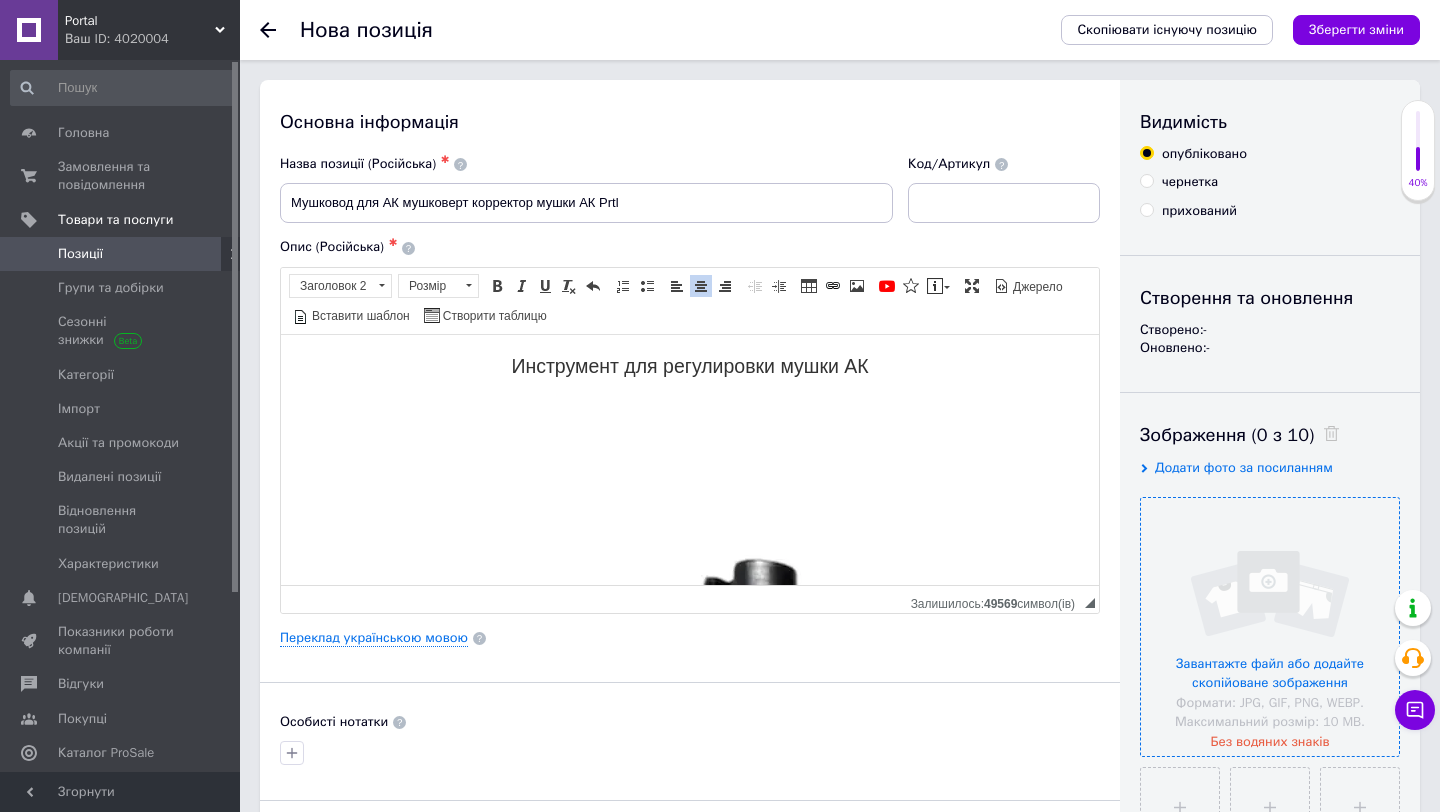click at bounding box center (1270, 627) 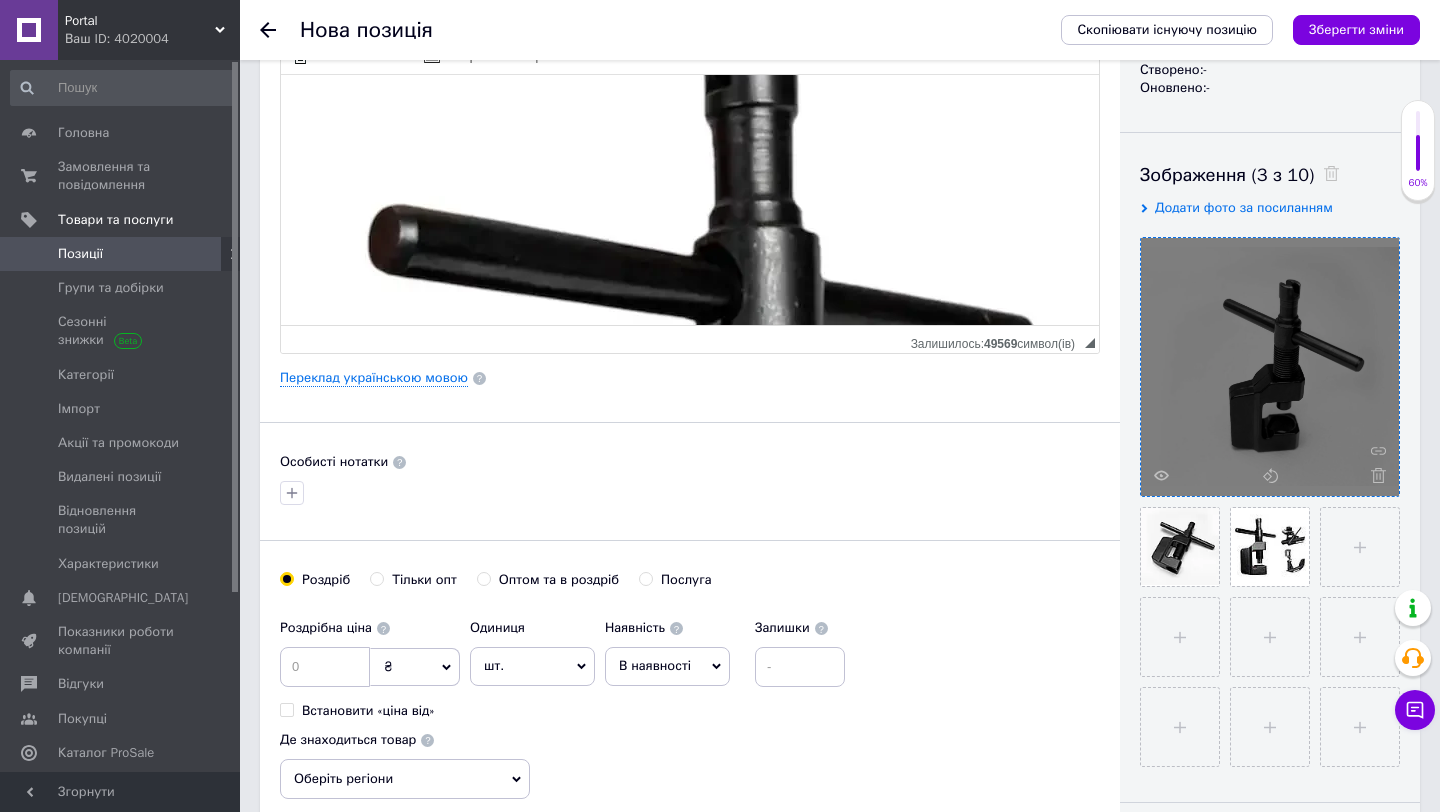 scroll, scrollTop: 311, scrollLeft: 0, axis: vertical 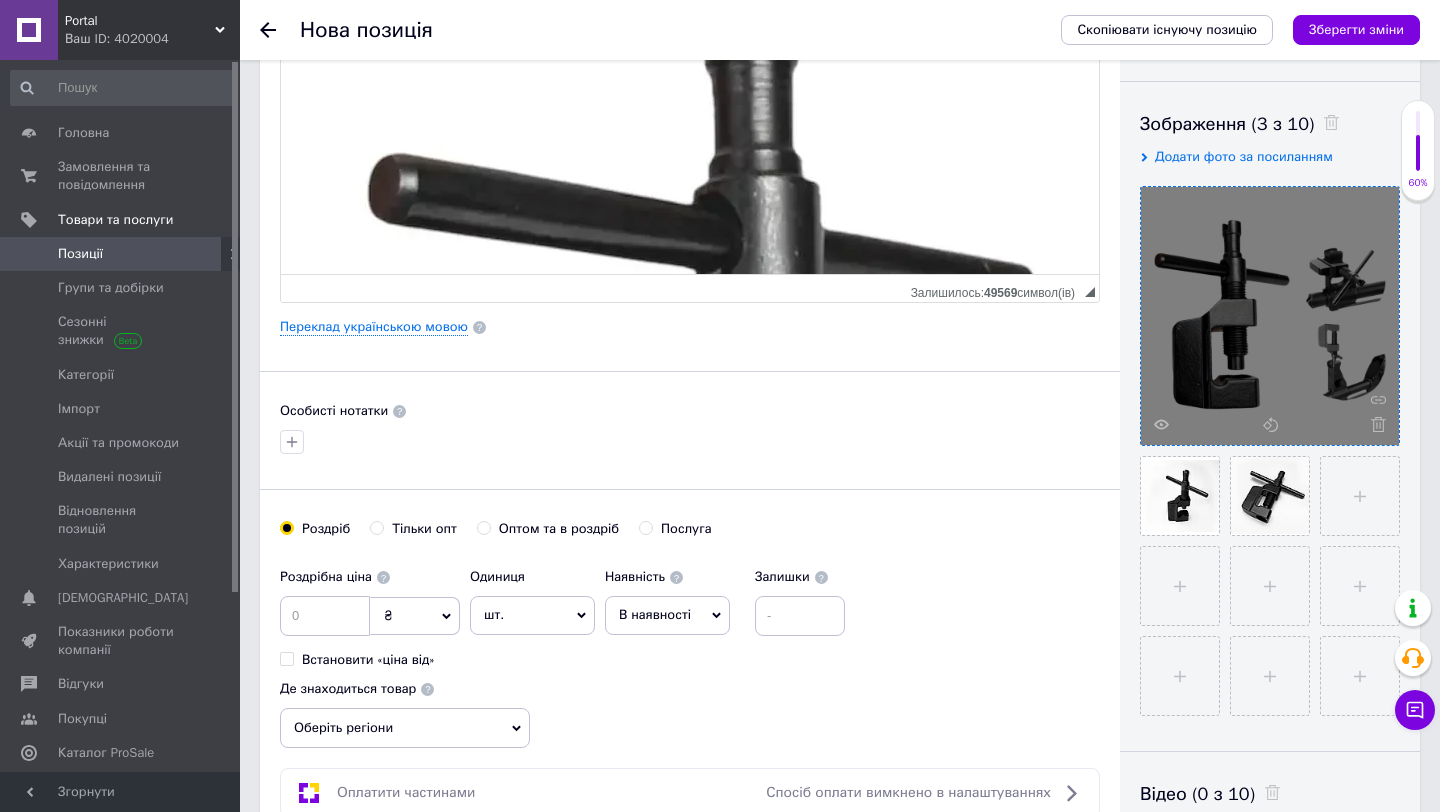 drag, startPoint x: 1246, startPoint y: 487, endPoint x: 65, endPoint y: 168, distance: 1223.3242 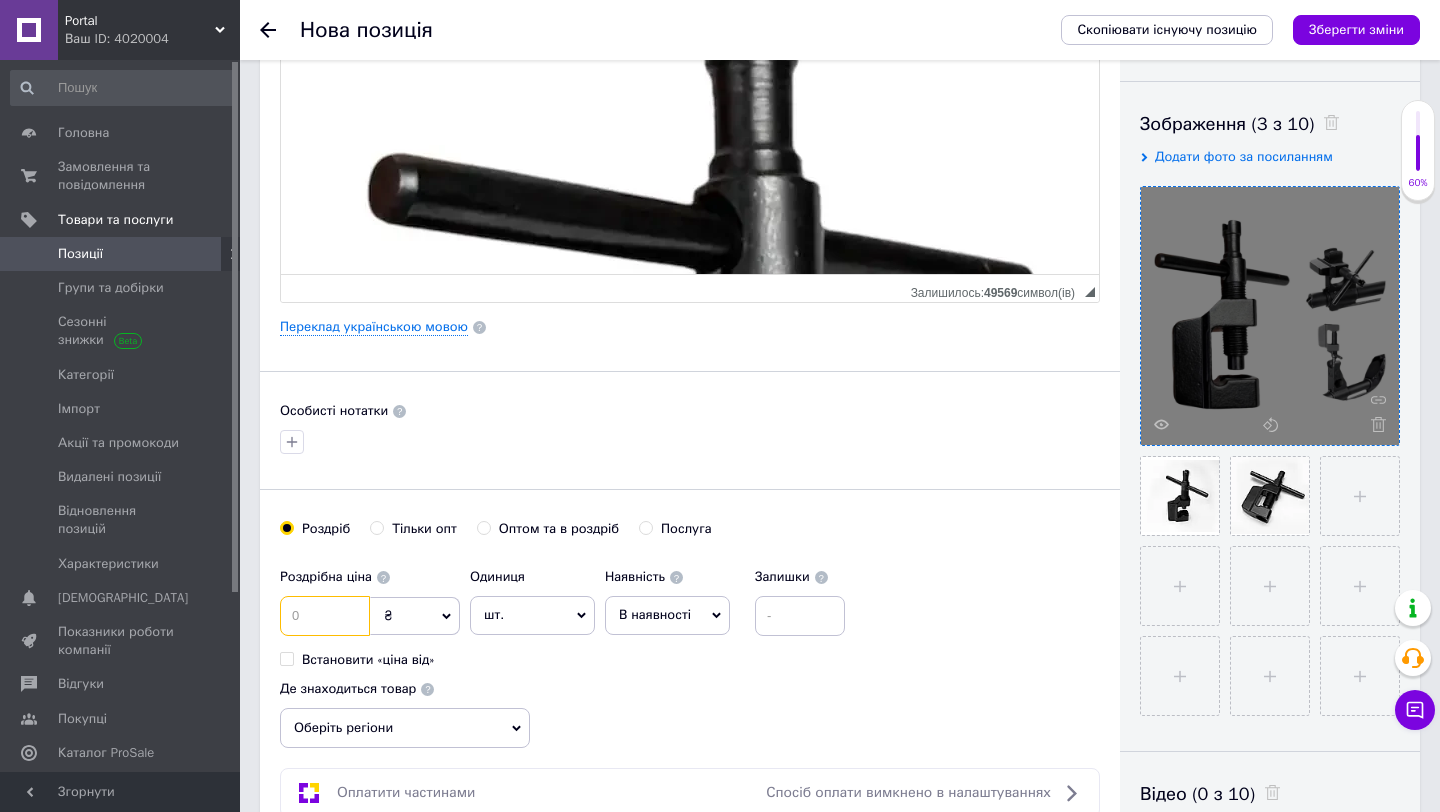 click at bounding box center (325, 616) 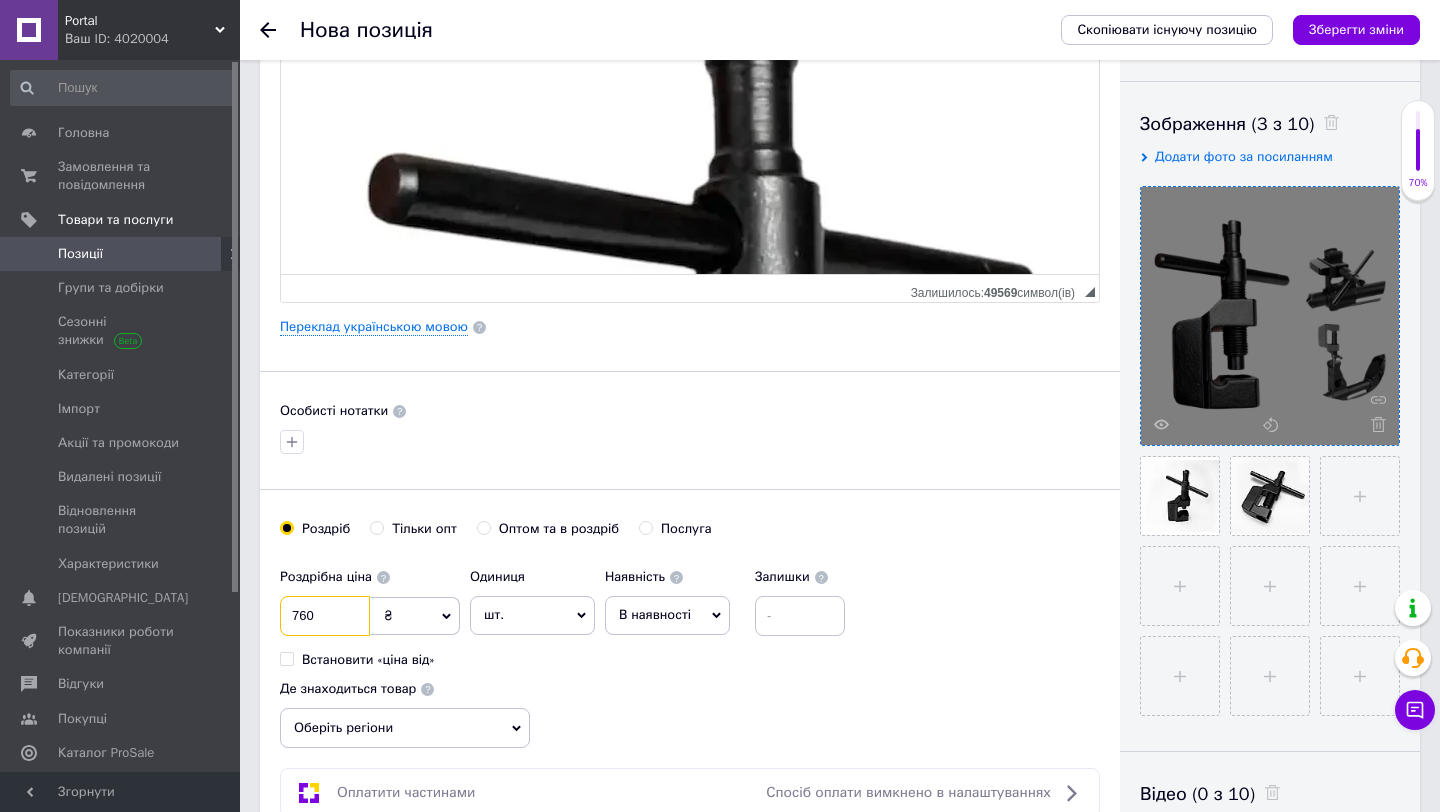 type on "760" 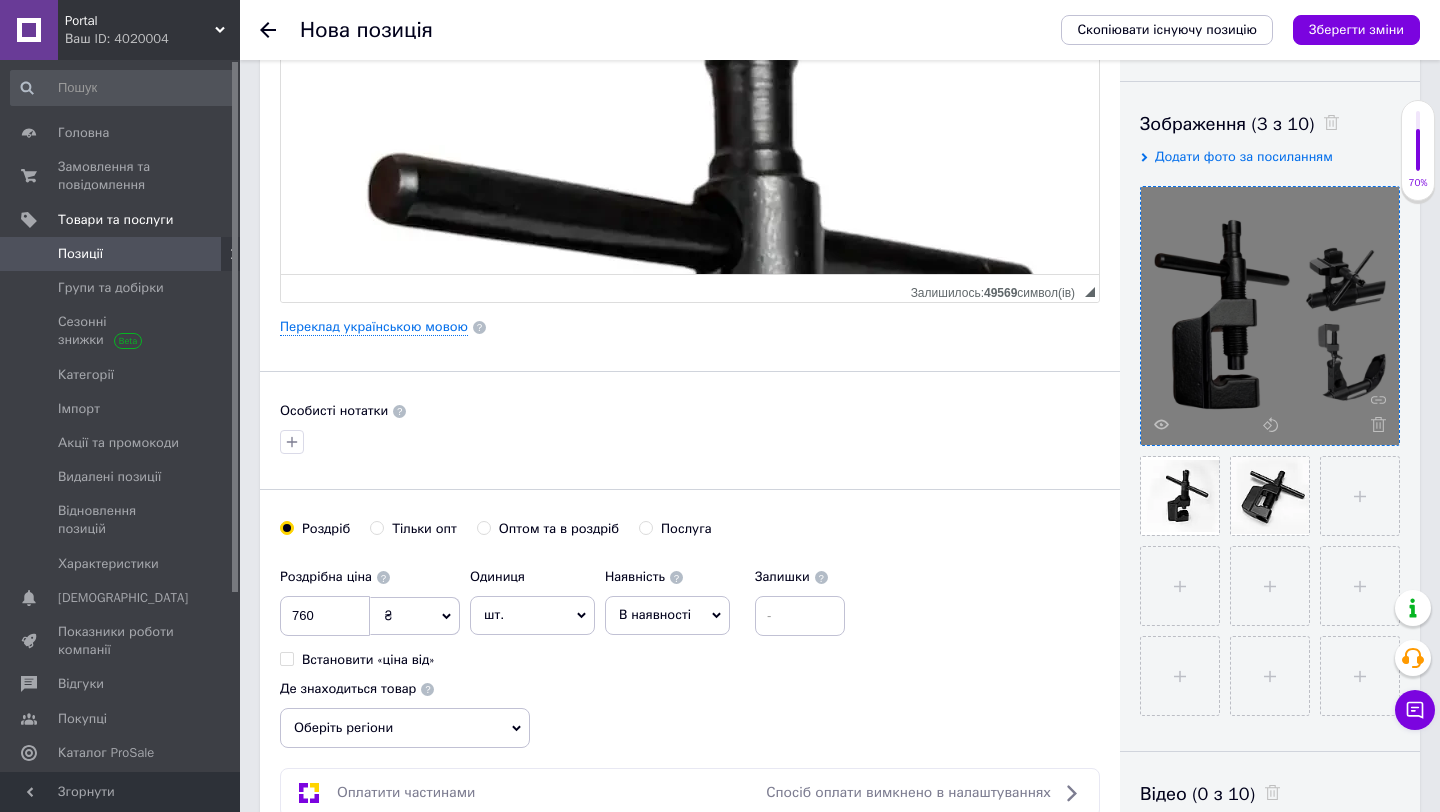 click on "Роздрібна ціна 760 ₴ $ EUR CHF GBP ¥ PLN ₸ MDL HUF KGS CNY TRY KRW lei Встановити «ціна від» Одиниця шт. Популярне комплект упаковка кв.м пара м кг пог.м послуга т а автоцистерна ампула б балон банка блістер бобіна бочка бут бухта в ват виїзд відро г г га година гр/кв.м гігакалорія д дав два місяці день доба доза є єврокуб з зміна к кВт каністра карат кв.дм кв.м кв.см кв.фут квартал кг кг/кв.м км колесо комплект коробка куб.дм куб.м л л лист м м мВт мл мм моток місяць мішок н набір номер о об'єкт од. п палетомісце пара партія пач пог.м послуга посівна одиниця птахомісце півроку пігулка" at bounding box center (567, 613) 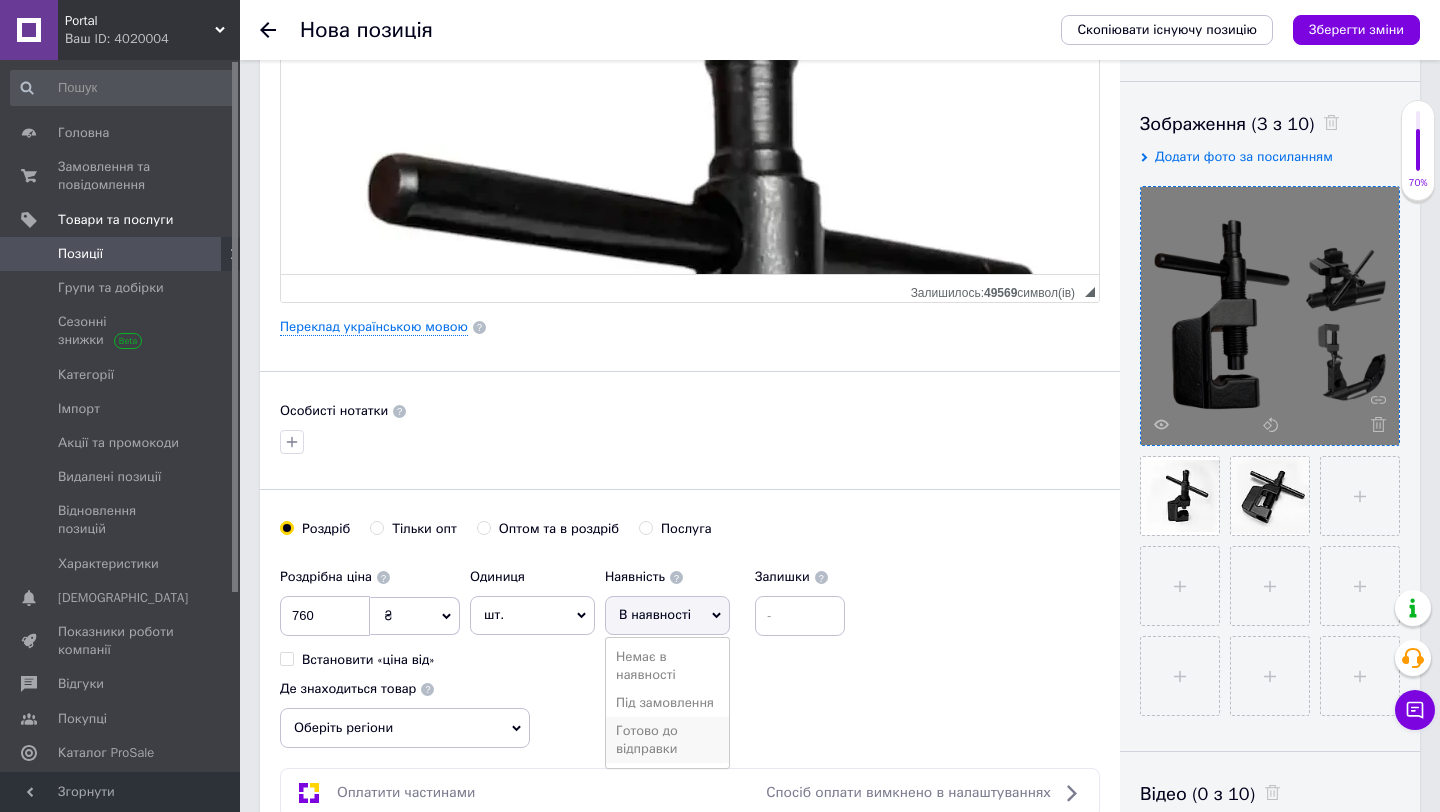 click on "Готово до відправки" at bounding box center [667, 740] 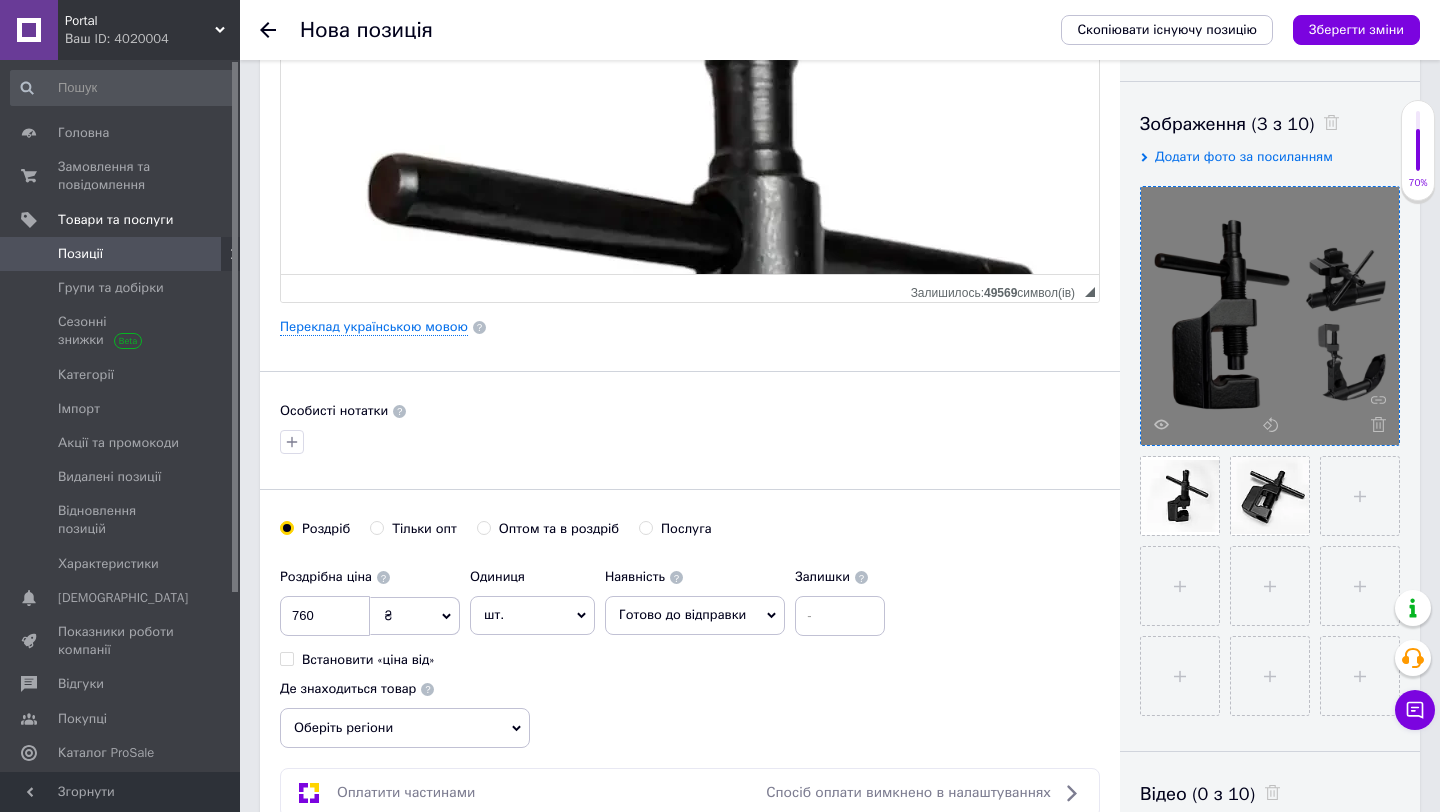 click on "Оберіть регіони" at bounding box center (405, 728) 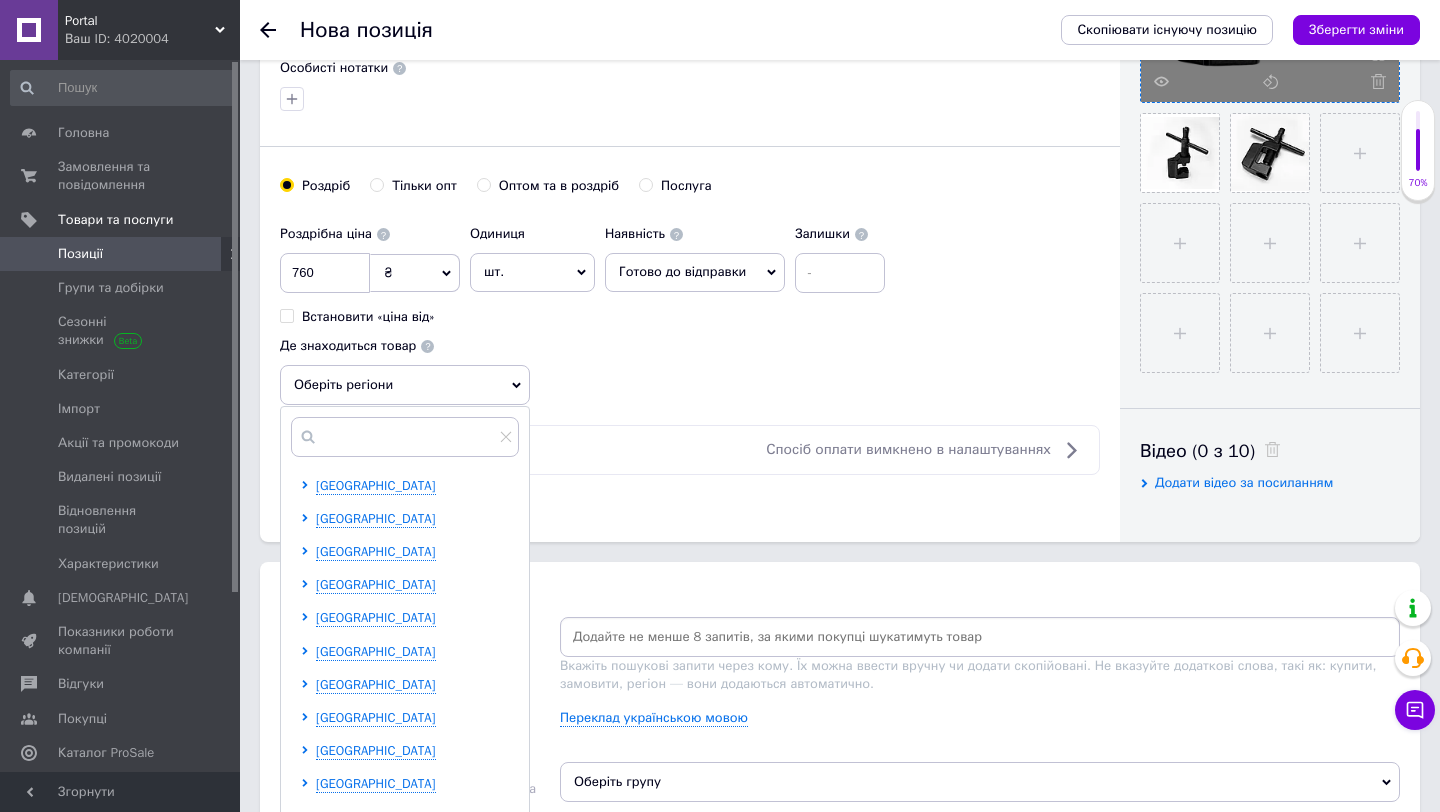 scroll, scrollTop: 689, scrollLeft: 0, axis: vertical 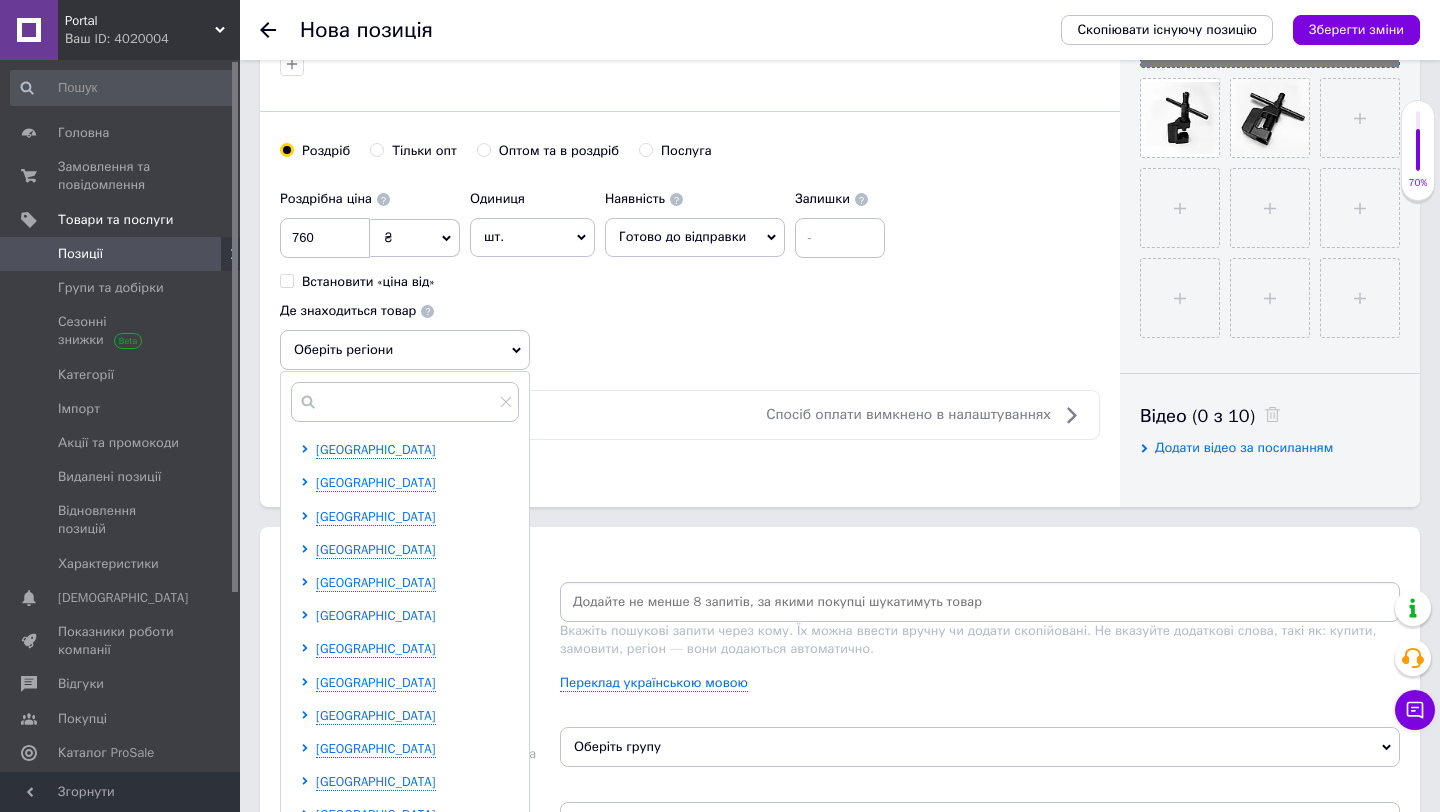 click on "Київська область" at bounding box center [376, 615] 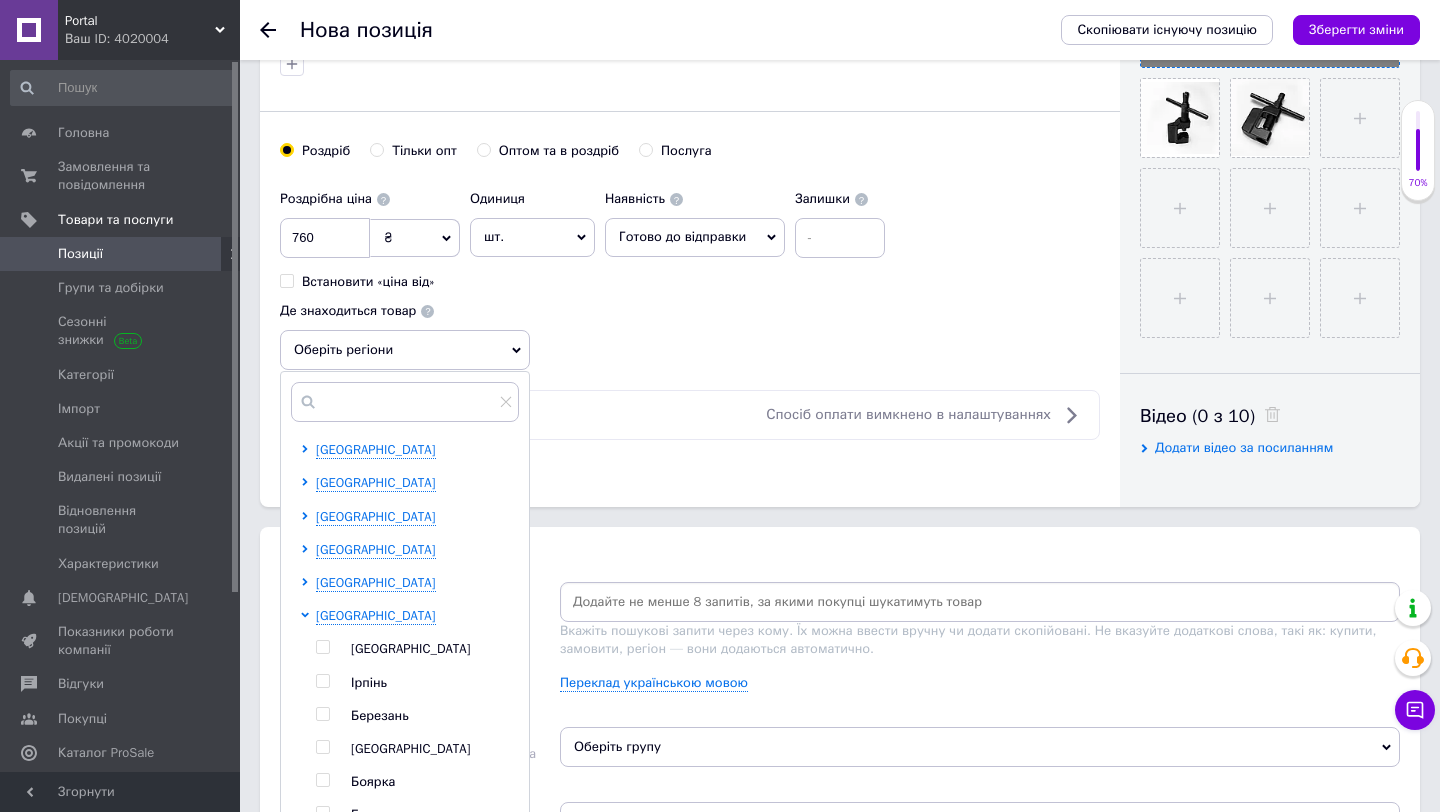 click at bounding box center [322, 647] 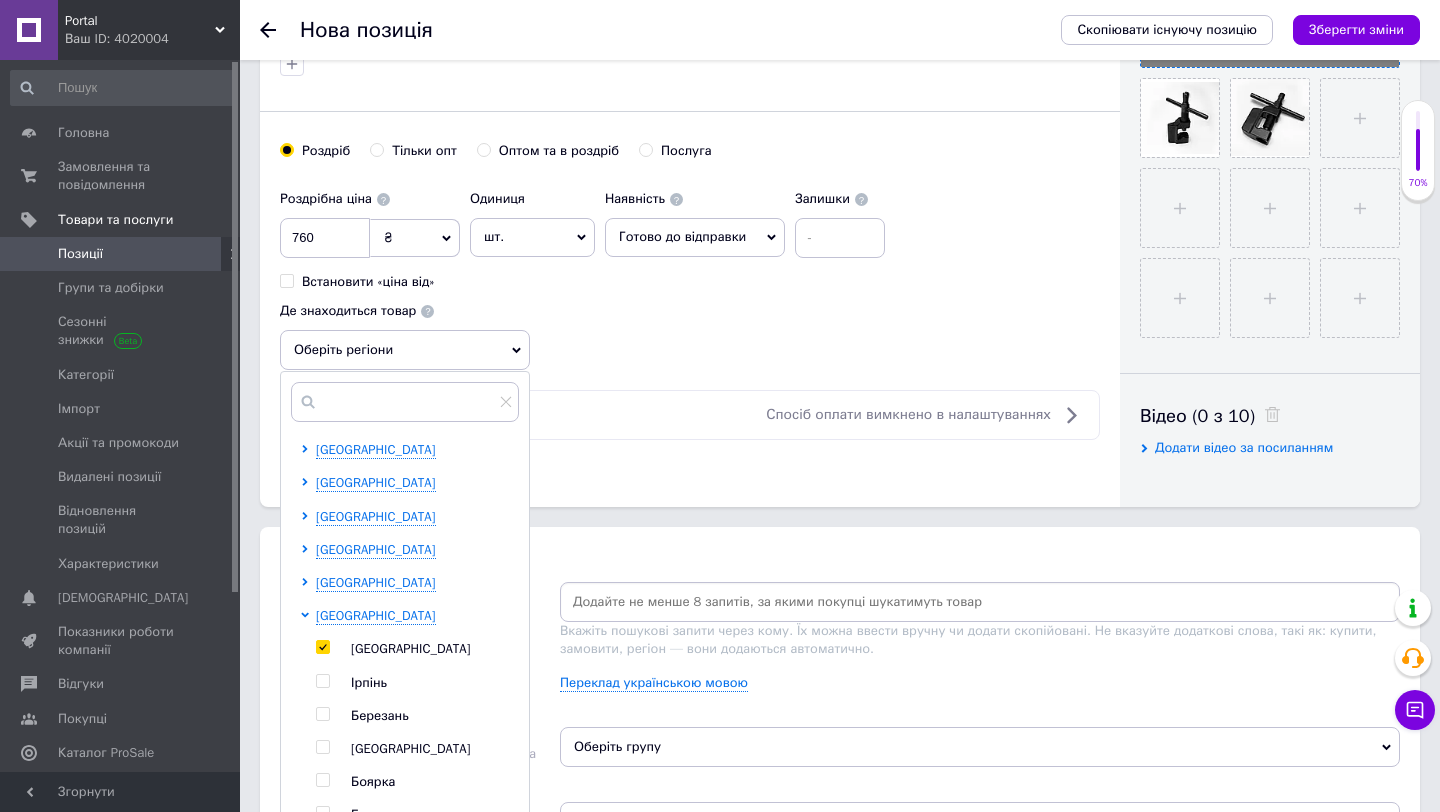 checkbox on "true" 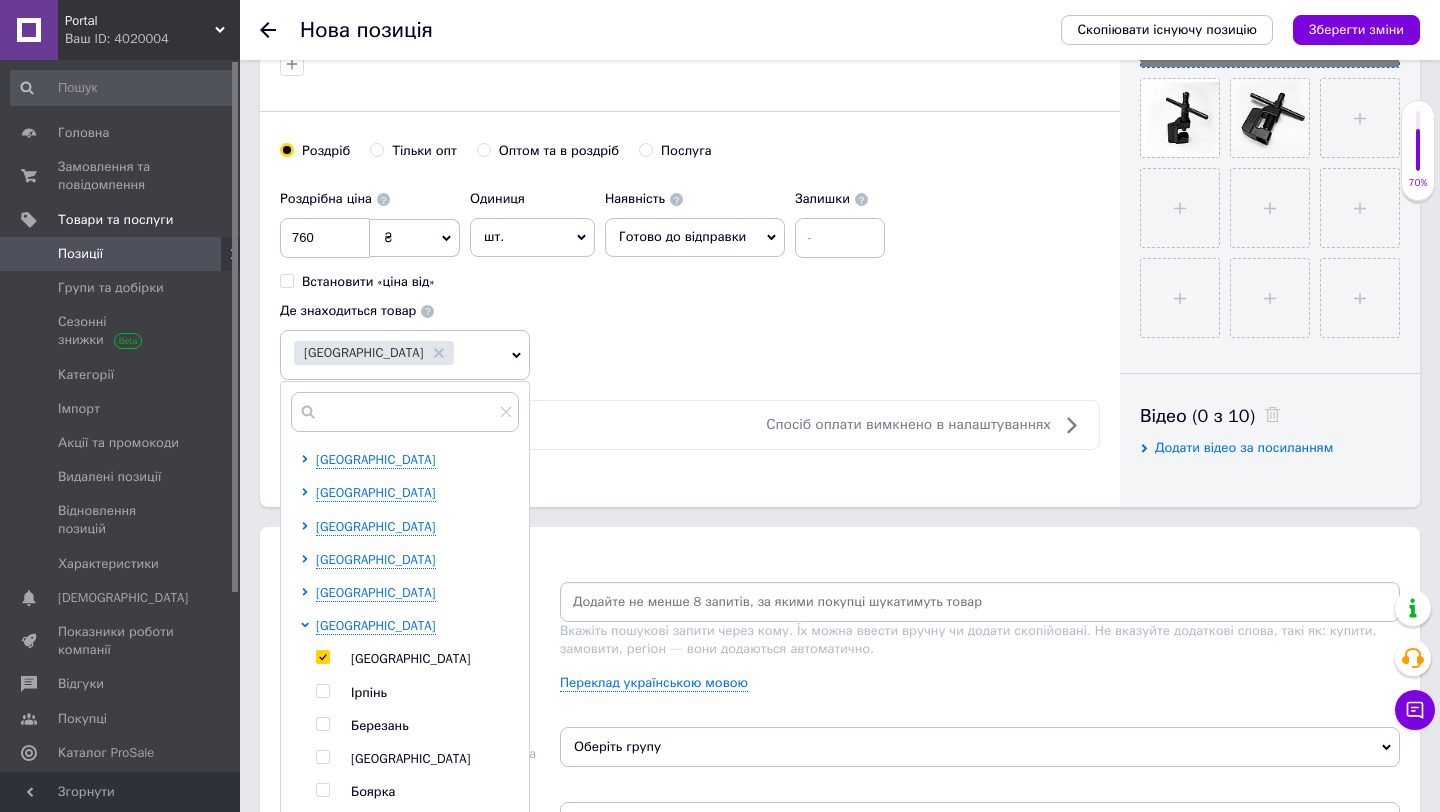 click on "Основна інформація Назва позиції (Російська) ✱ Мушковод для АК мушковерт корректор мушки АК Prtl Код/Артикул Опис (Російська) ✱ Инструмент для регулировки мушки АК
Подходит для всех разновидностей Калашникова (АК 47, АКС 47, АКМ, АКМС, АК 74, АКС 74, АКСУ и т.п.) и всех видов гражданских карабинов на базе АК (Маяк, Вулкан, Сайга, Форт и др.) и СКС.
- Позволяет выставить мушку по горизонтали (боковая отвертка)
- Позволяет выставить мушку по вертикали (отвертка по высоте)
- Винтовой механизм позволяет внести даже мельчайшие изменения в положение мушки
Розмір" at bounding box center [690, -51] 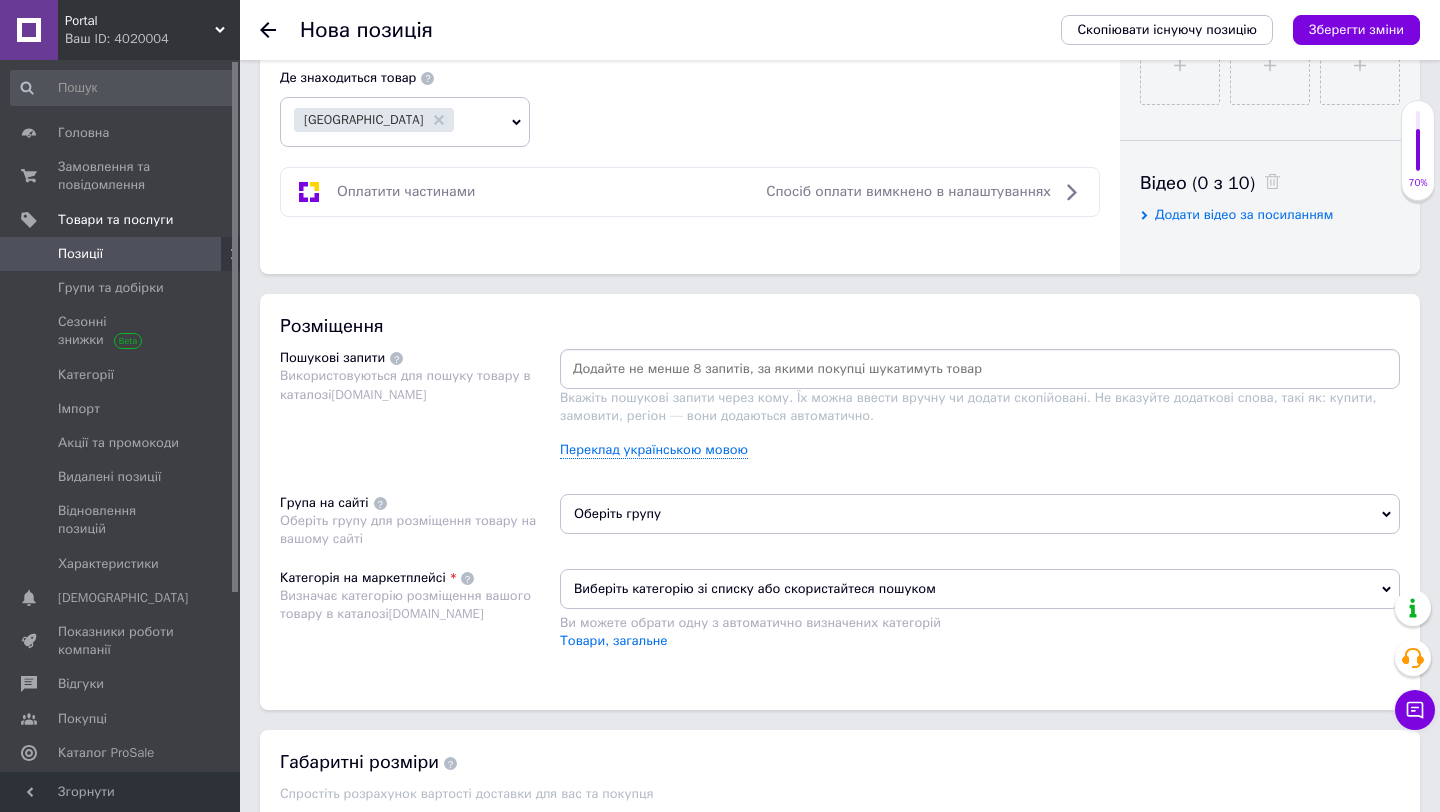 scroll, scrollTop: 933, scrollLeft: 0, axis: vertical 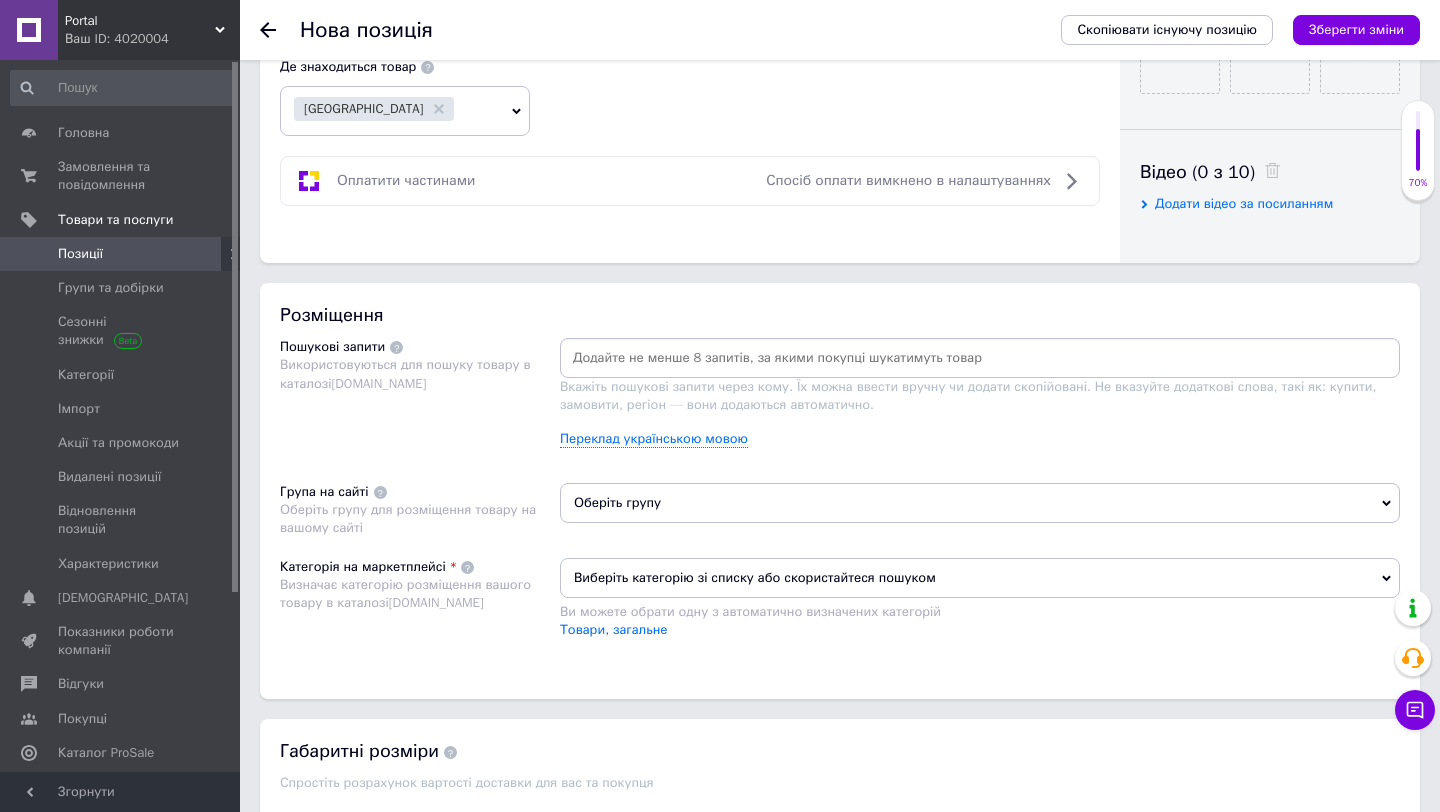 click on "Оберіть групу" at bounding box center (980, 503) 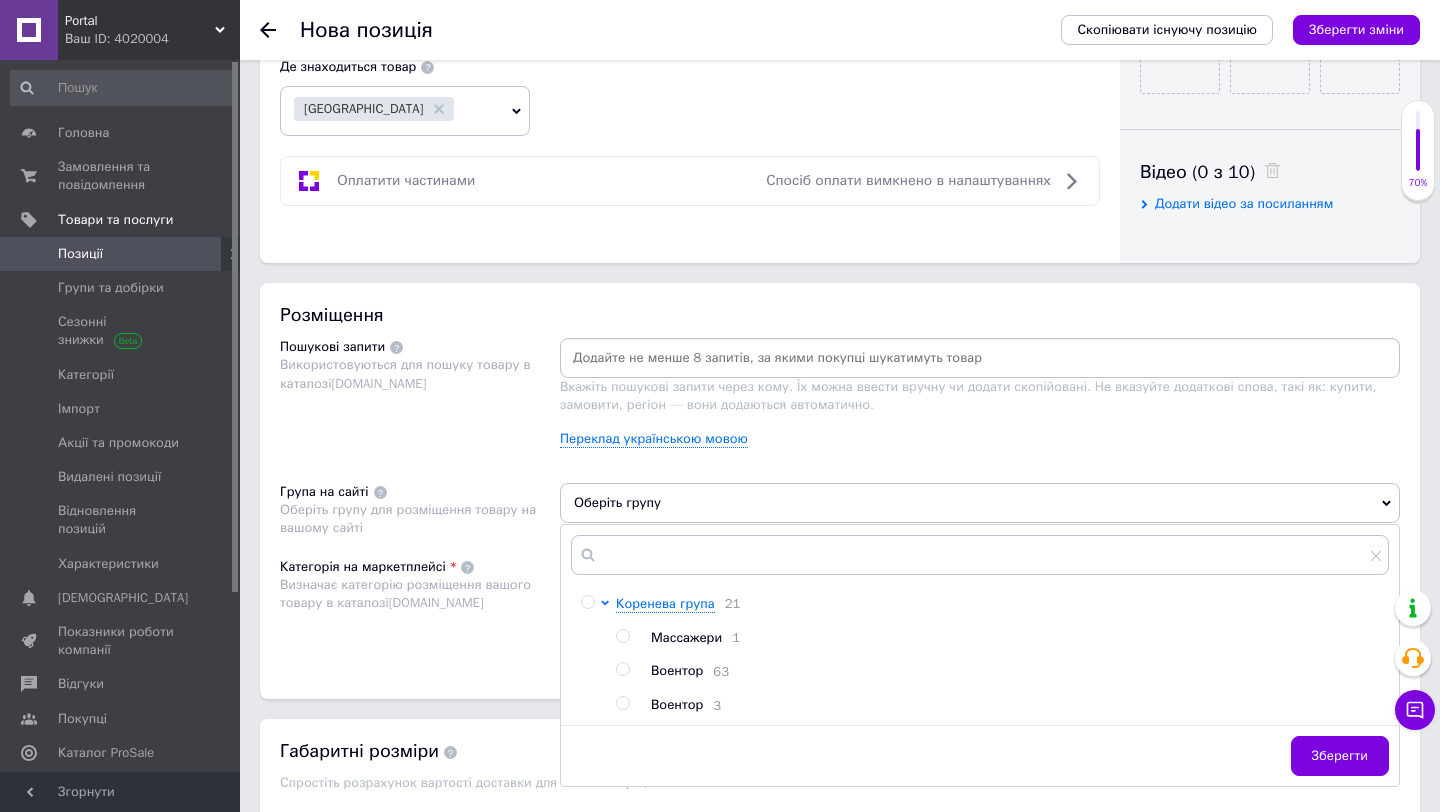 click at bounding box center [622, 669] 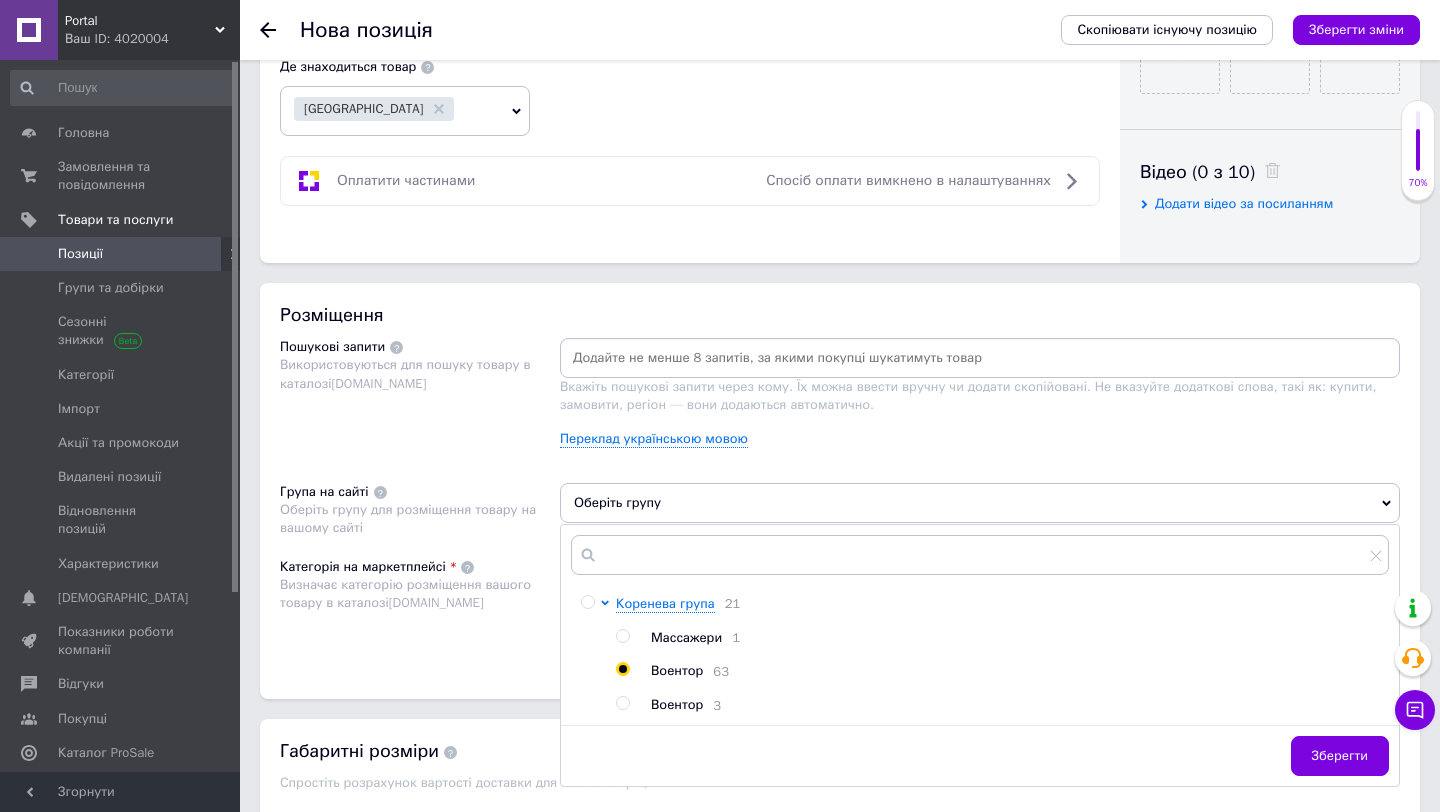 radio on "true" 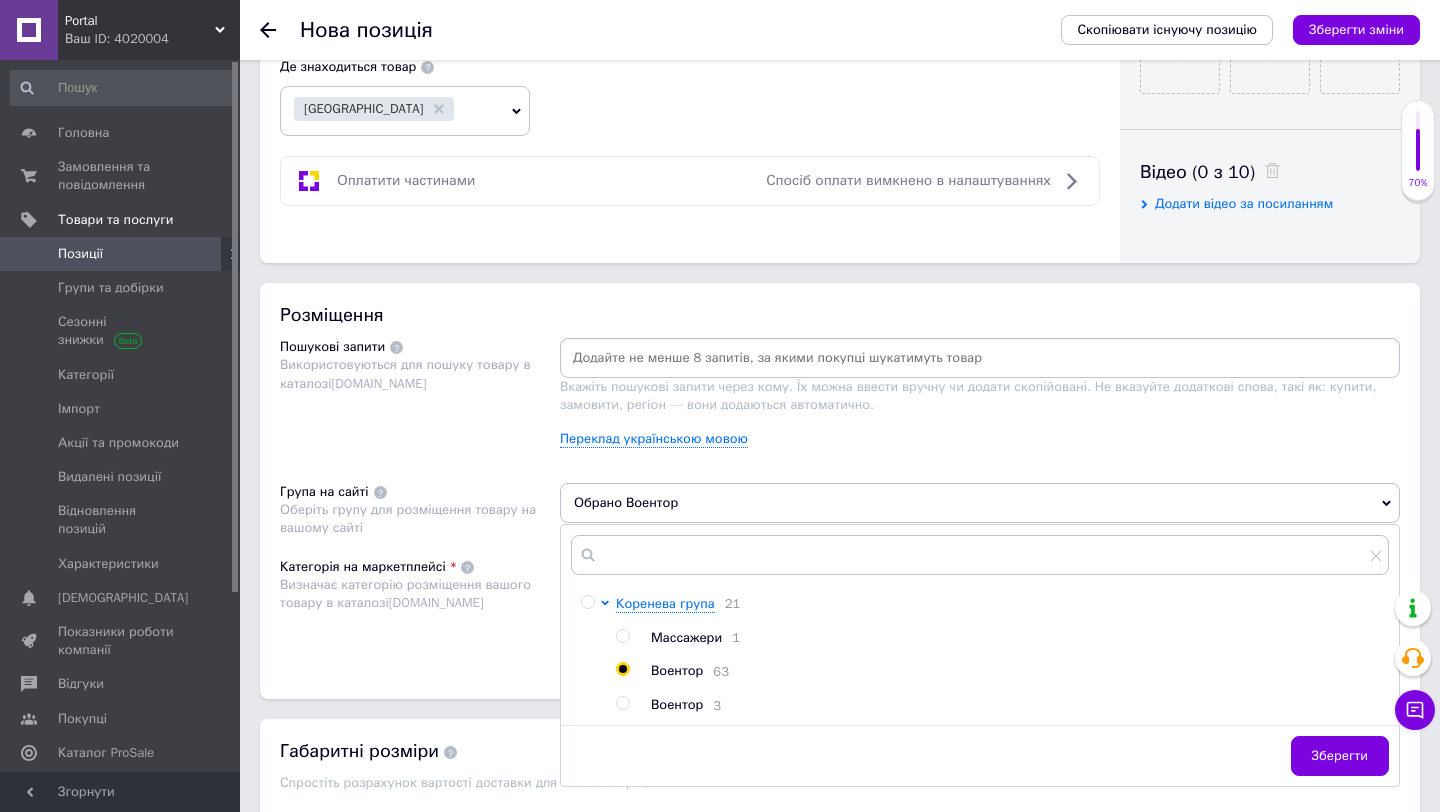 click on "Категорія на маркетплейсі Визначає категорію розміщення вашого товару в каталозі  Prom.ua" at bounding box center (420, 608) 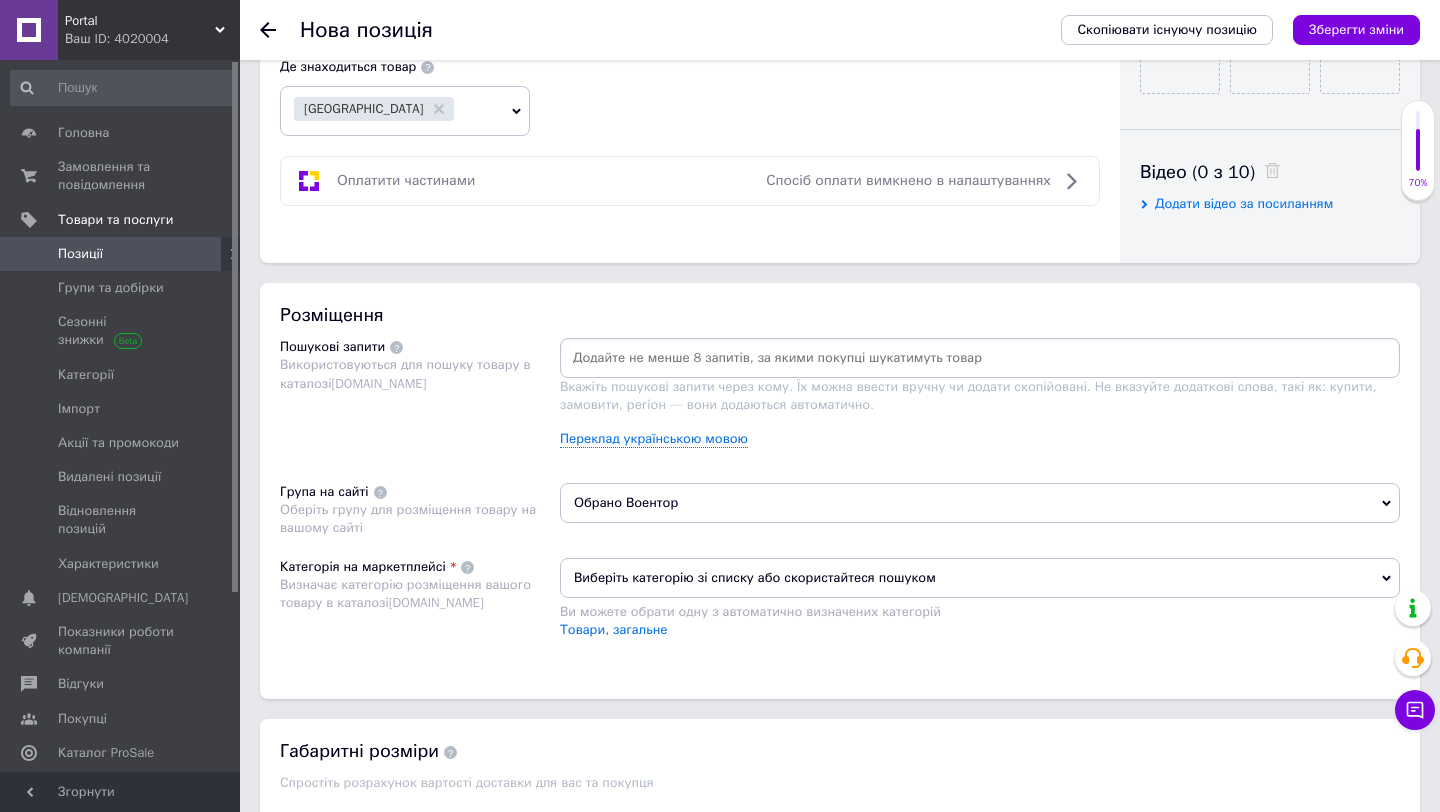 click on "Виберіть категорію зі списку або скористайтеся пошуком" at bounding box center [980, 578] 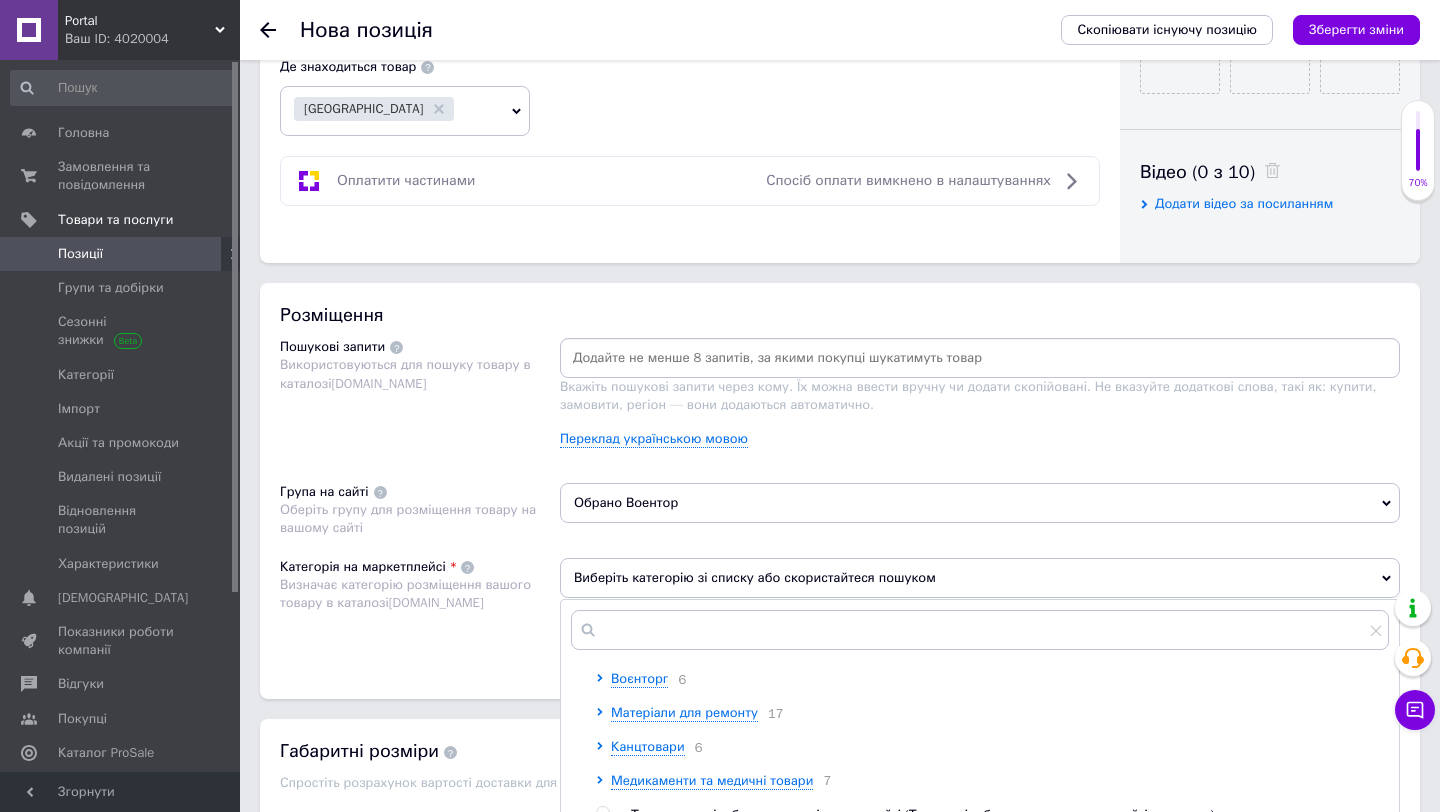 scroll, scrollTop: 844, scrollLeft: 0, axis: vertical 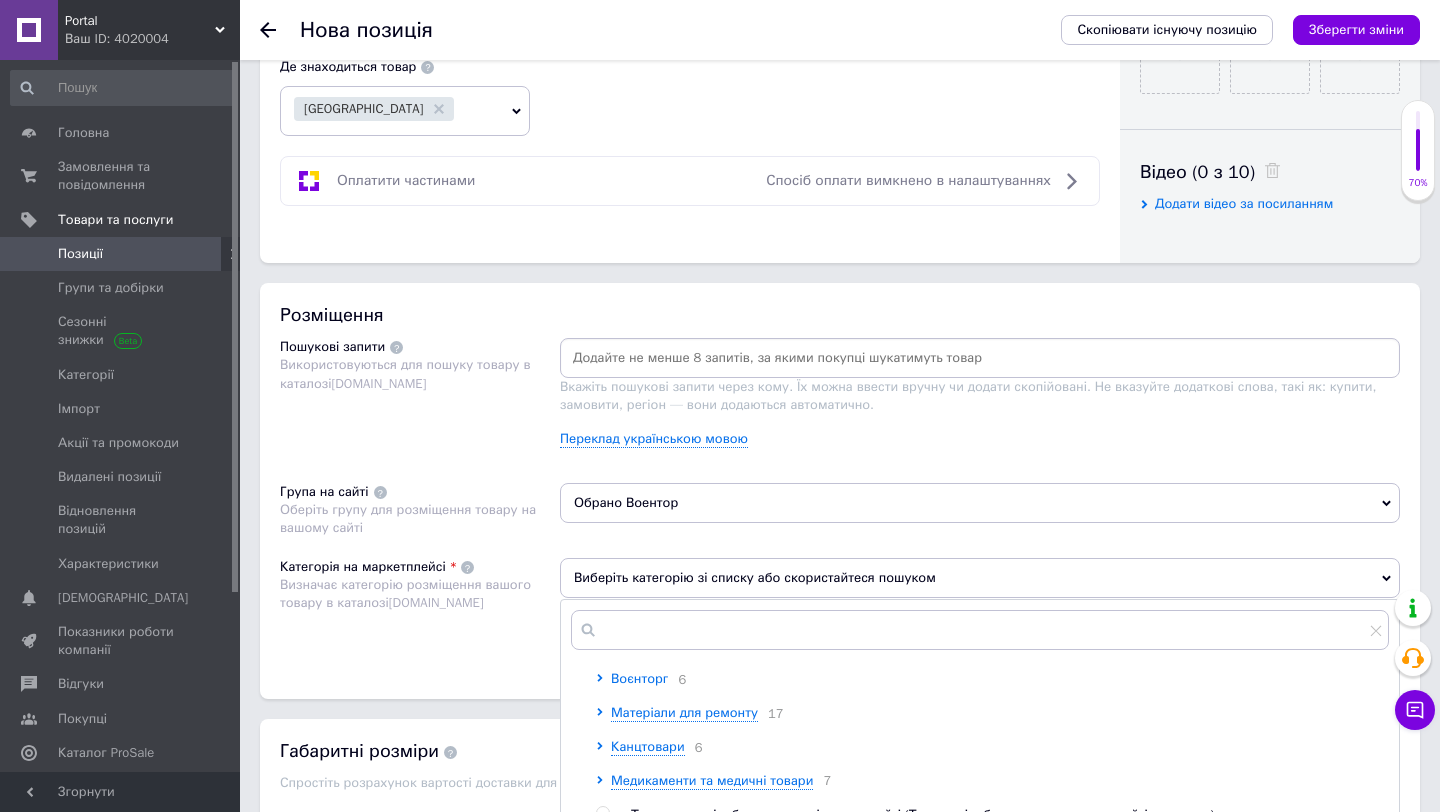 click on "Воєнторг" at bounding box center (639, 678) 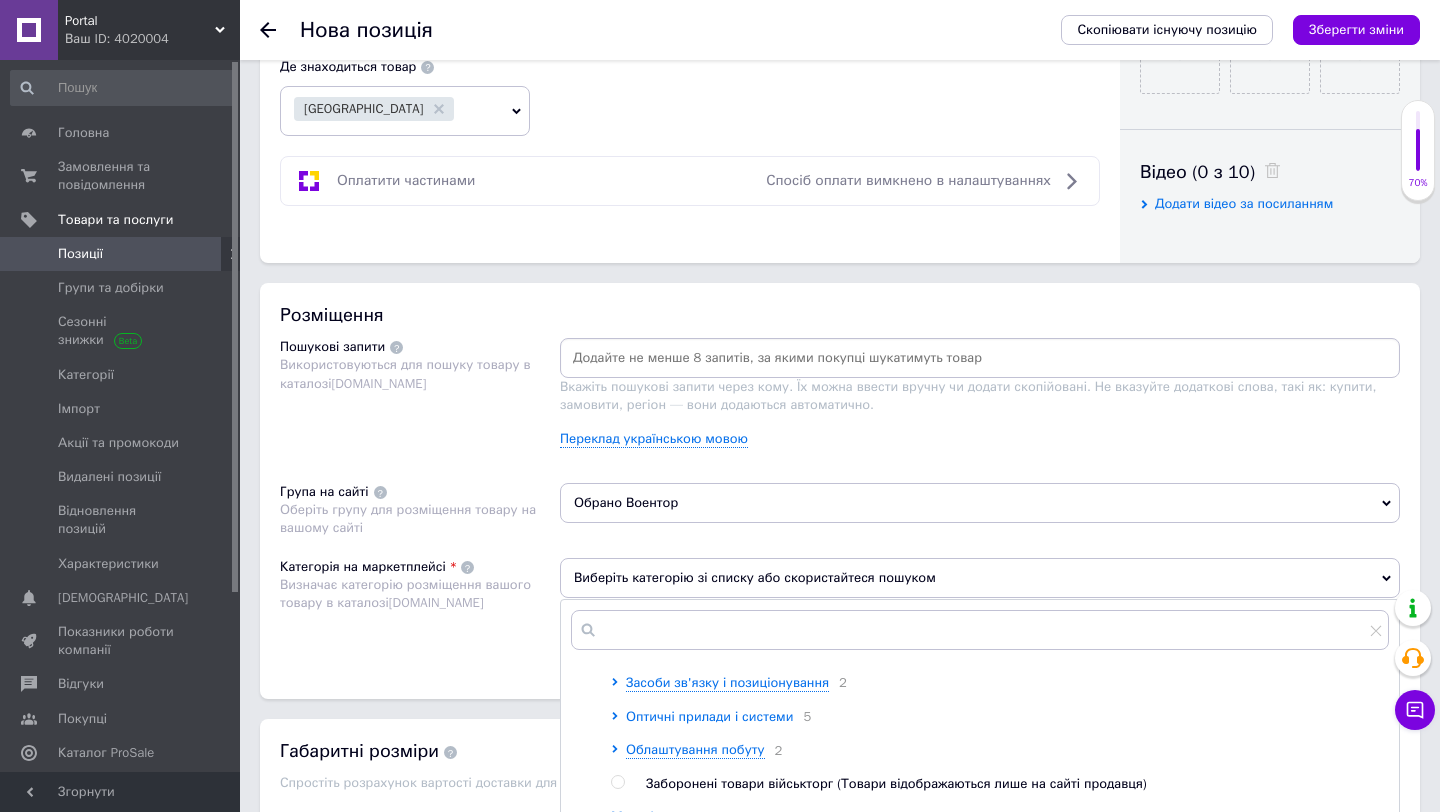 scroll, scrollTop: 990, scrollLeft: 0, axis: vertical 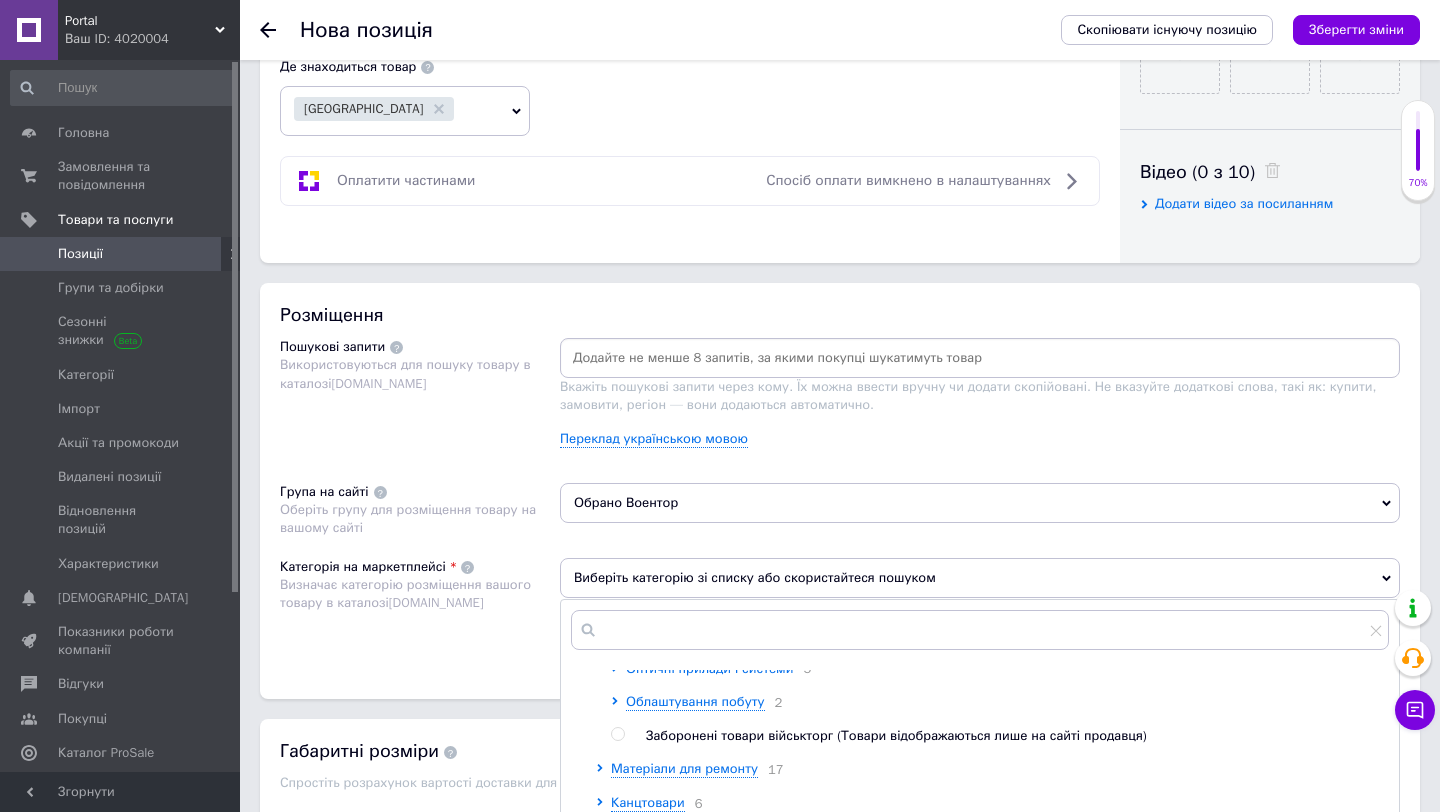 click on "Облаштування побуту" at bounding box center (695, 701) 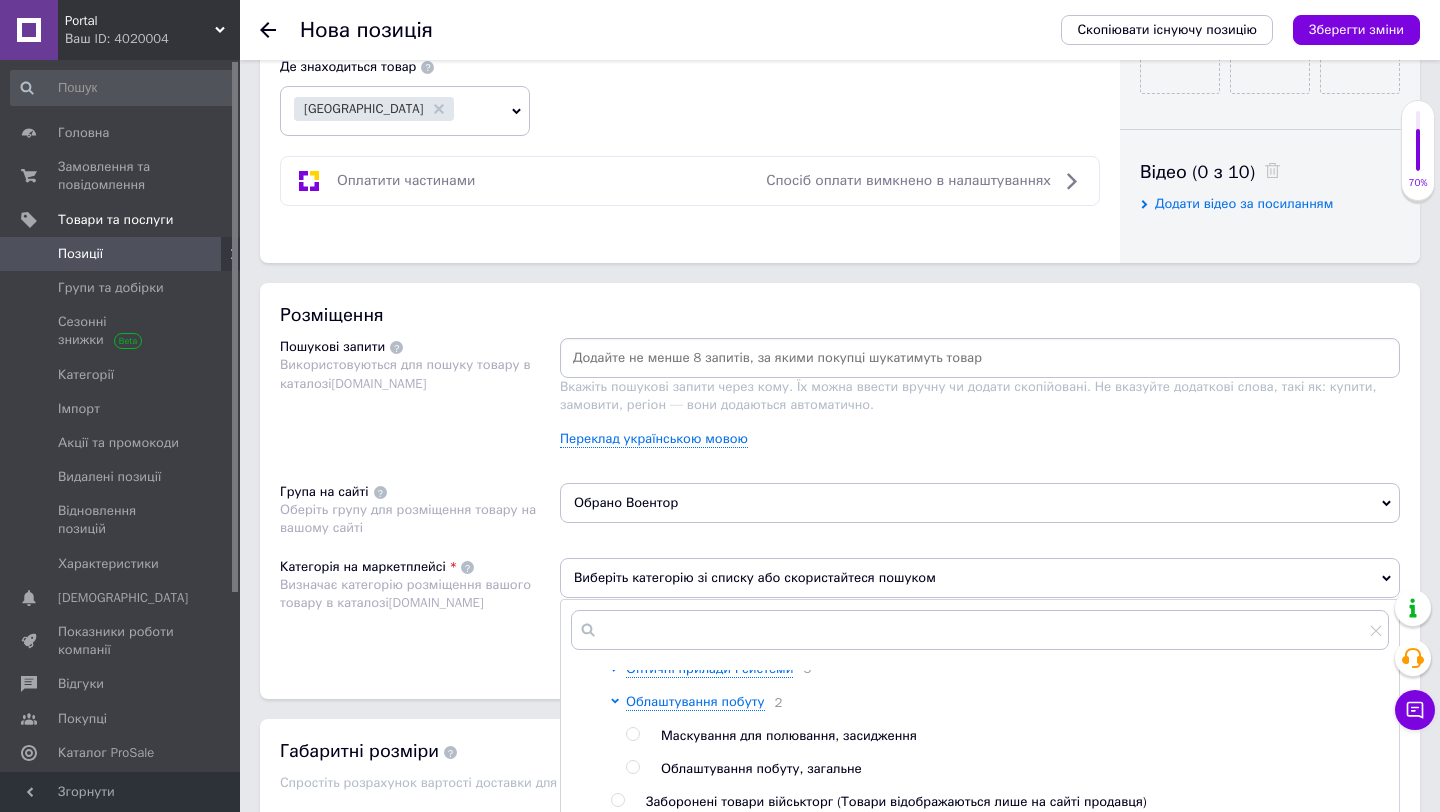 click at bounding box center (632, 734) 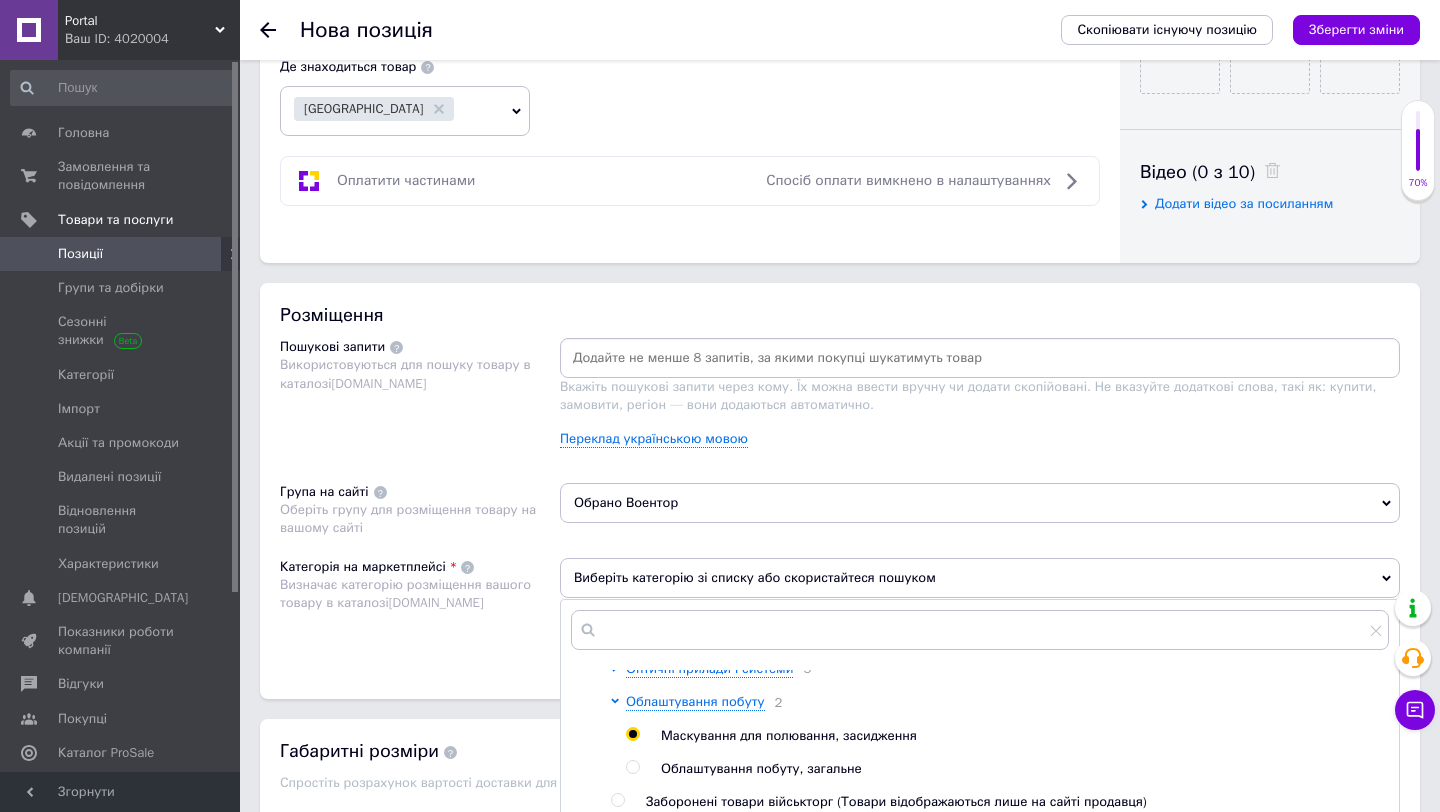 radio on "true" 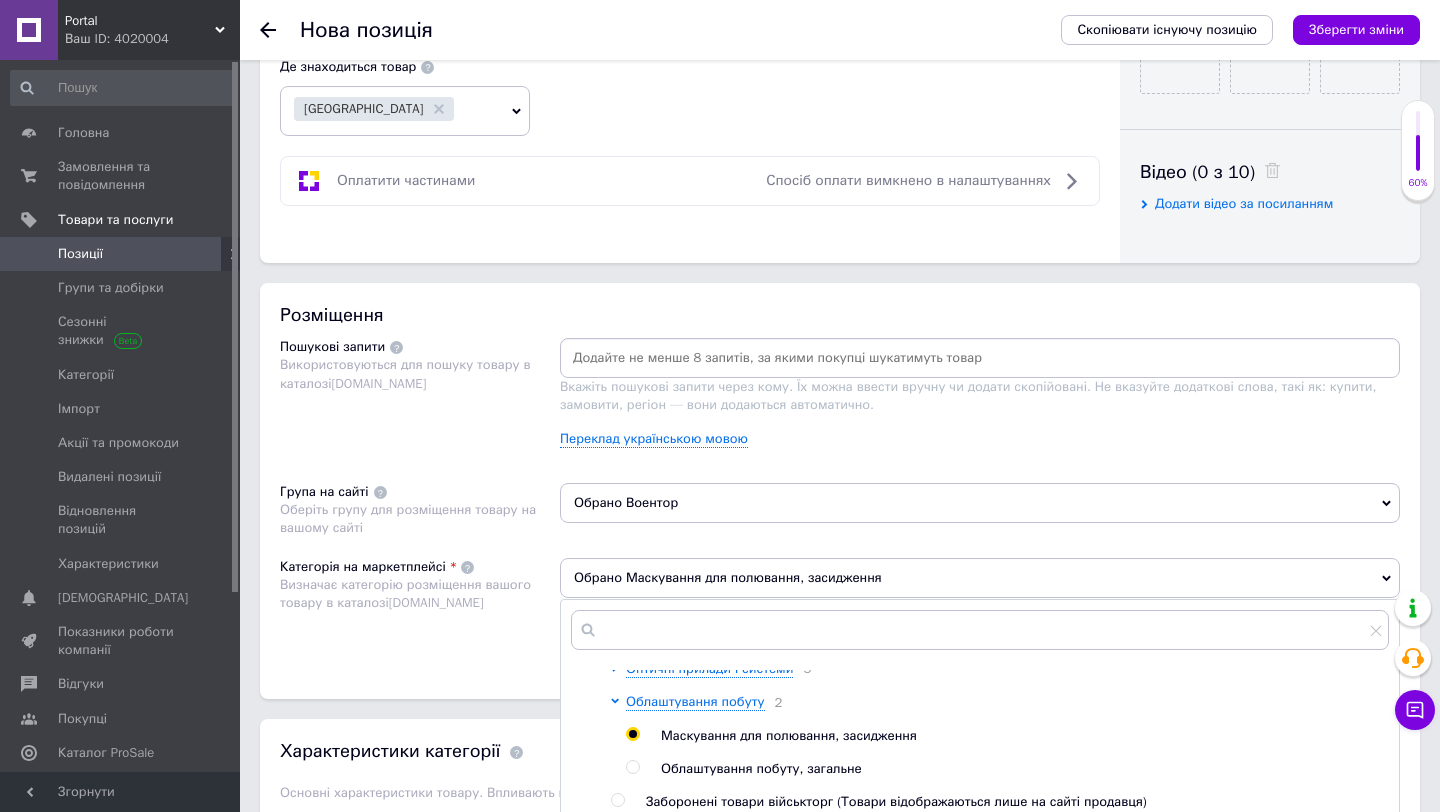click on "Категорія на маркетплейсі Визначає категорію розміщення вашого товару в каталозі  Prom.ua" at bounding box center (420, 608) 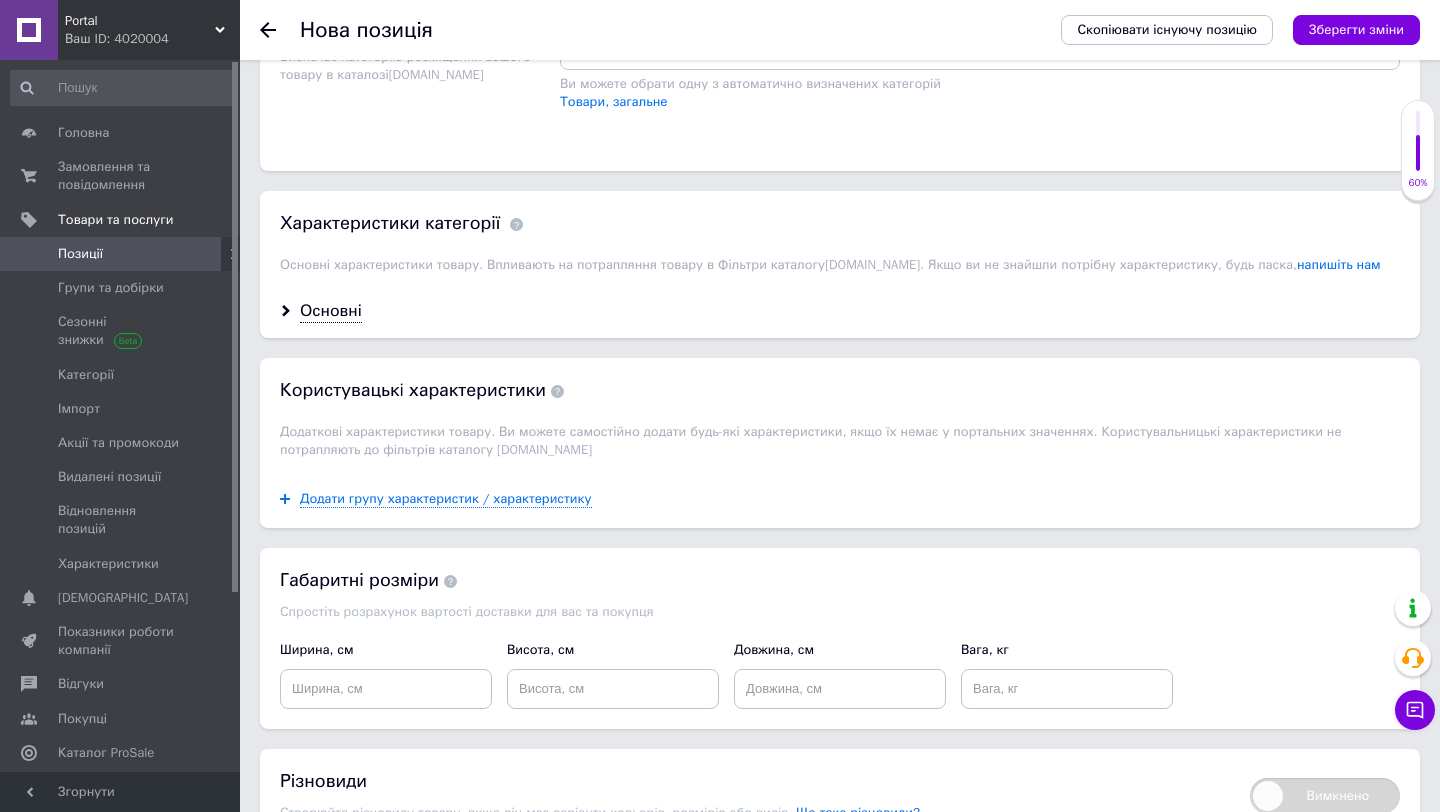 scroll, scrollTop: 1680, scrollLeft: 0, axis: vertical 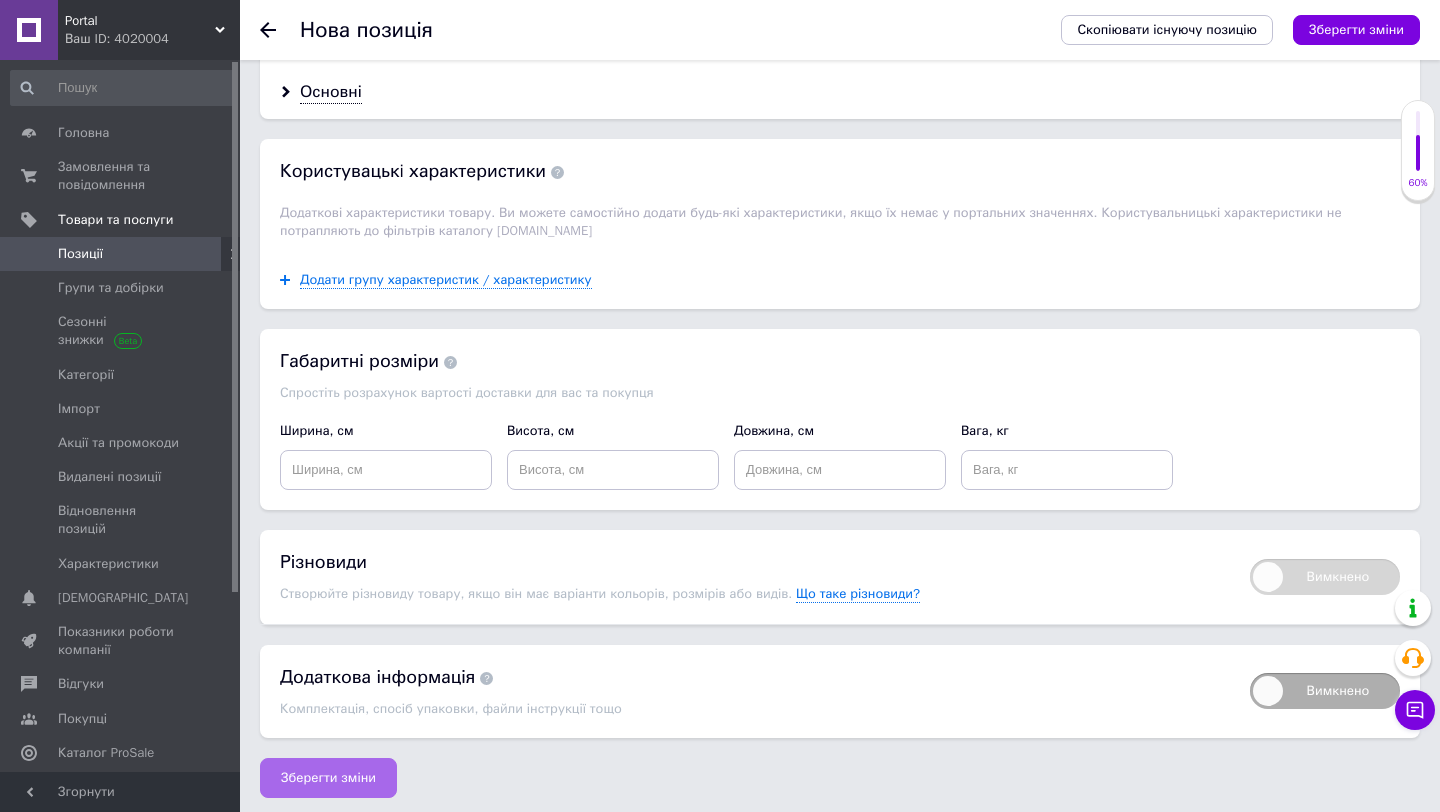 click on "Зберегти зміни" at bounding box center [328, 778] 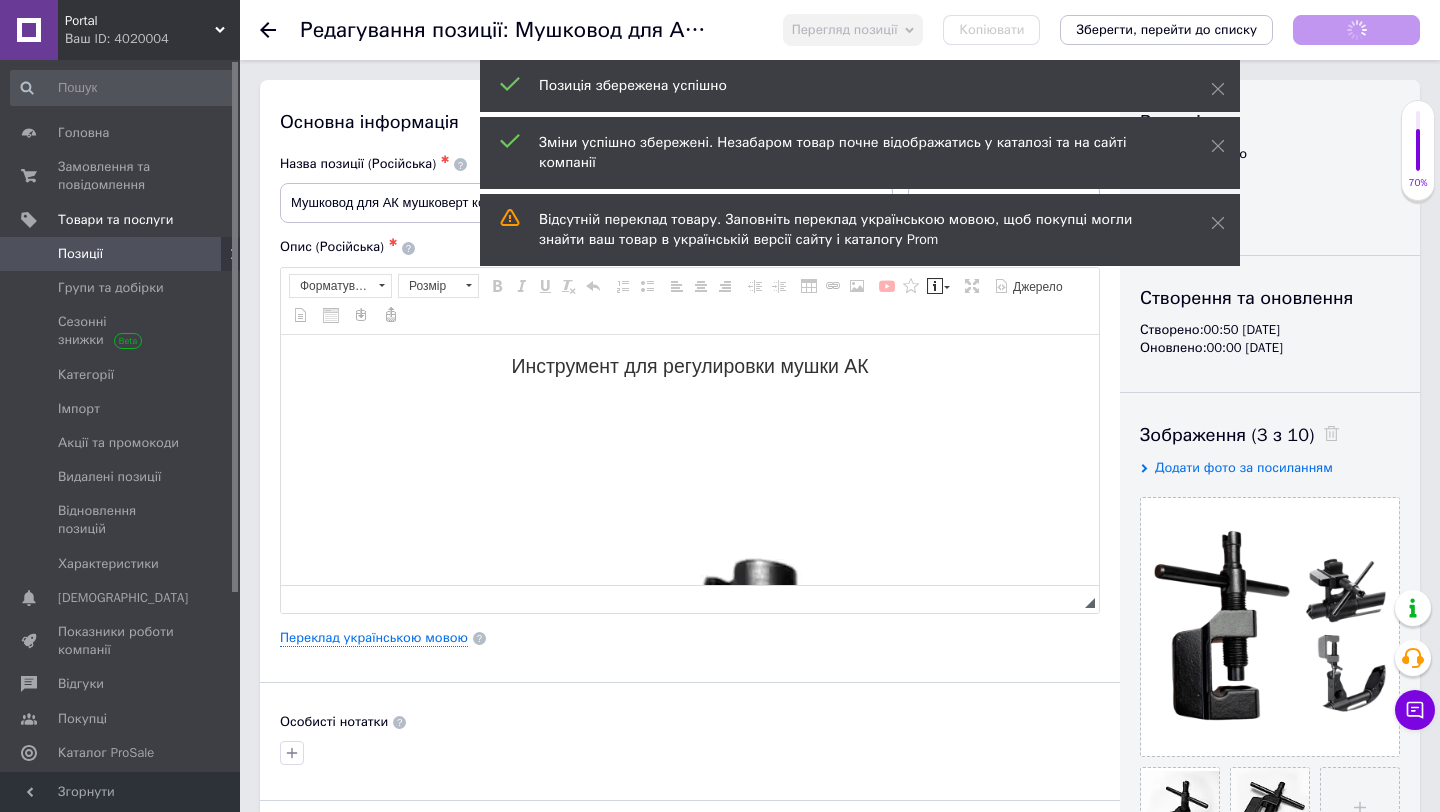 scroll, scrollTop: 0, scrollLeft: 0, axis: both 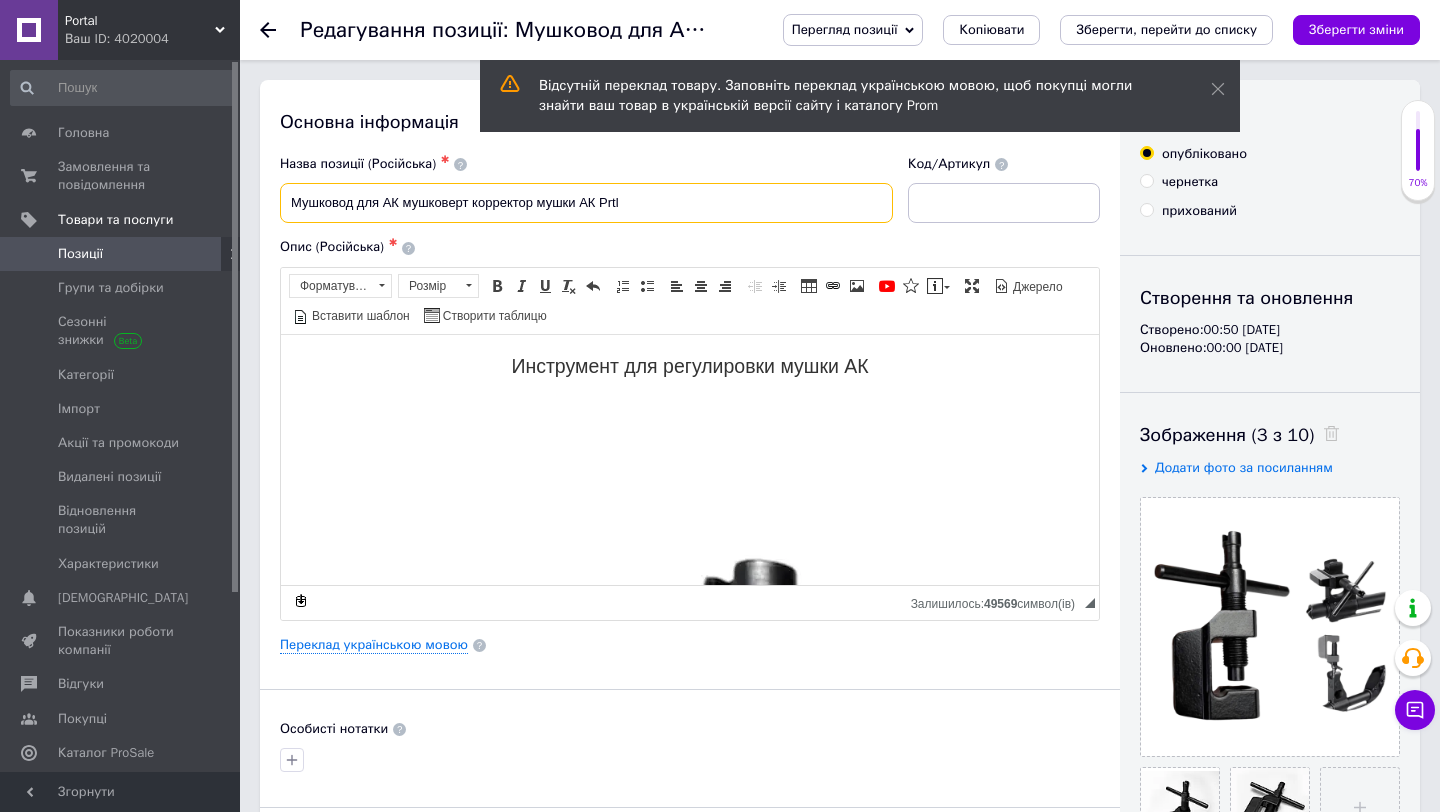 click on "Мушковод для АК мушковерт корректор мушки АК Prtl" at bounding box center [586, 203] 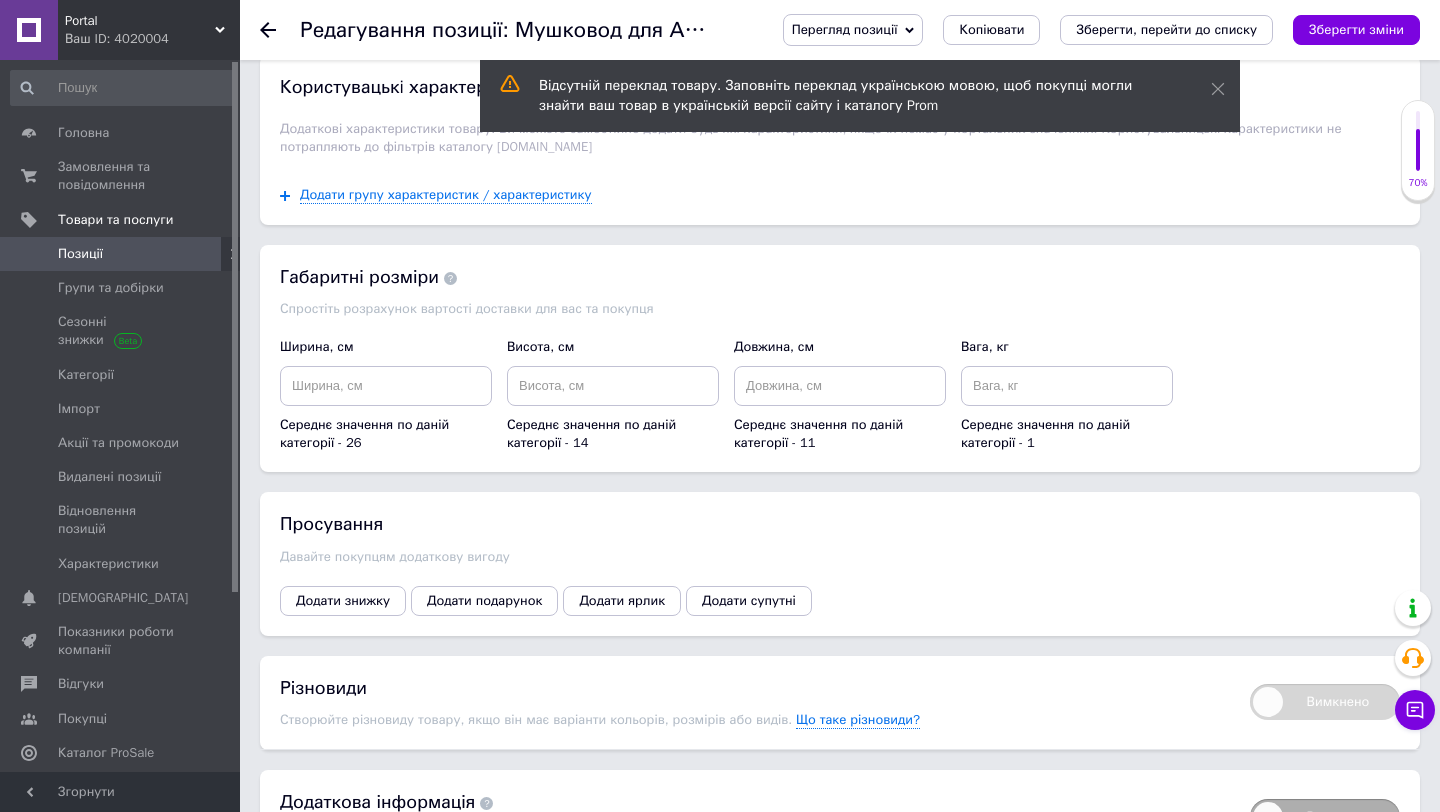 scroll, scrollTop: 1817, scrollLeft: 0, axis: vertical 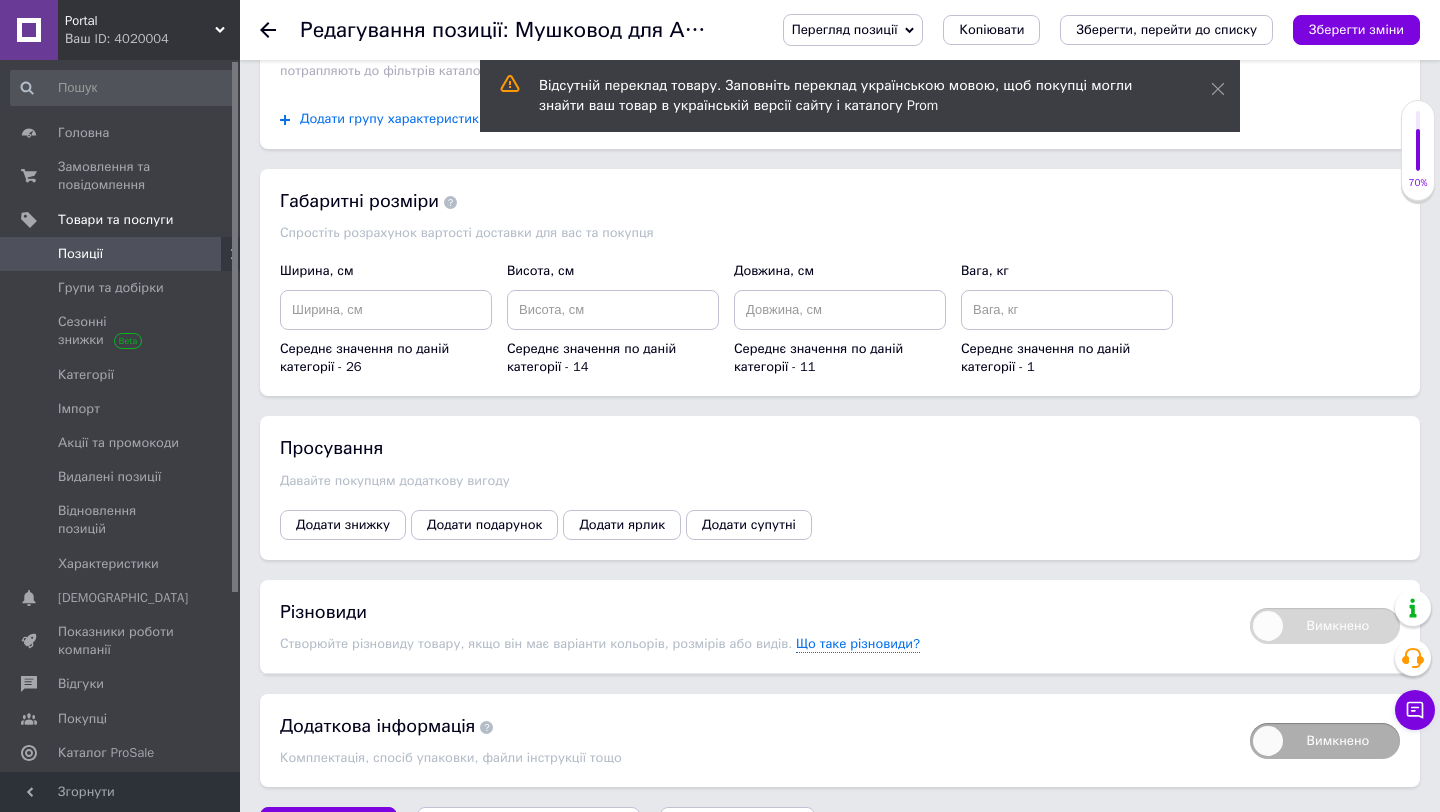 click on "Додати групу характеристик / характеристику" at bounding box center [446, 119] 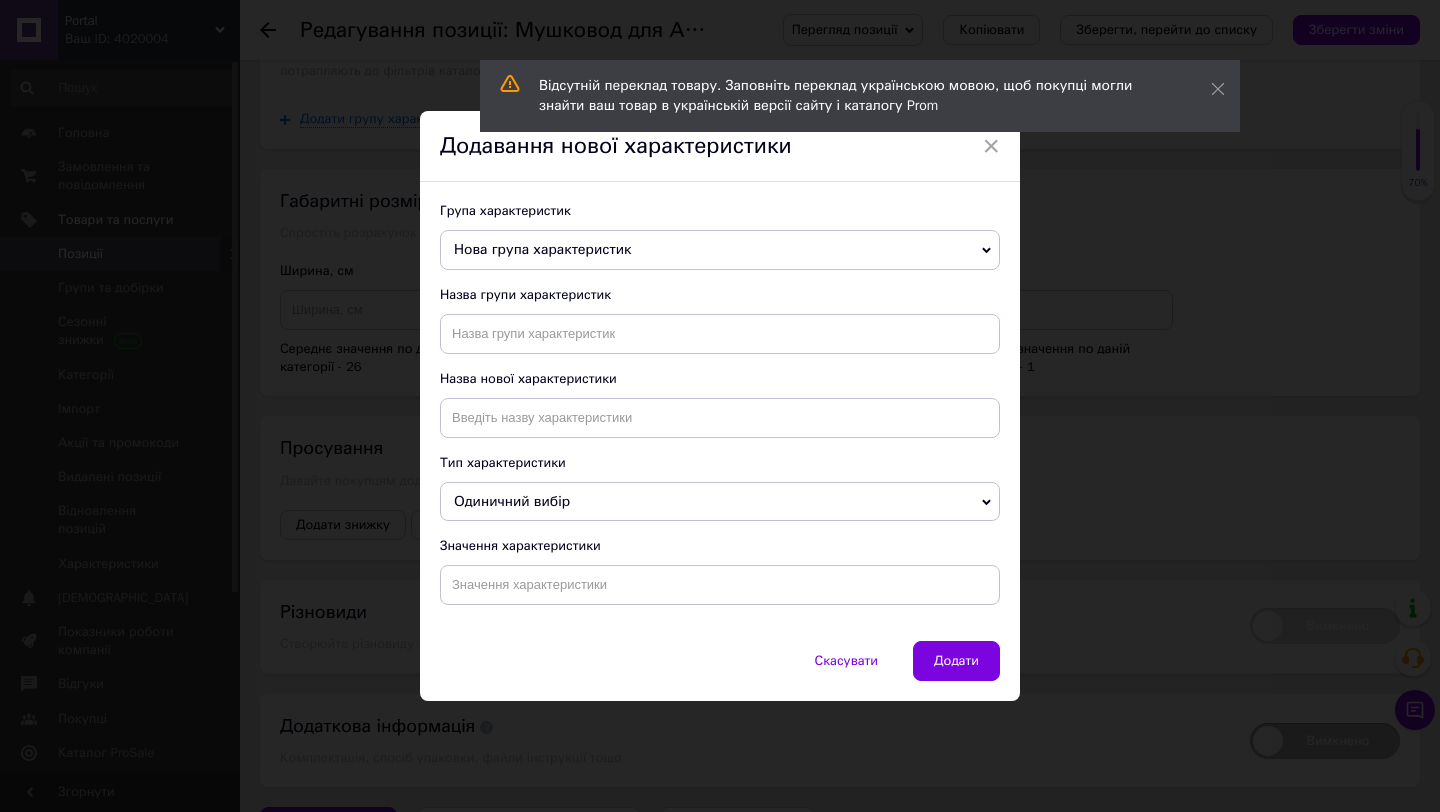 click on "Нова група характеристик" at bounding box center [542, 249] 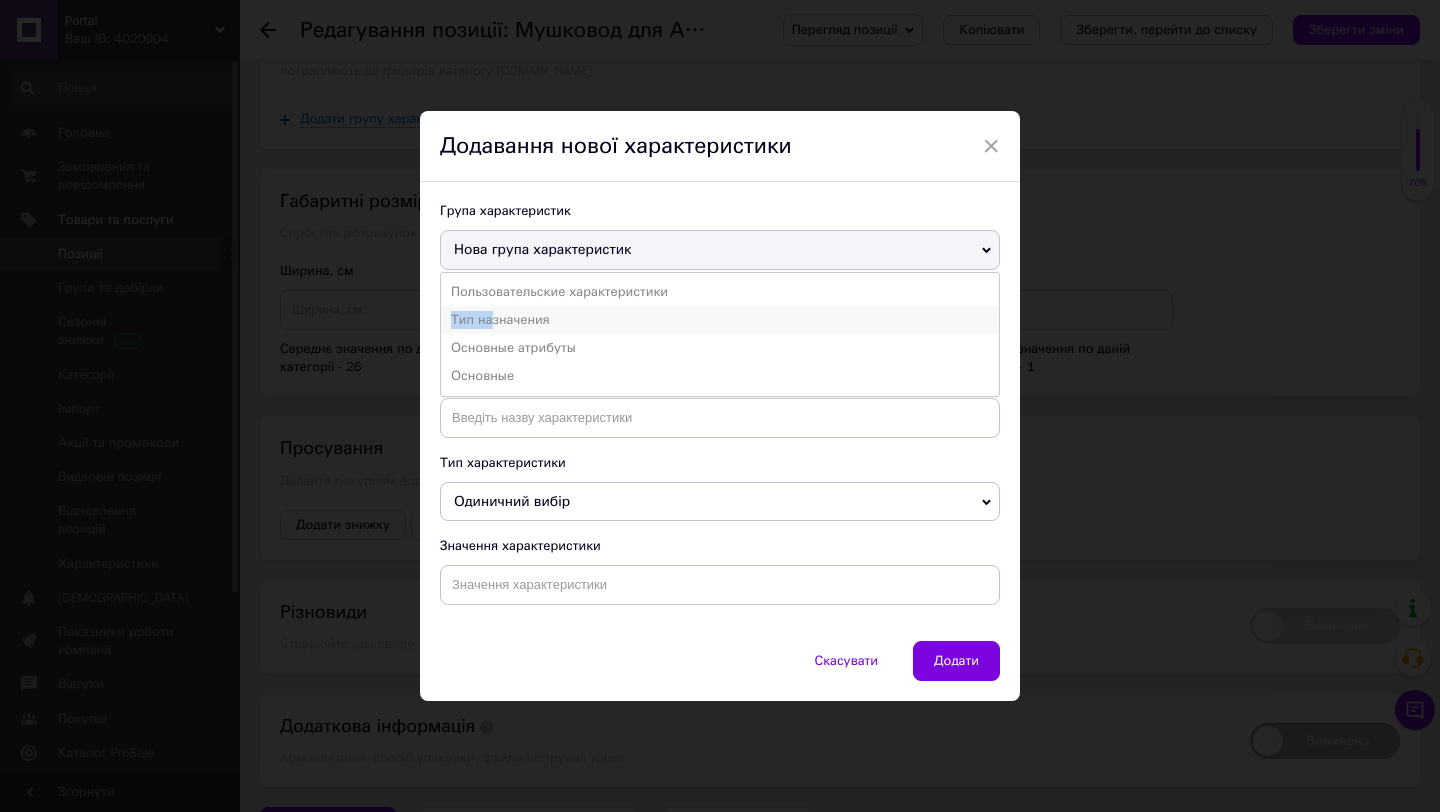 drag, startPoint x: 488, startPoint y: 309, endPoint x: 488, endPoint y: 325, distance: 16 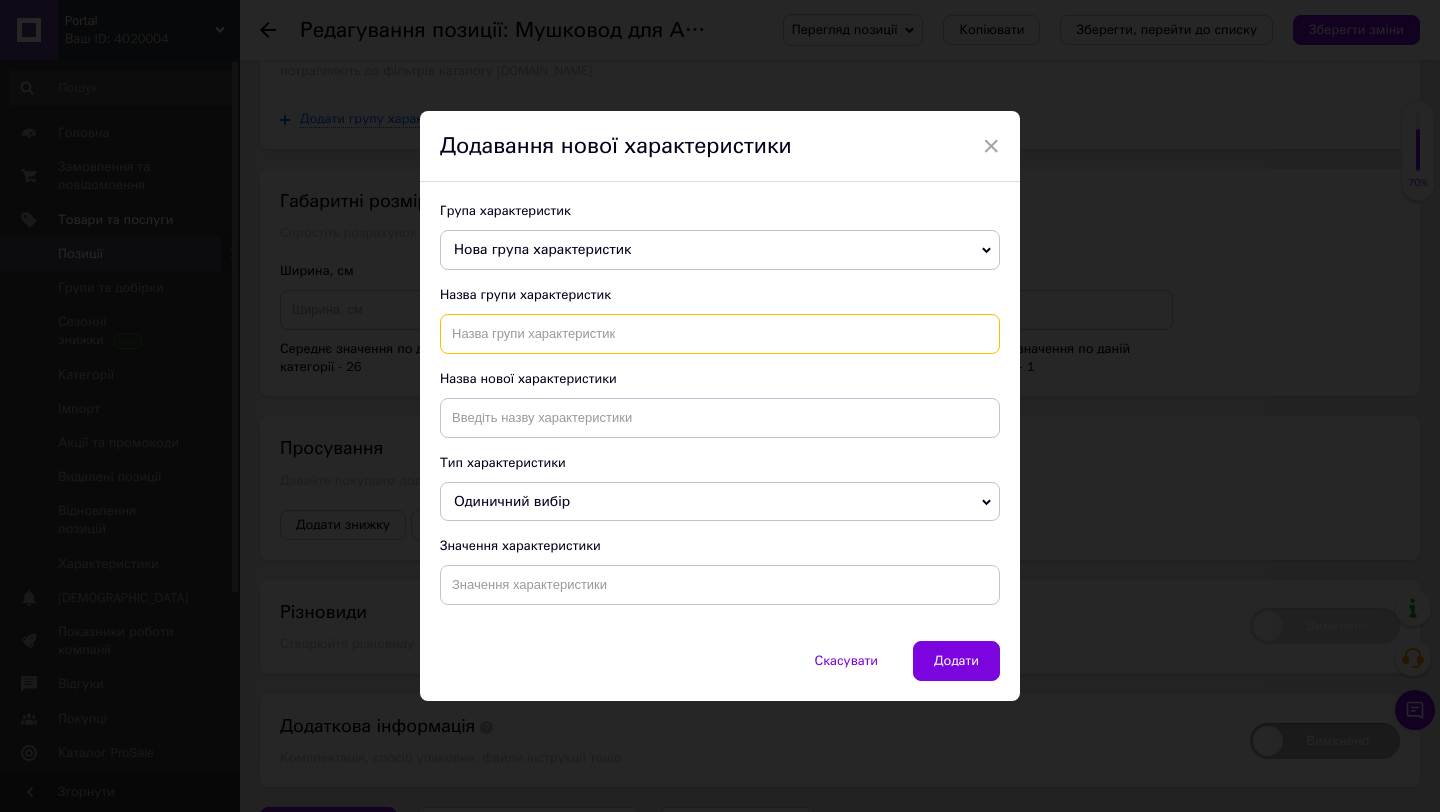 click at bounding box center (720, 334) 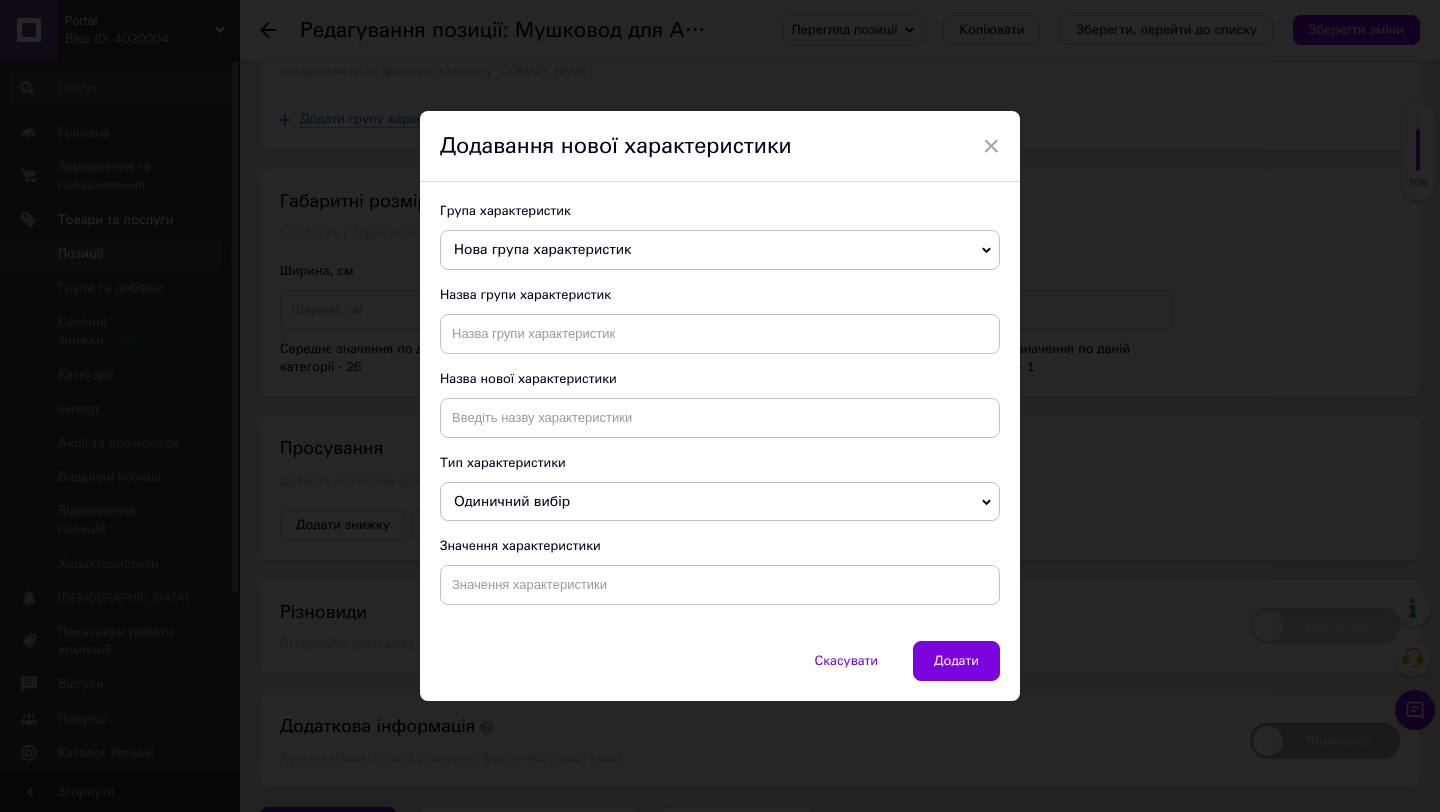 click on "Нова група характеристик" at bounding box center (720, 250) 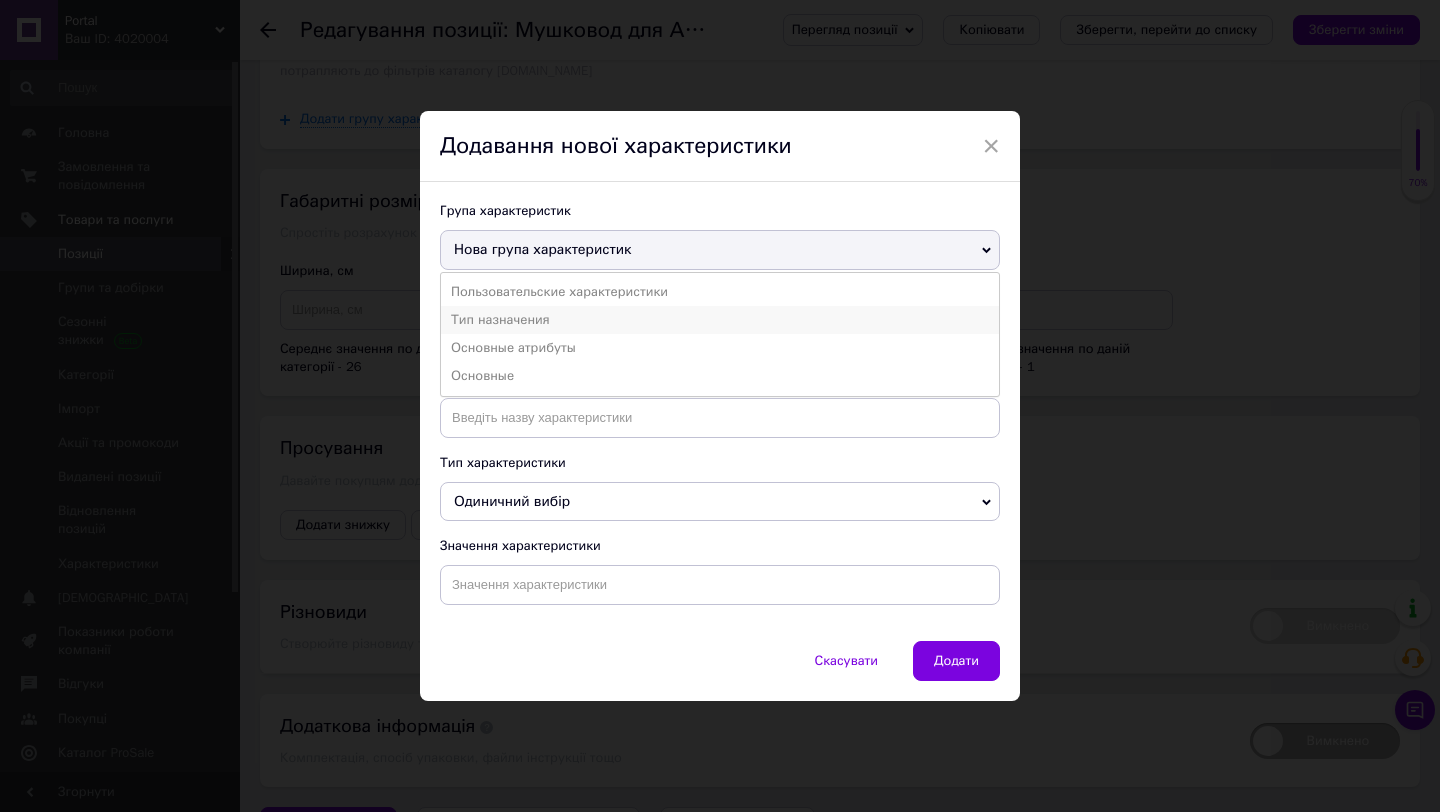 click on "Тип назначения" at bounding box center (720, 320) 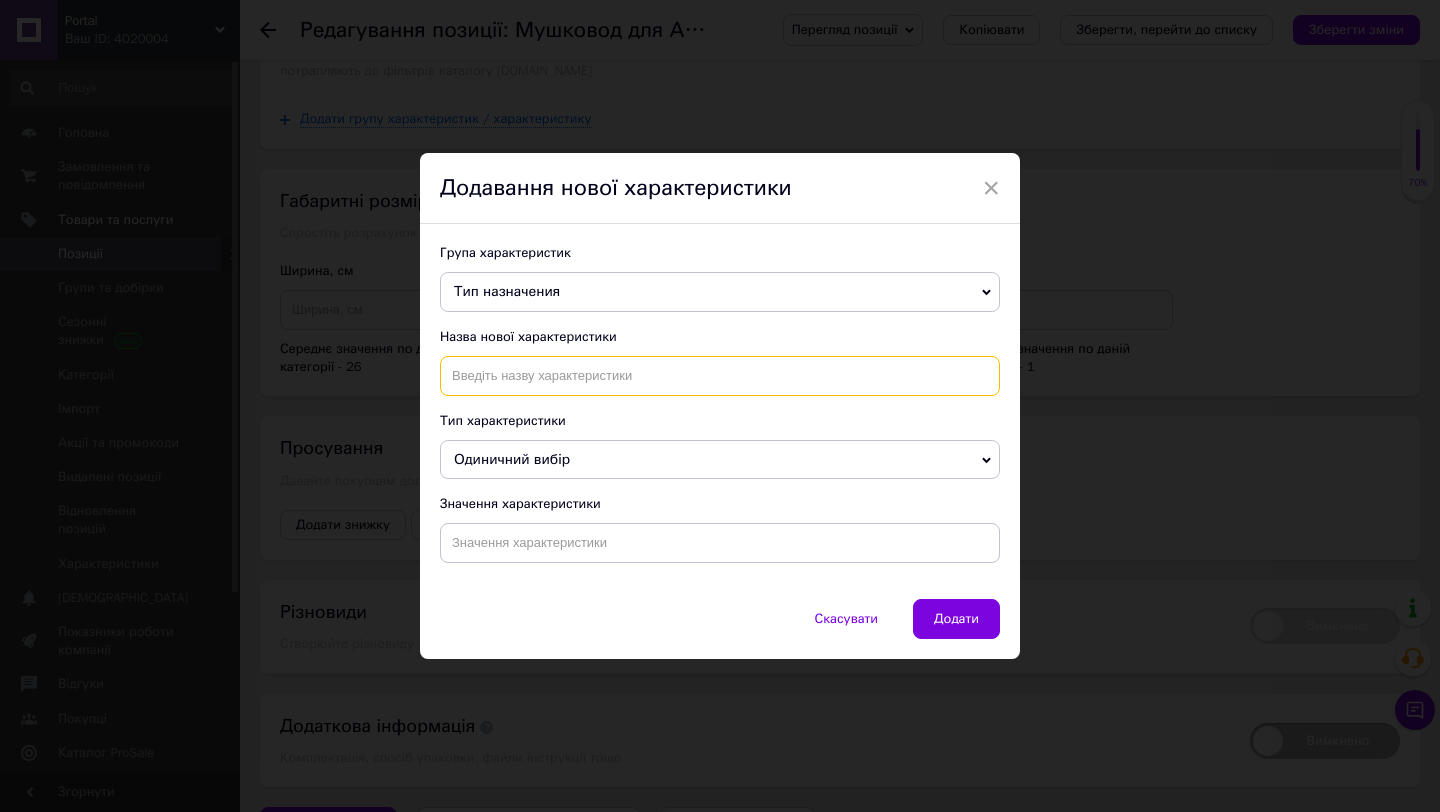 click at bounding box center (720, 376) 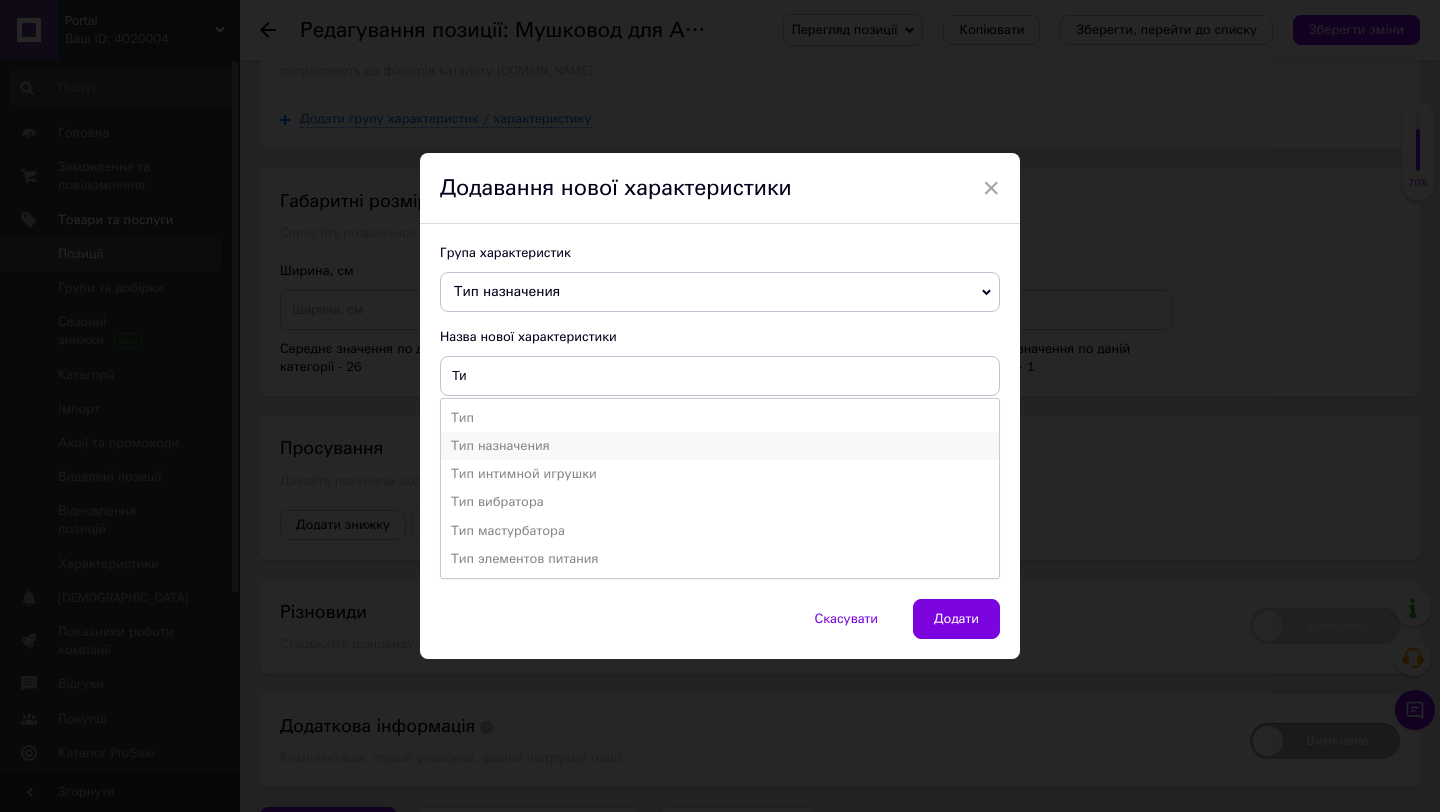 click on "Тип назначения" at bounding box center (720, 446) 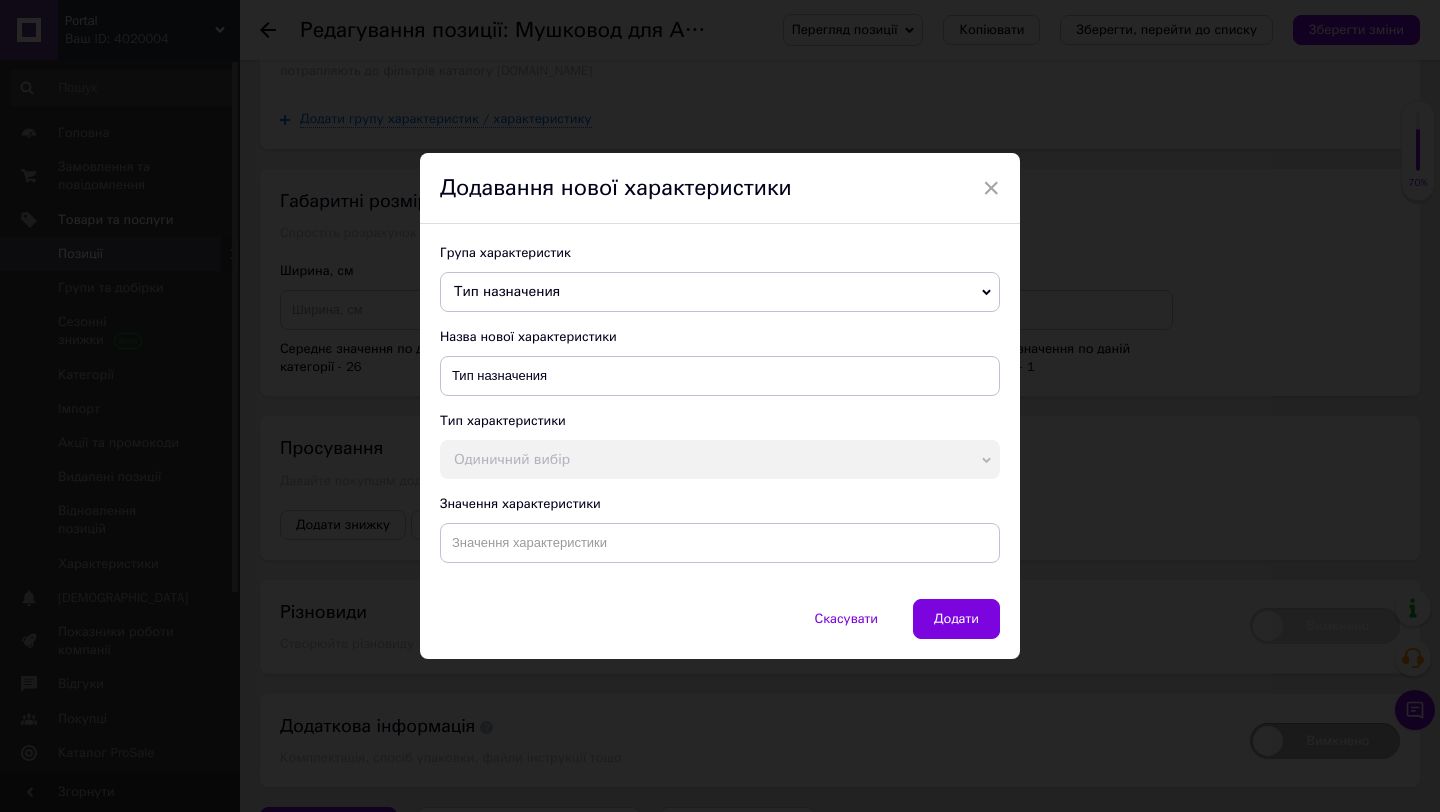 click on "Значення характеристики" at bounding box center (720, 504) 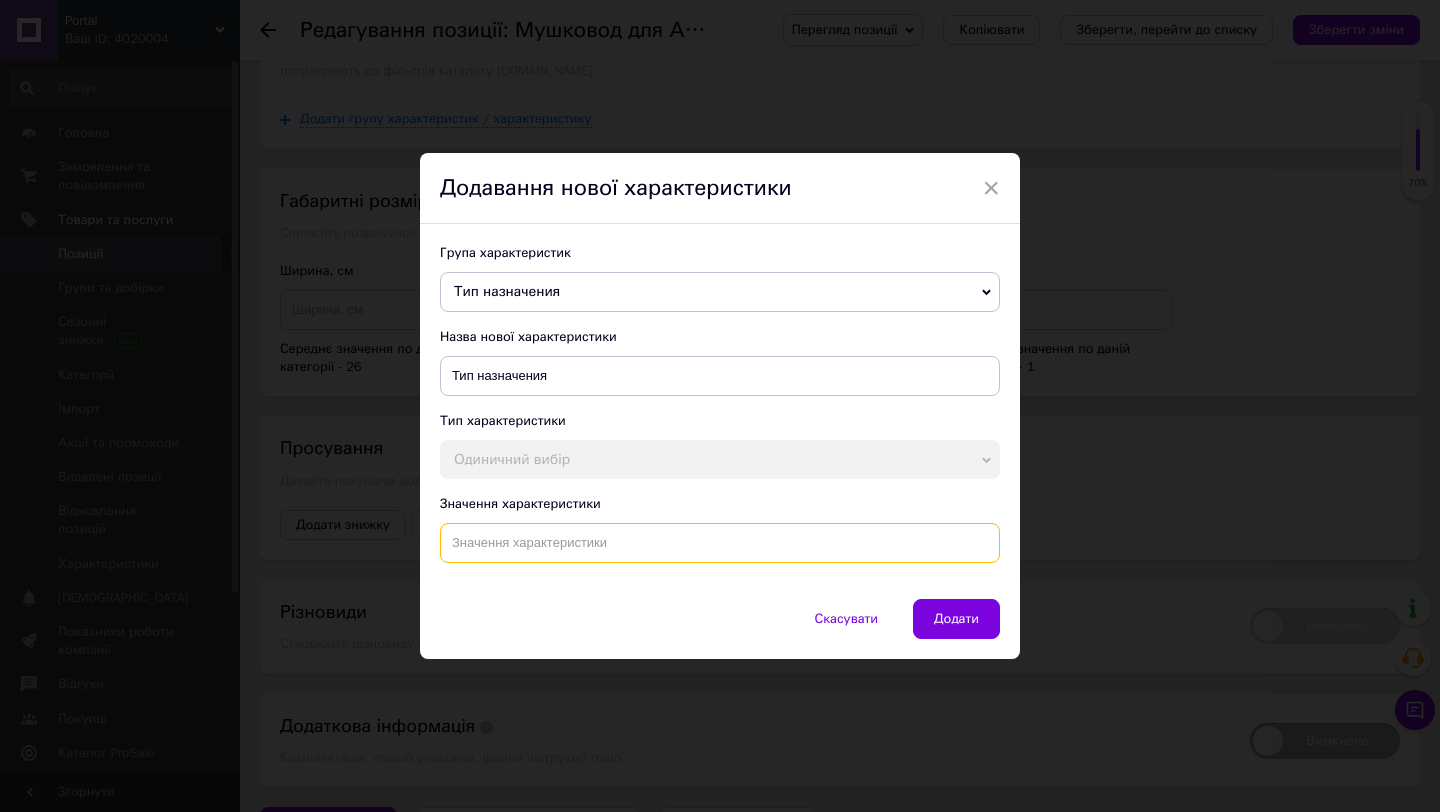 click at bounding box center [720, 543] 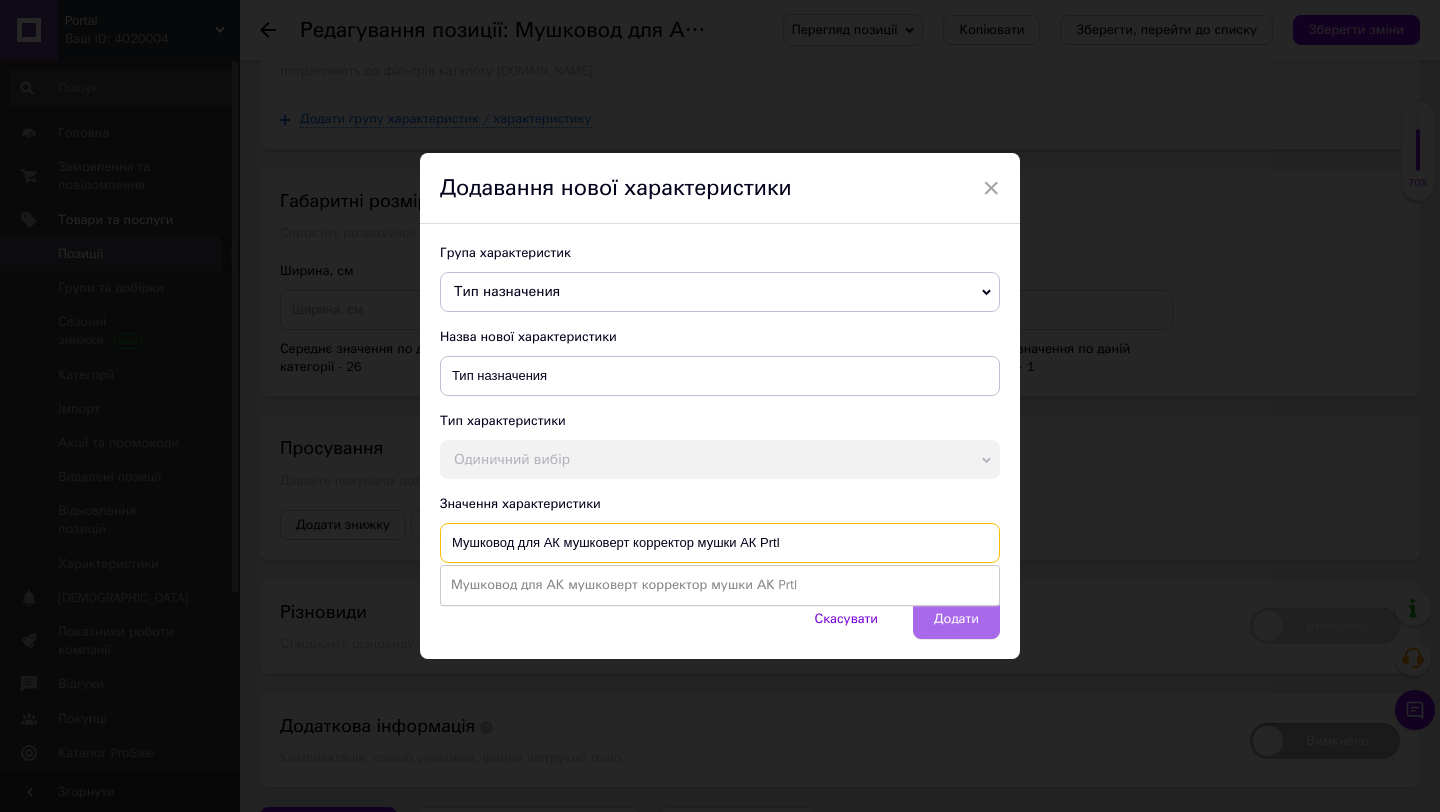 type on "Мушковод для АК мушковерт корректор мушки АК Prtl" 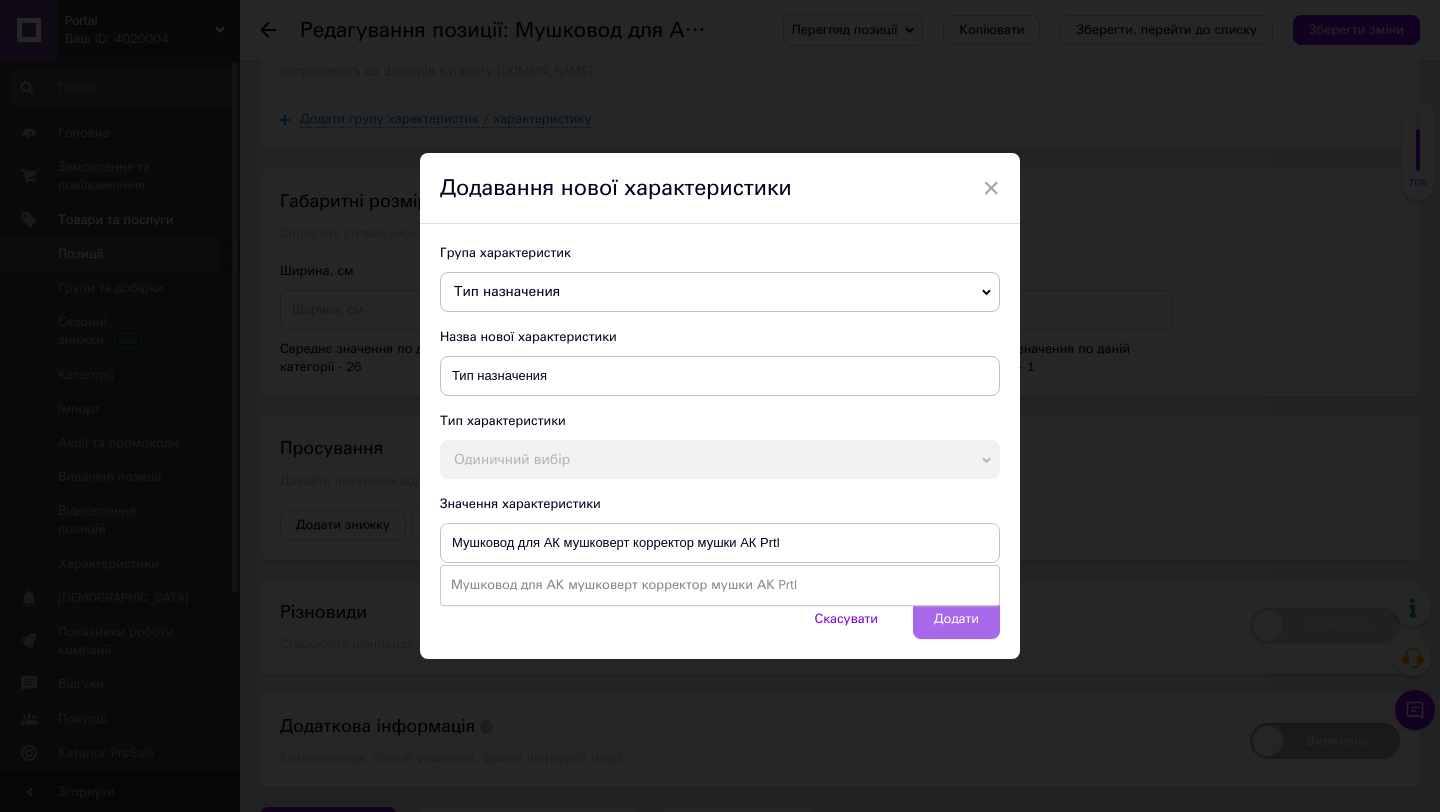 click on "Додати" at bounding box center (956, 619) 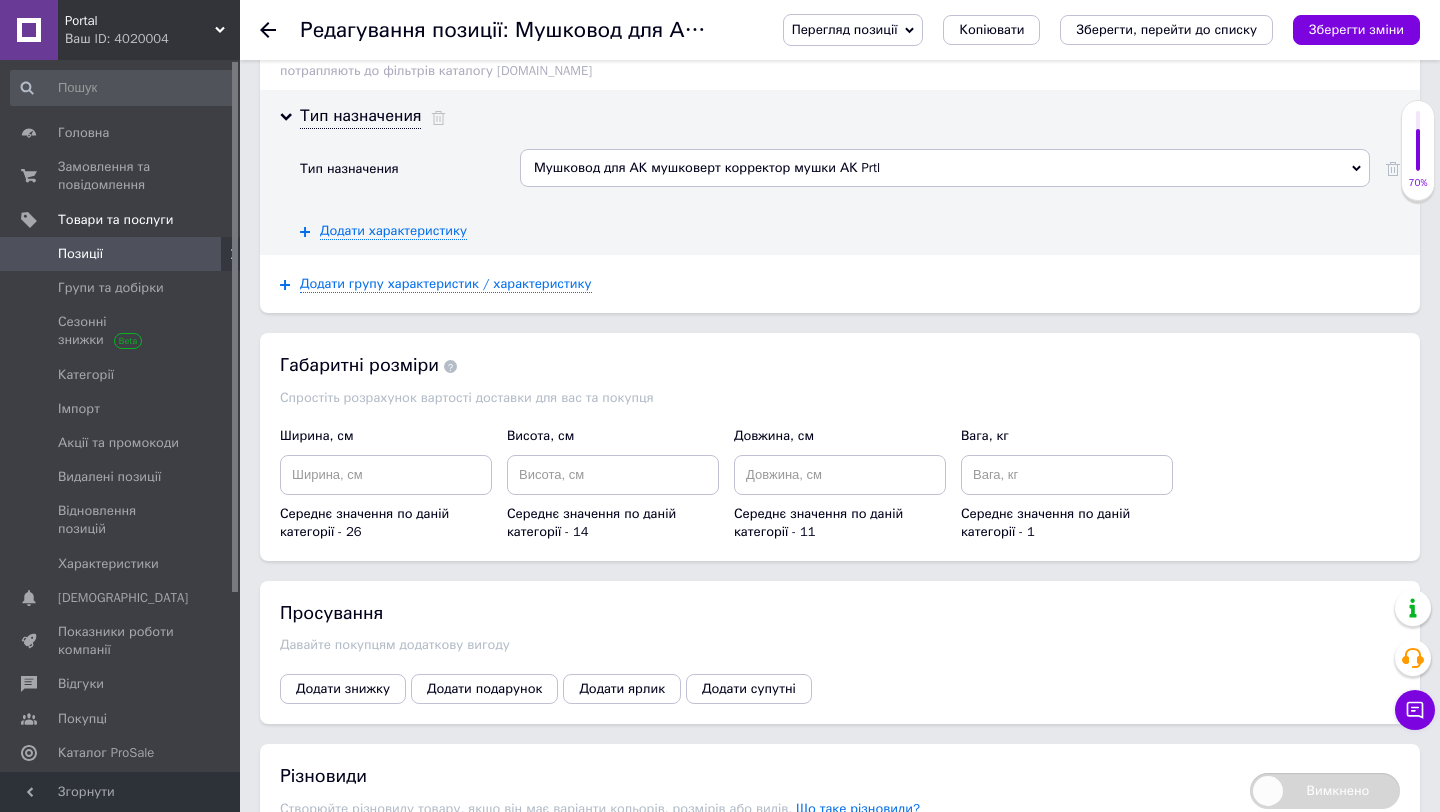 scroll, scrollTop: 2028, scrollLeft: 0, axis: vertical 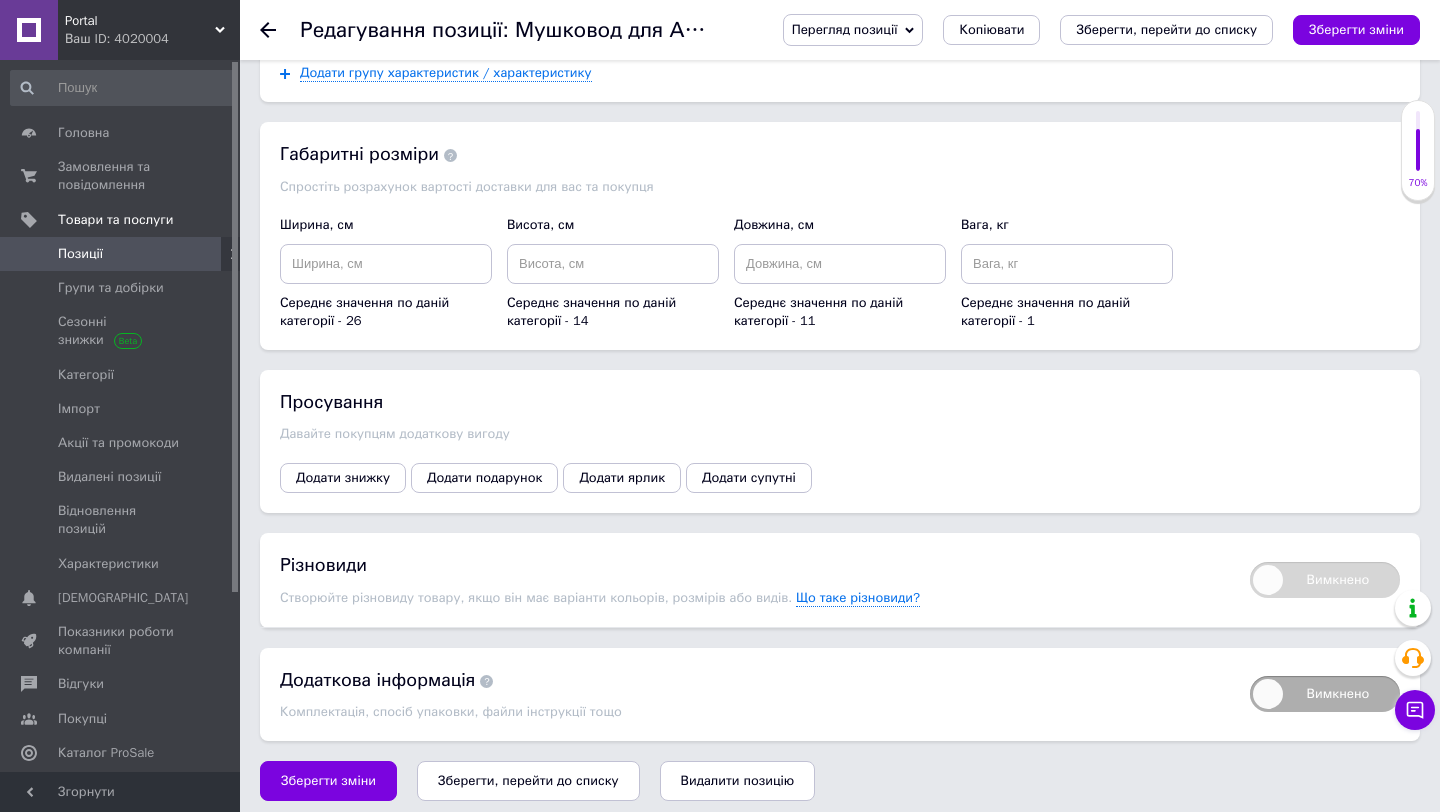 click on "Просування Давайте покупцям додаткову вигоду Додати знижку Додати подарунок Додати ярлик Додати супутні" at bounding box center [840, 441] 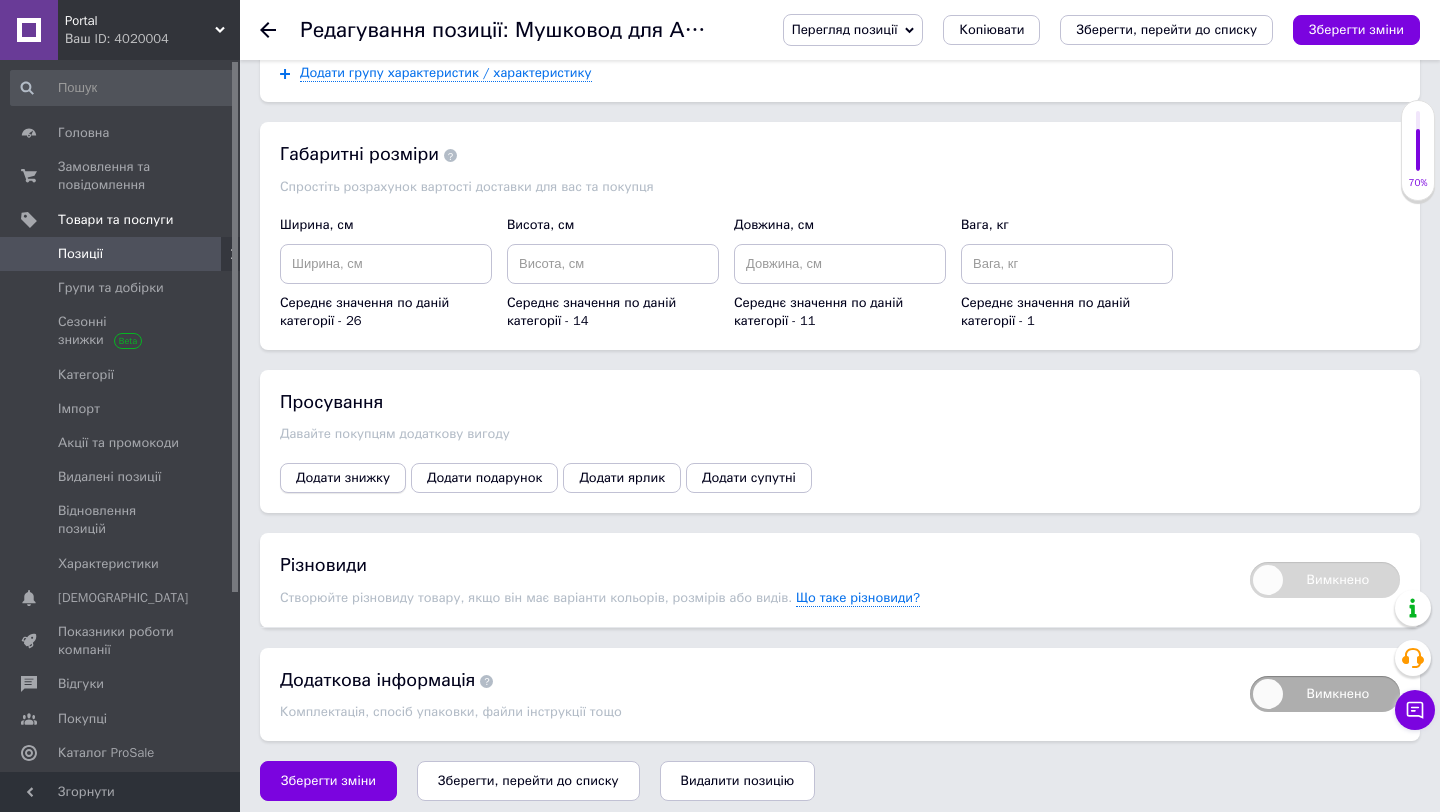 click on "Додати знижку" at bounding box center [343, 478] 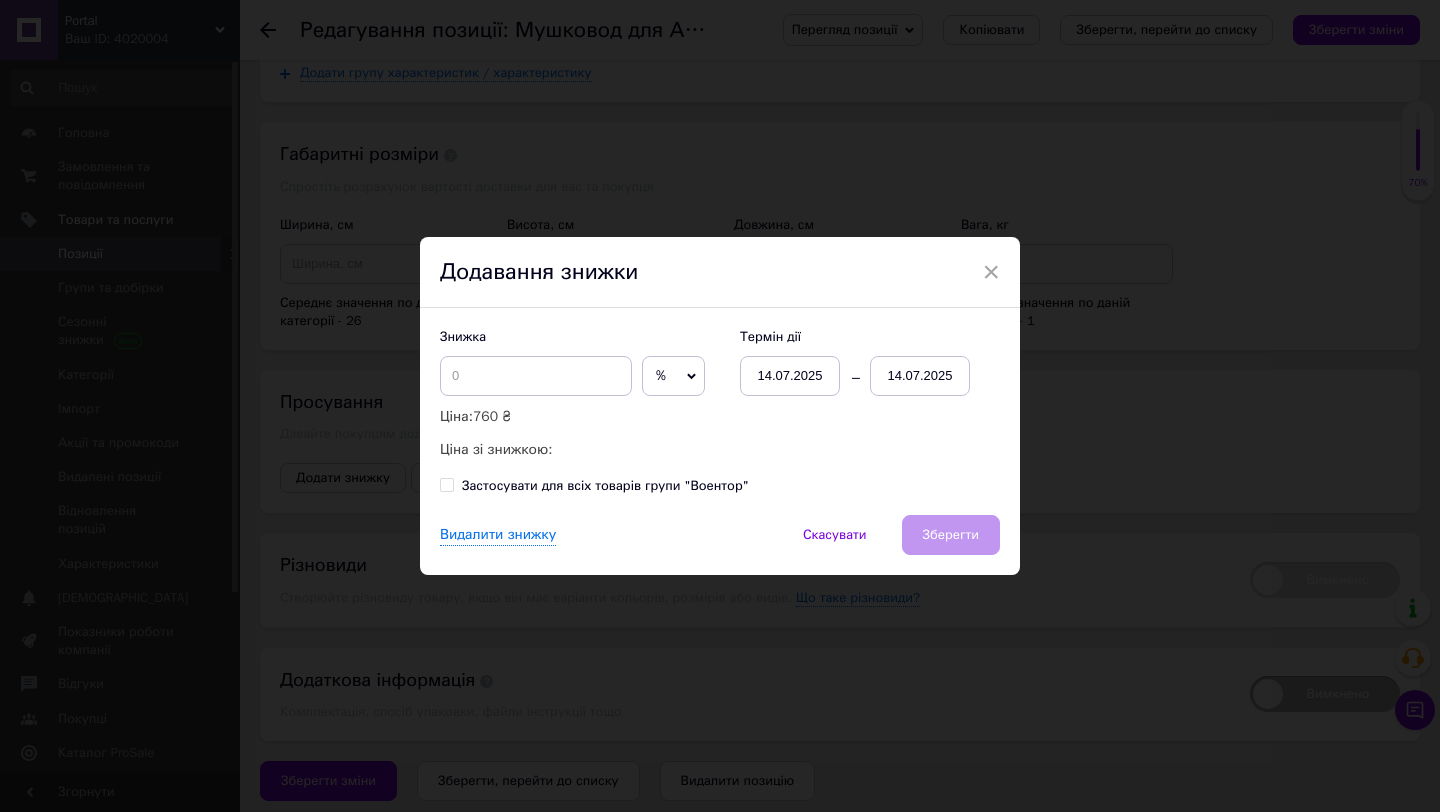 click on "%" at bounding box center [673, 376] 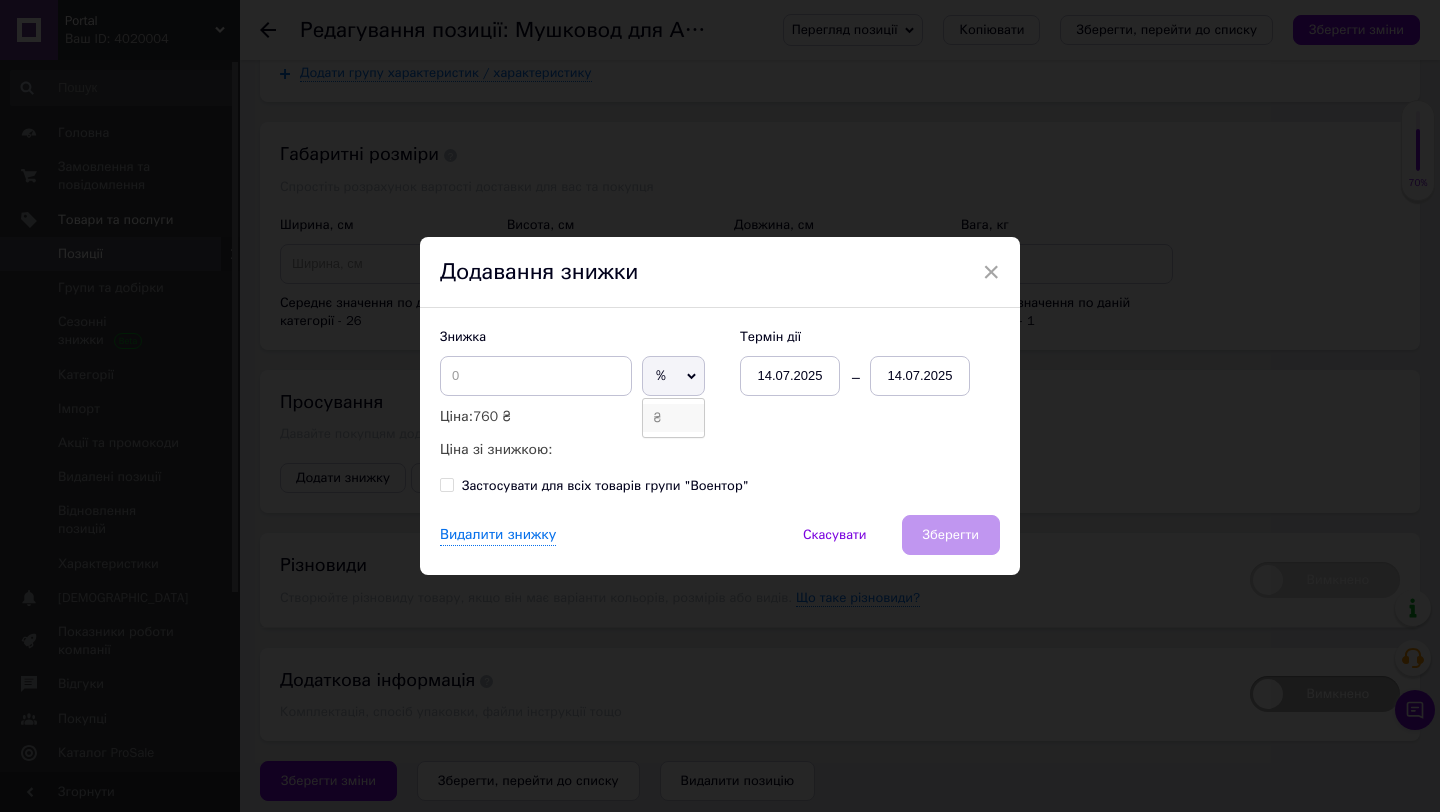 click on "₴" at bounding box center [673, 418] 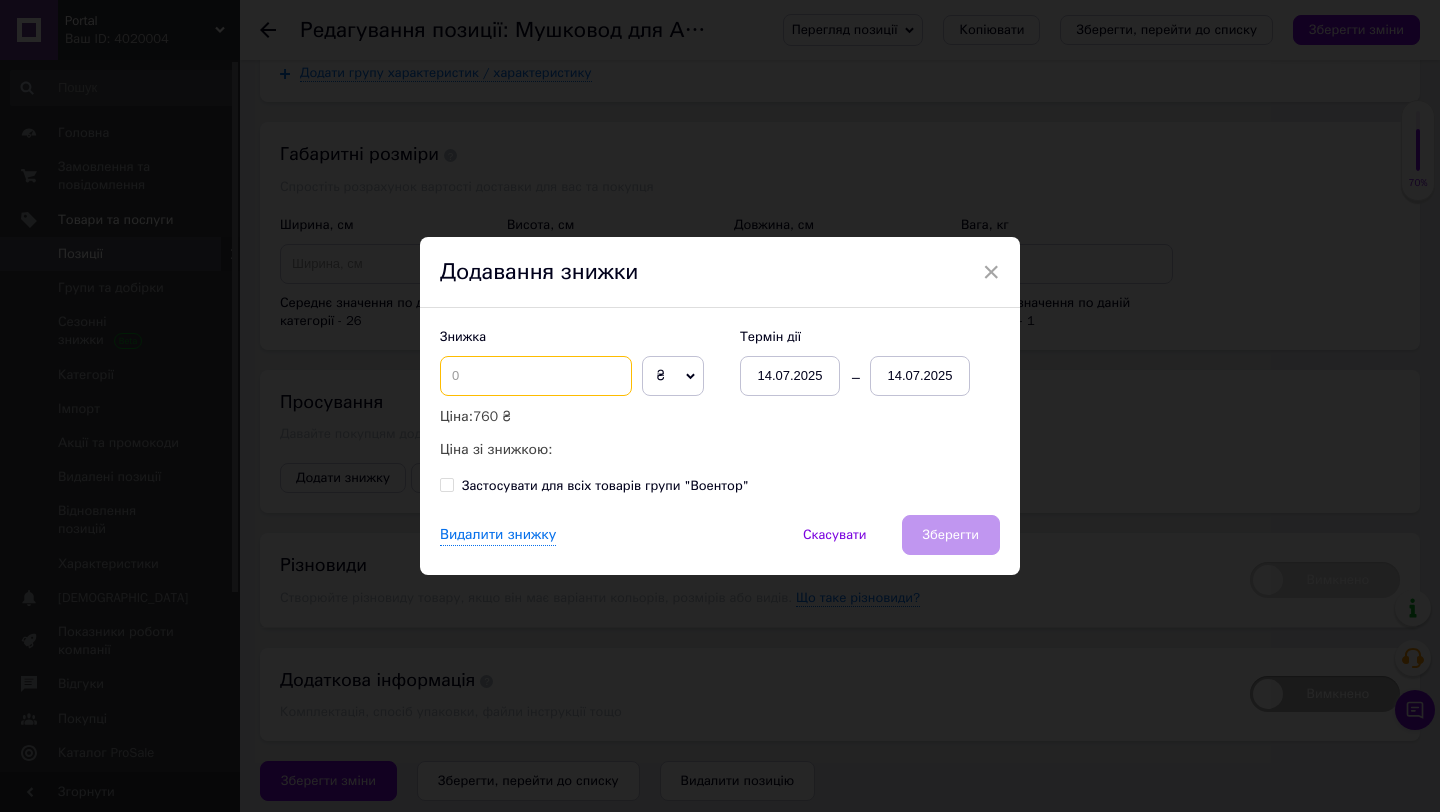 click at bounding box center [536, 376] 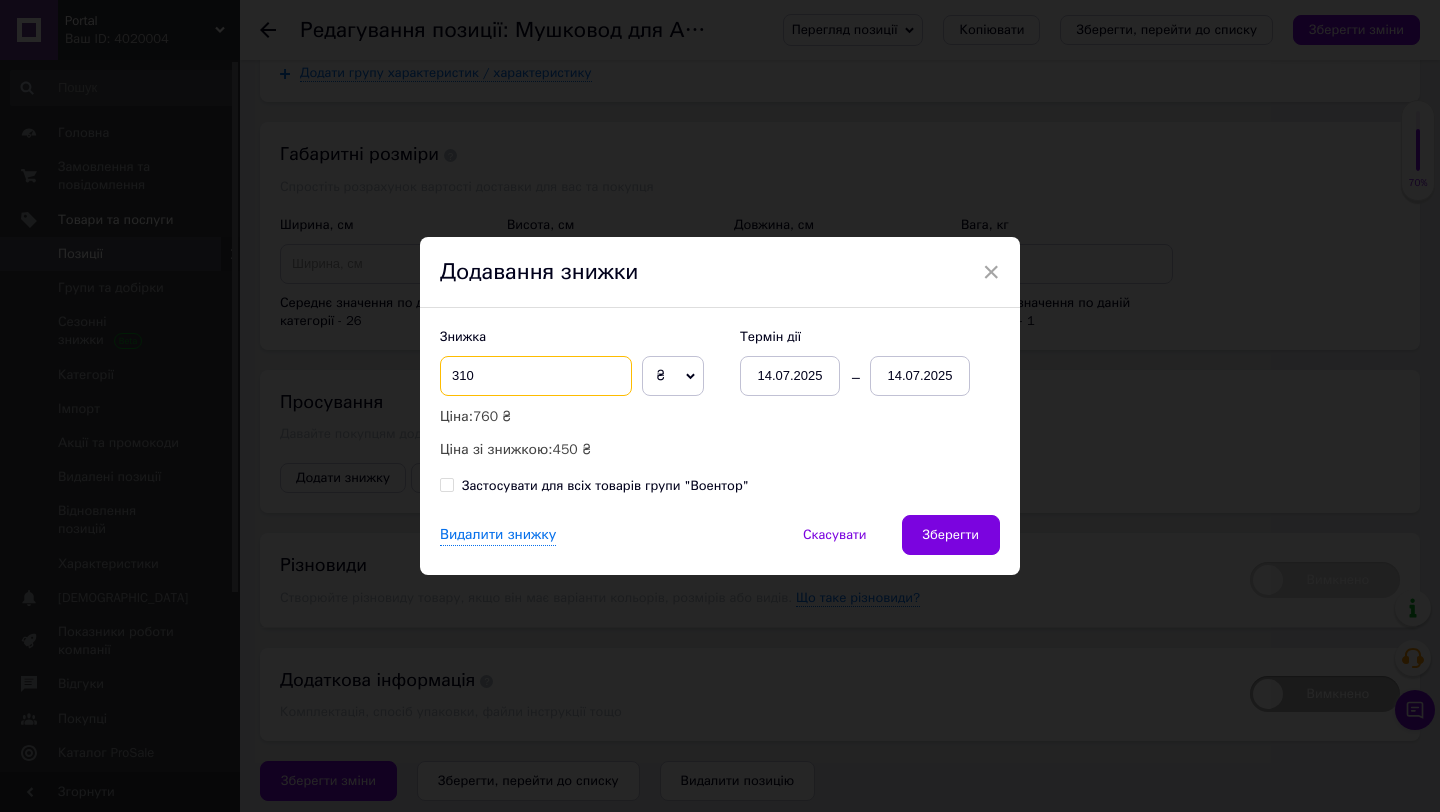 type on "310" 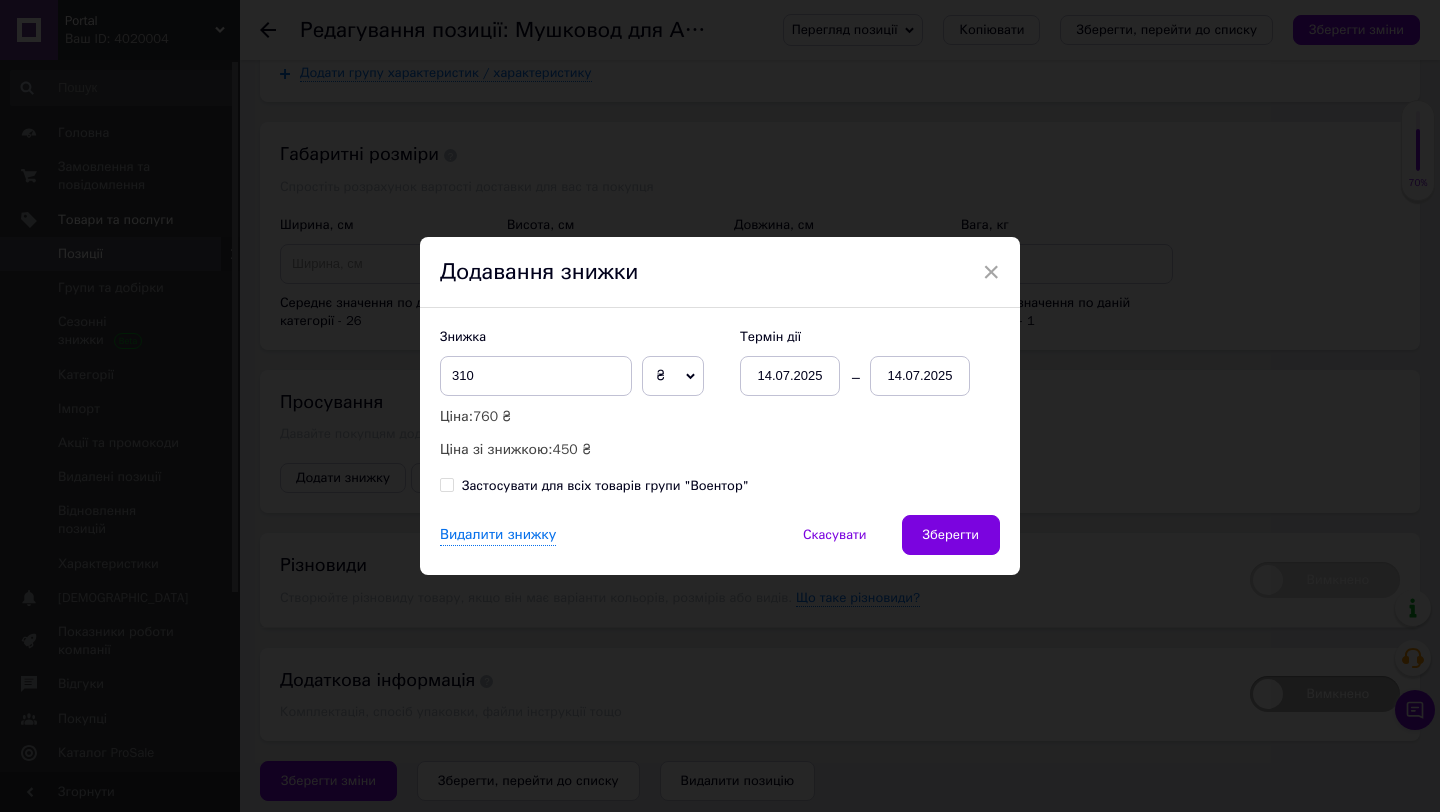 click on "14.07.2025" at bounding box center [920, 376] 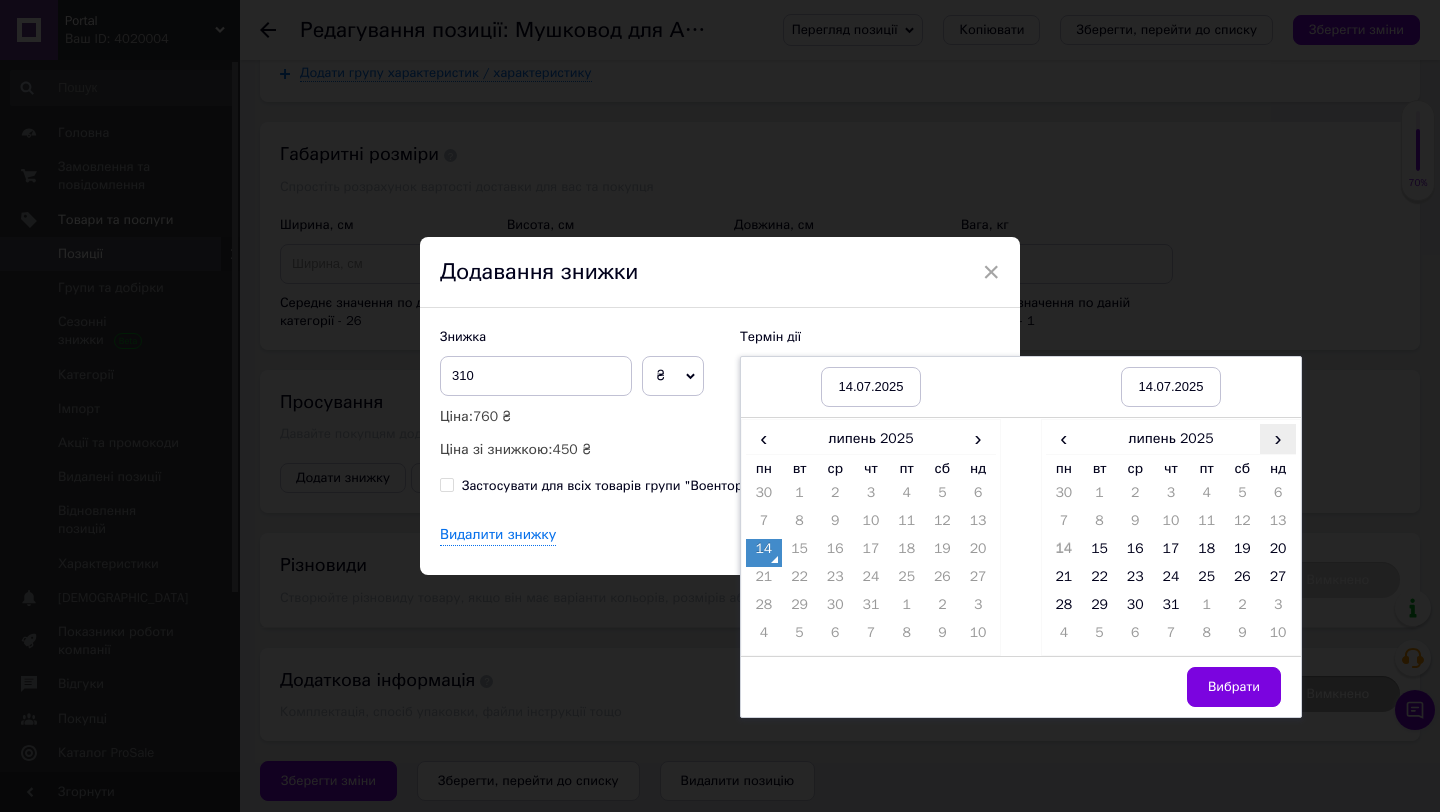 click on "›" at bounding box center (1278, 438) 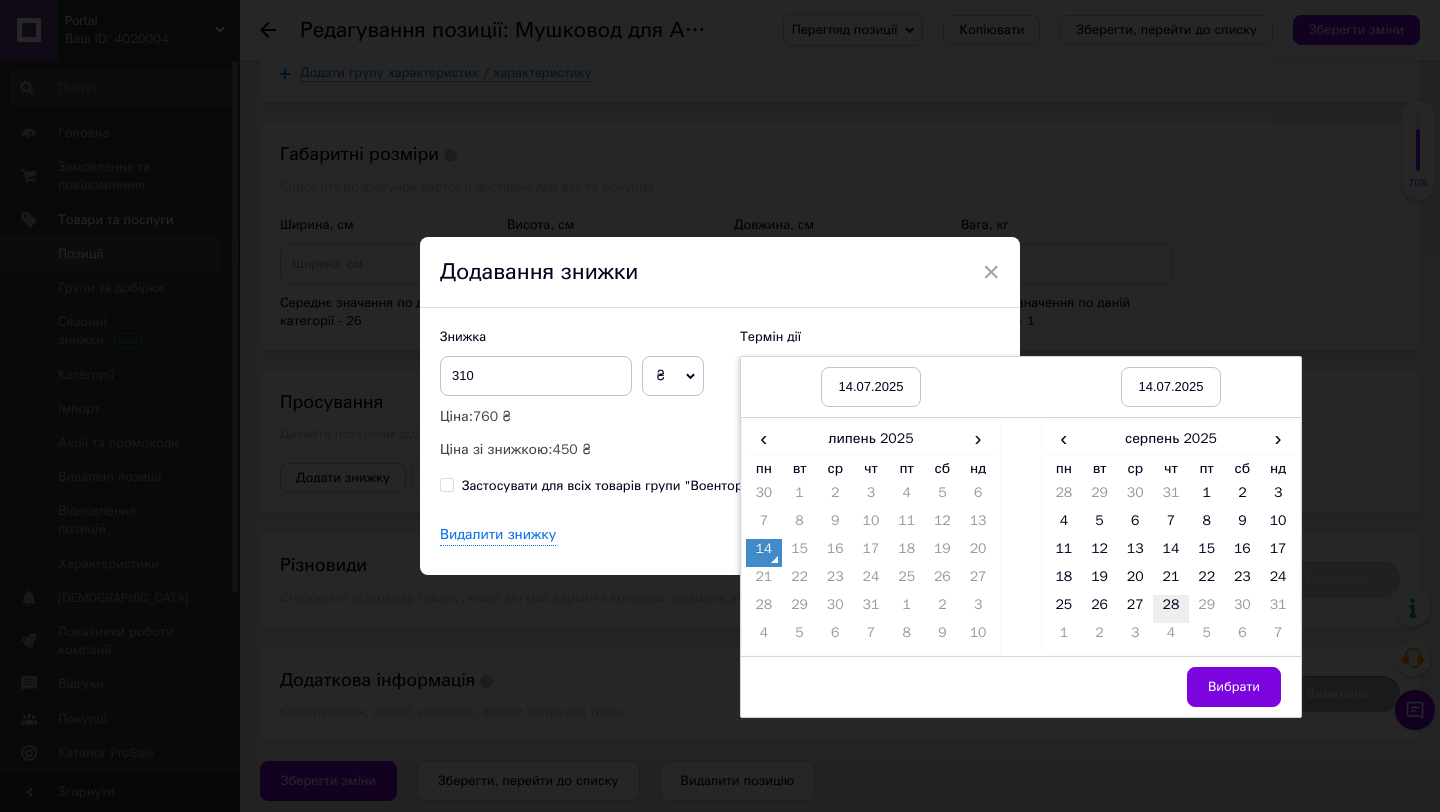 click on "28" at bounding box center [1171, 609] 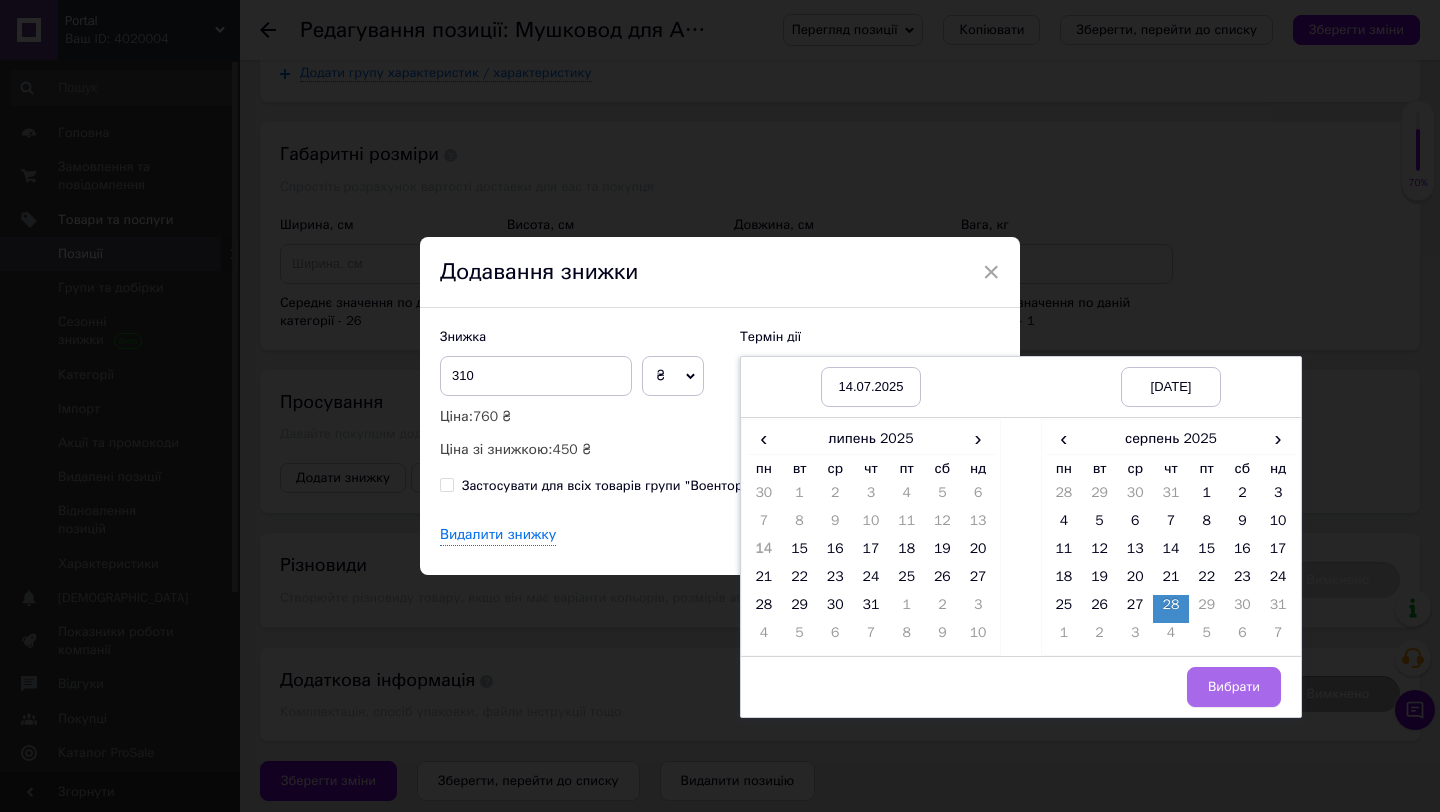 click on "Вибрати" at bounding box center [1234, 687] 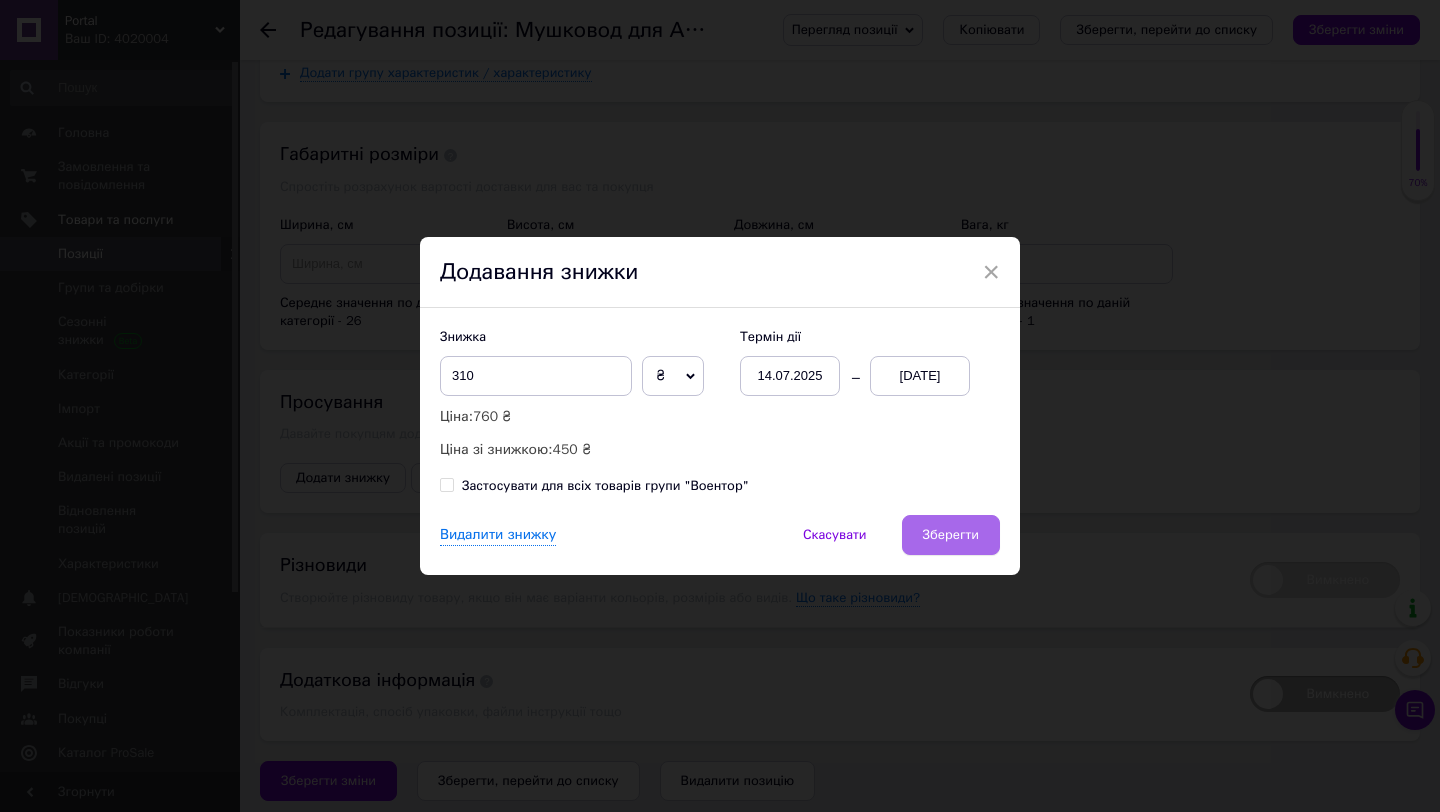 click on "Зберегти" at bounding box center (951, 535) 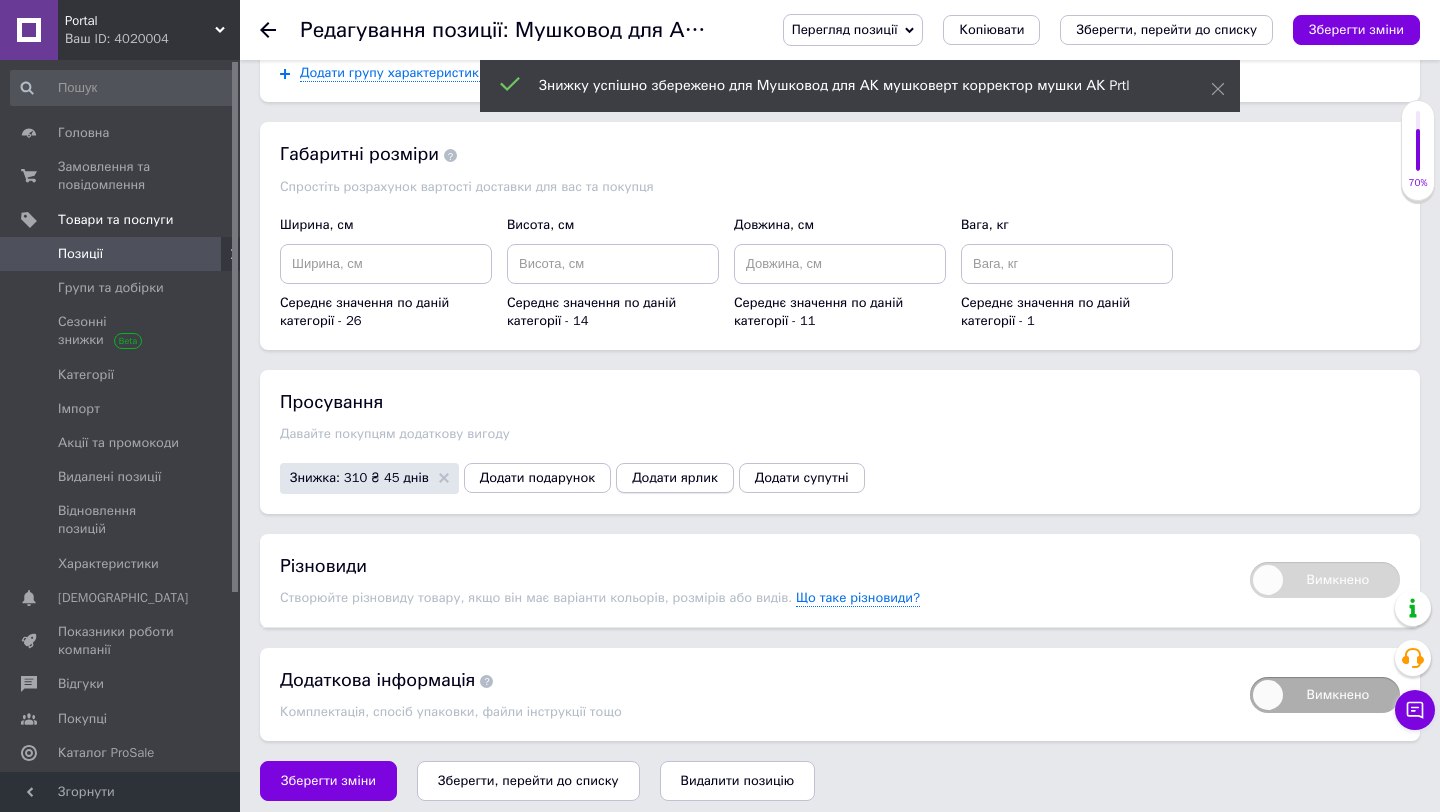 click on "Додати ярлик" at bounding box center [675, 478] 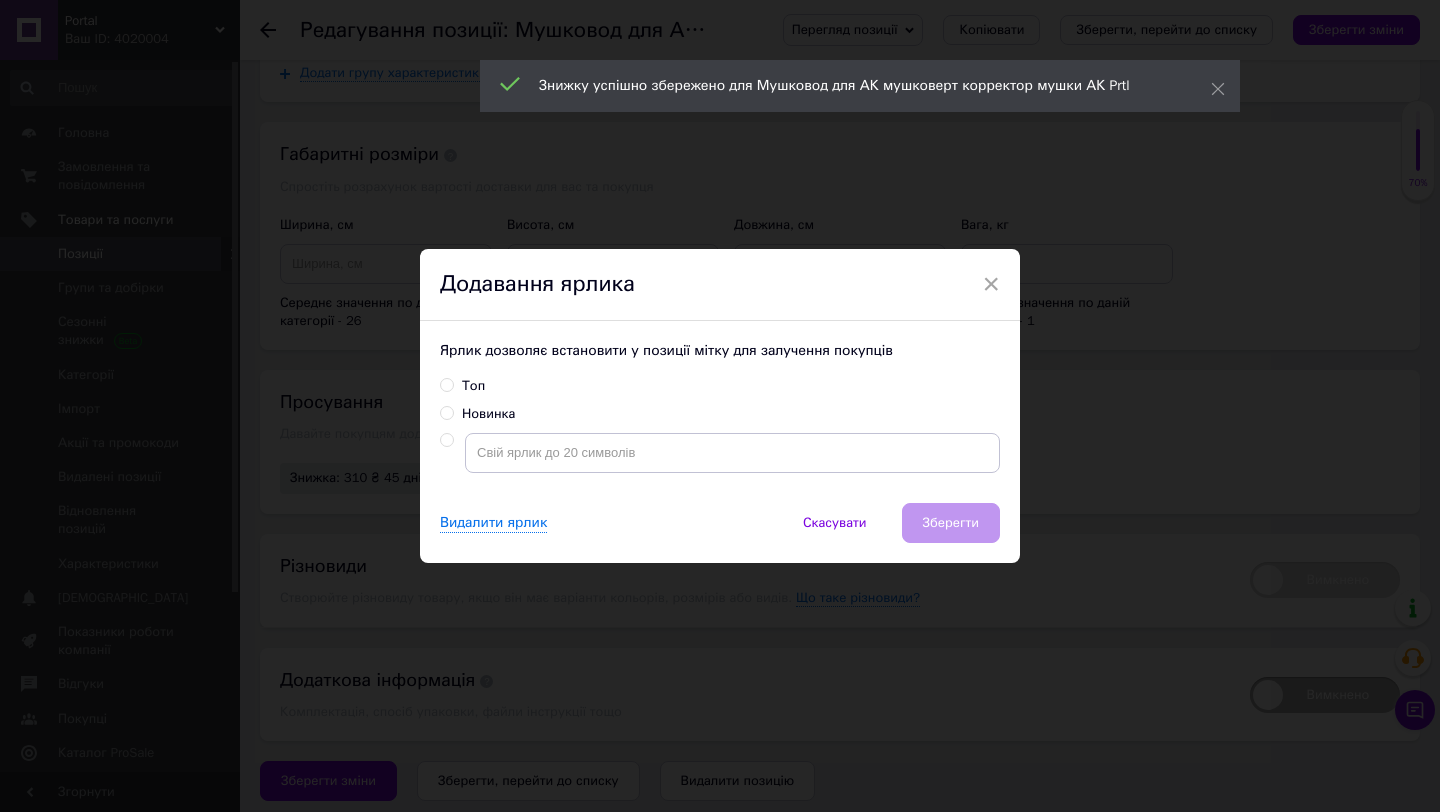 click on "Топ" at bounding box center [473, 386] 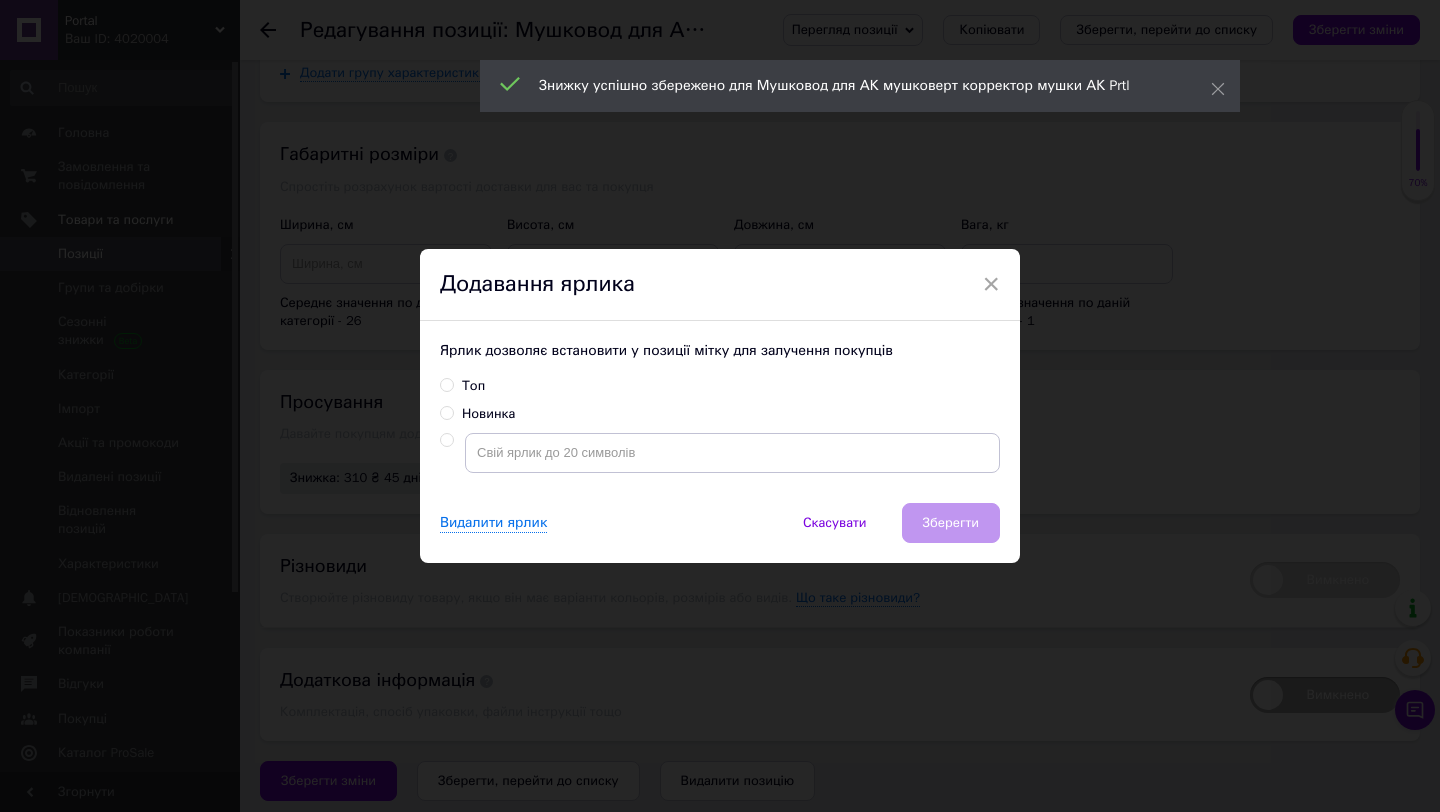 radio on "true" 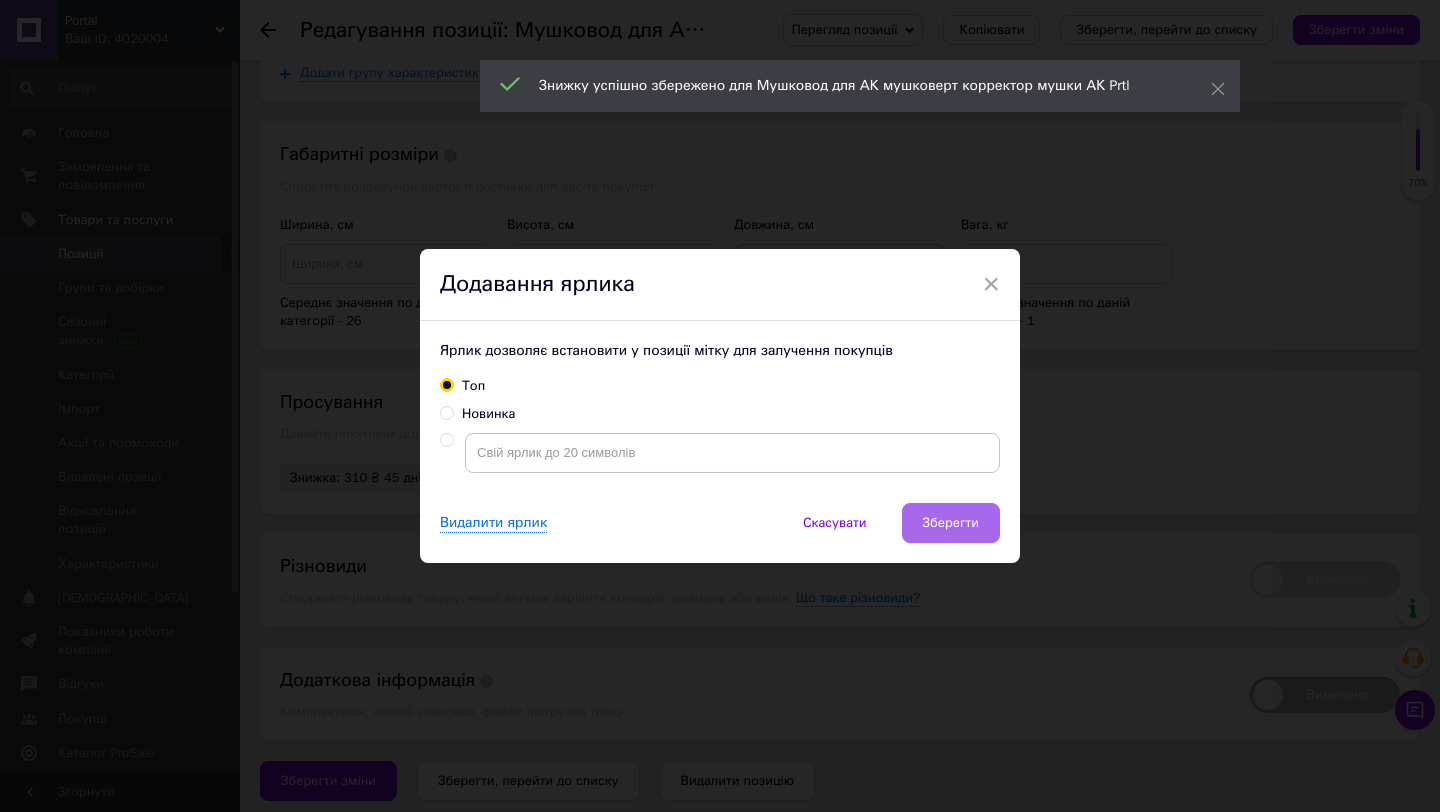 click on "Зберегти" at bounding box center [951, 523] 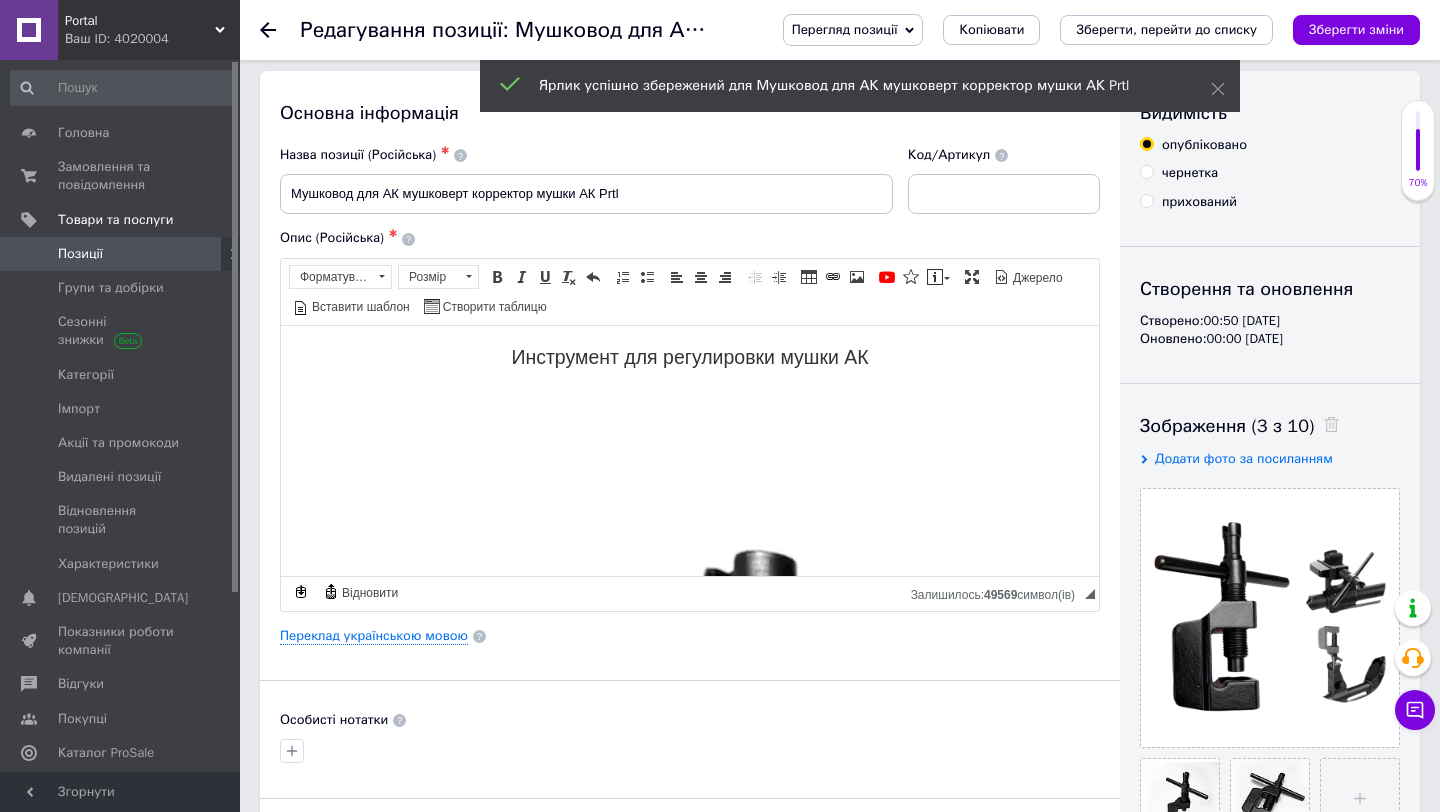 scroll, scrollTop: 0, scrollLeft: 0, axis: both 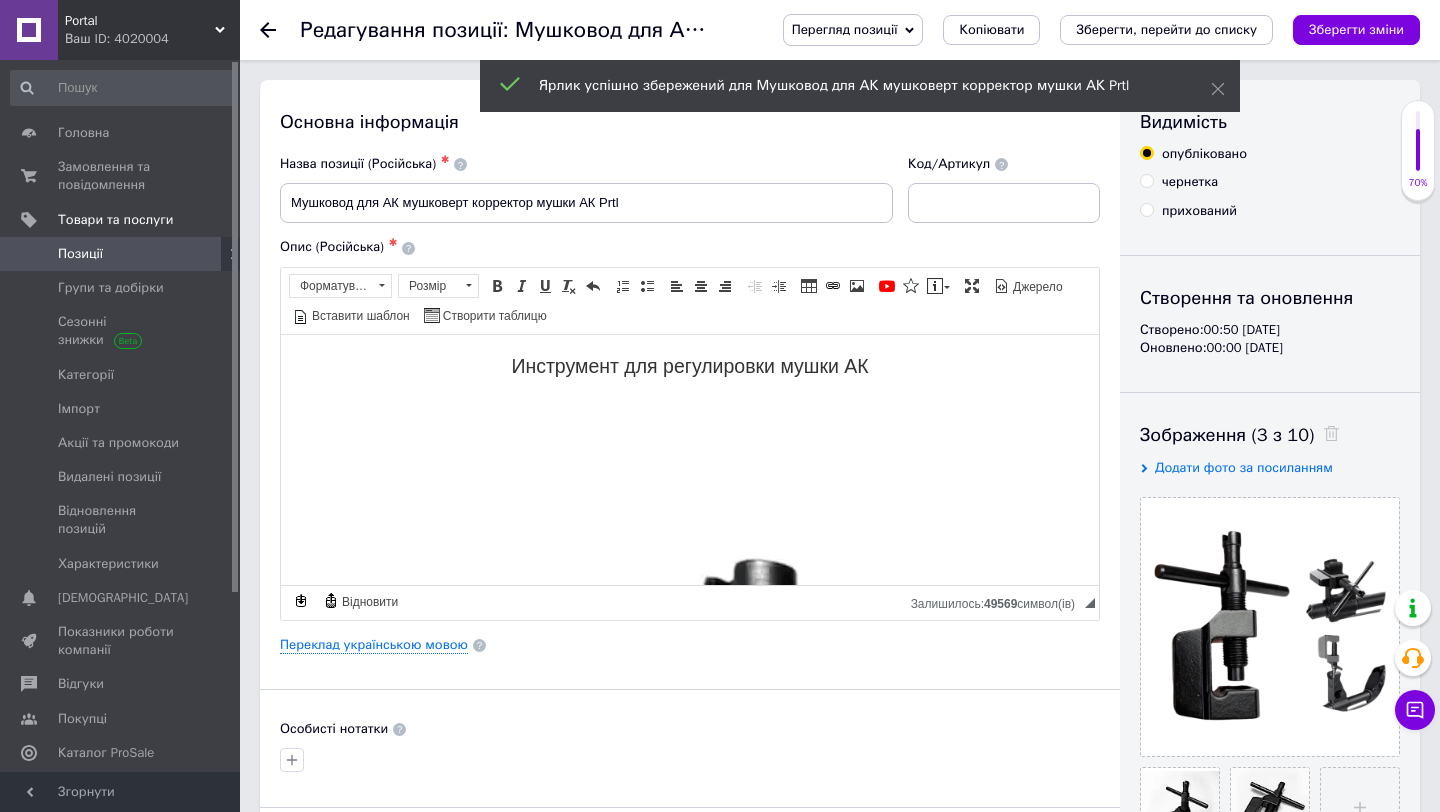 click on "Переклад українською мовою" at bounding box center [690, 645] 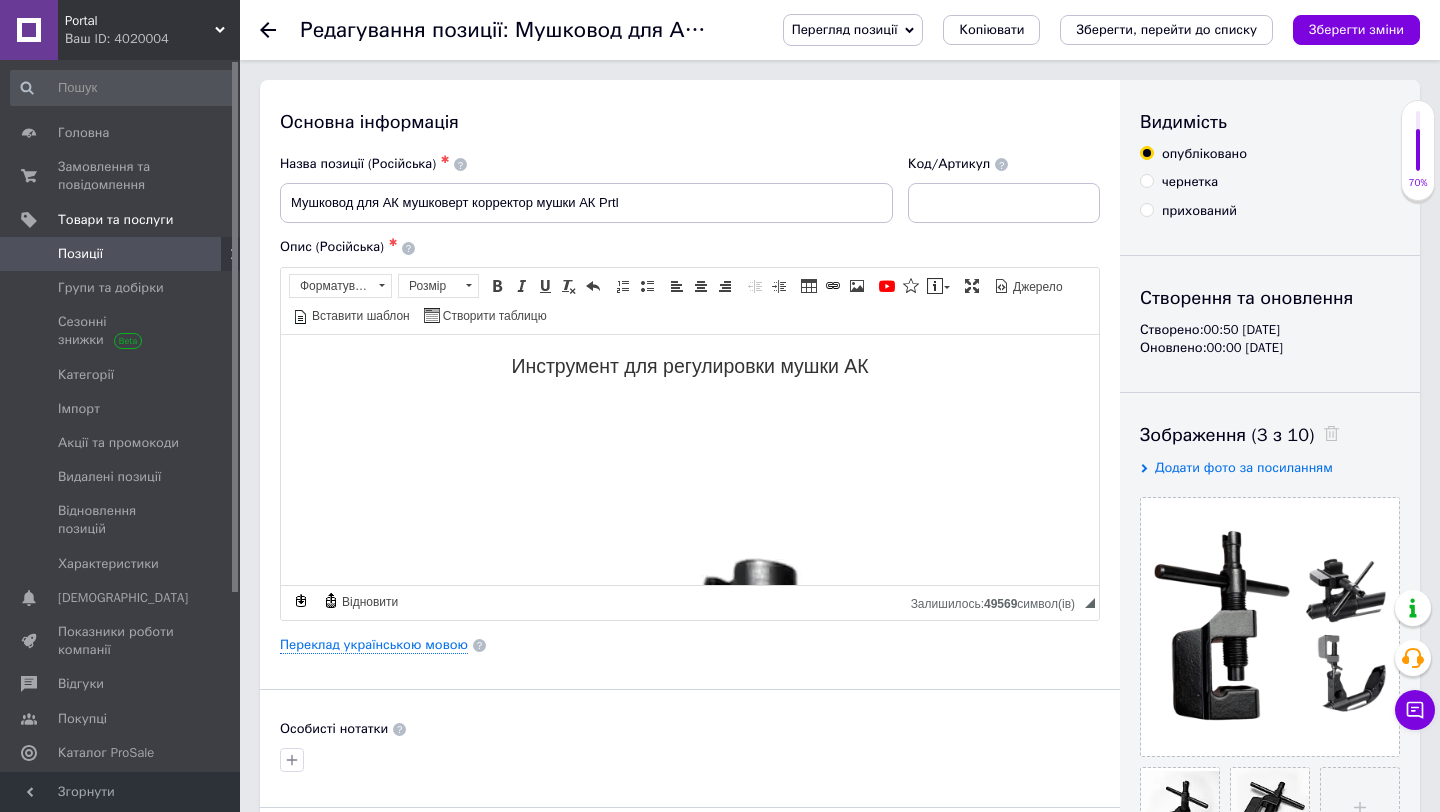 click on "Основна інформація Назва позиції (Російська) ✱ Мушковод для АК мушковерт корректор мушки АК Prtl Код/Артикул Опис (Російська) ✱ Инструмент для регулировки мушки АК
Подходит для всех разновидностей Калашникова (АК 47, АКС 47, АКМ, АКМС, АК 74, АКС 74, АКСУ и т.п.) и всех видов гражданских карабинов на базе АК (Маяк, Вулкан, Сайга, Форт и др.) и СКС.
- Позволяет выставить мушку по горизонтали (боковая отвертка)
- Позволяет выставить мушку по вертикали (отвертка по высоте)
- Винтовой механизм позволяет внести даже мельчайшие изменения в положение мушки
Розмір" at bounding box center [690, 638] 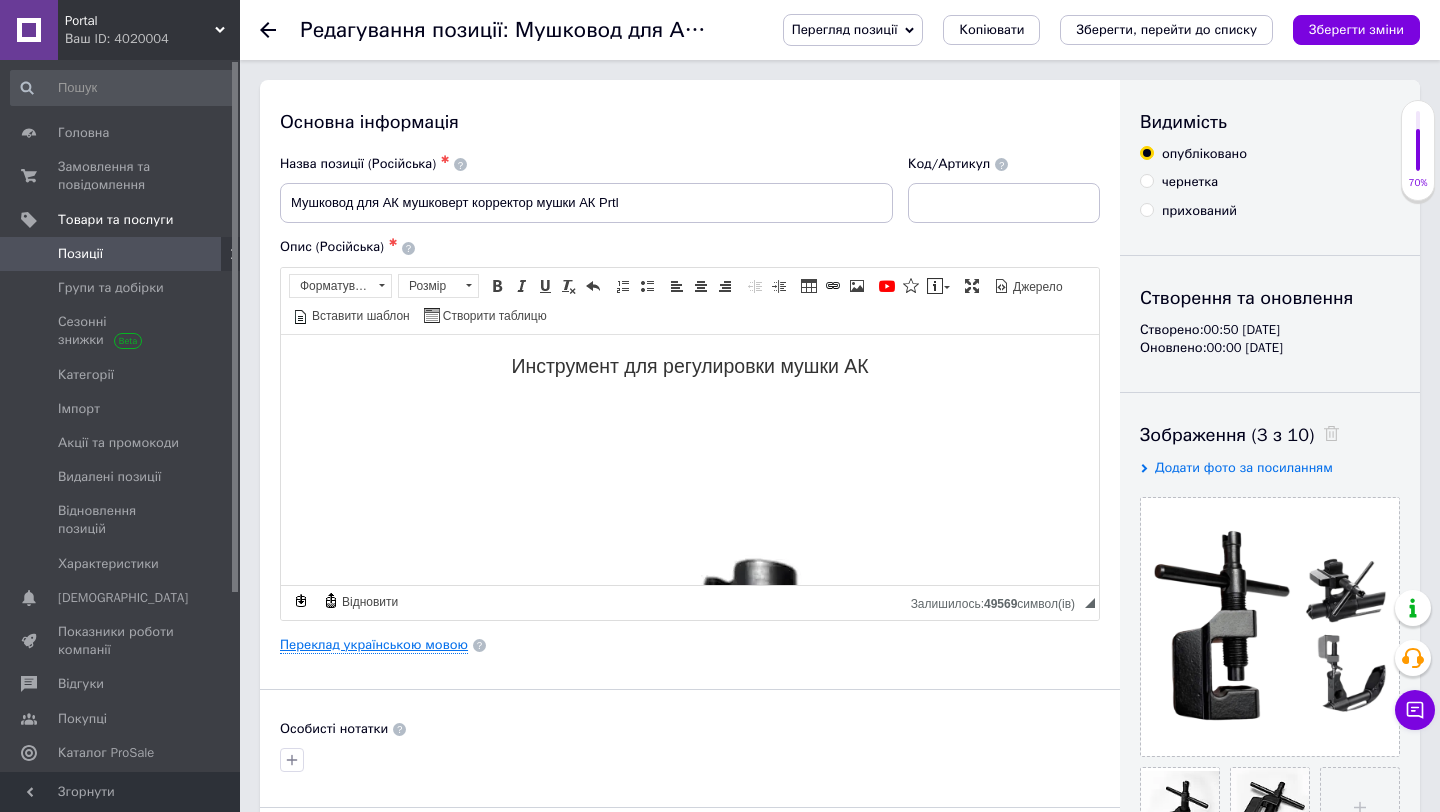 click on "Переклад українською мовою" at bounding box center (374, 645) 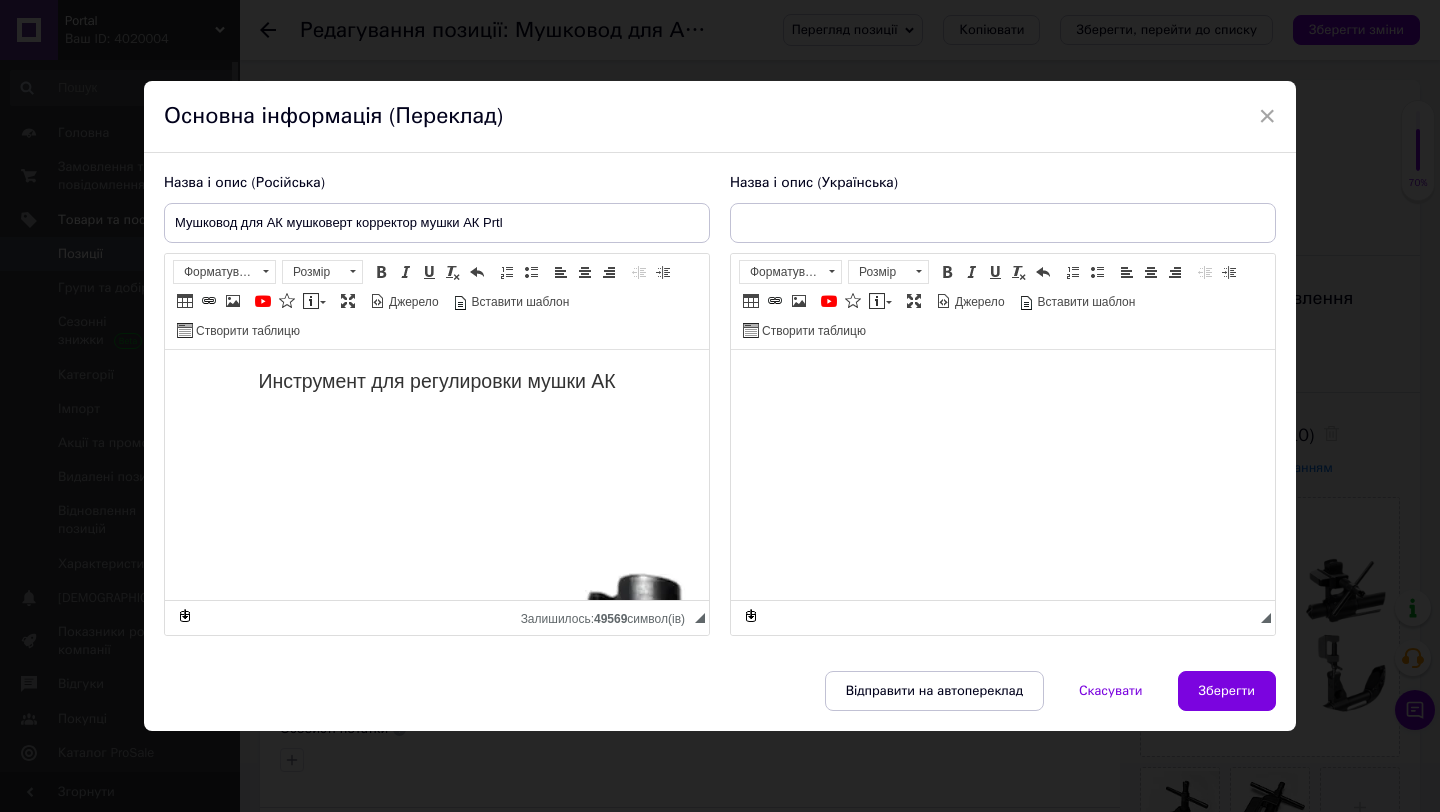 scroll, scrollTop: 0, scrollLeft: 0, axis: both 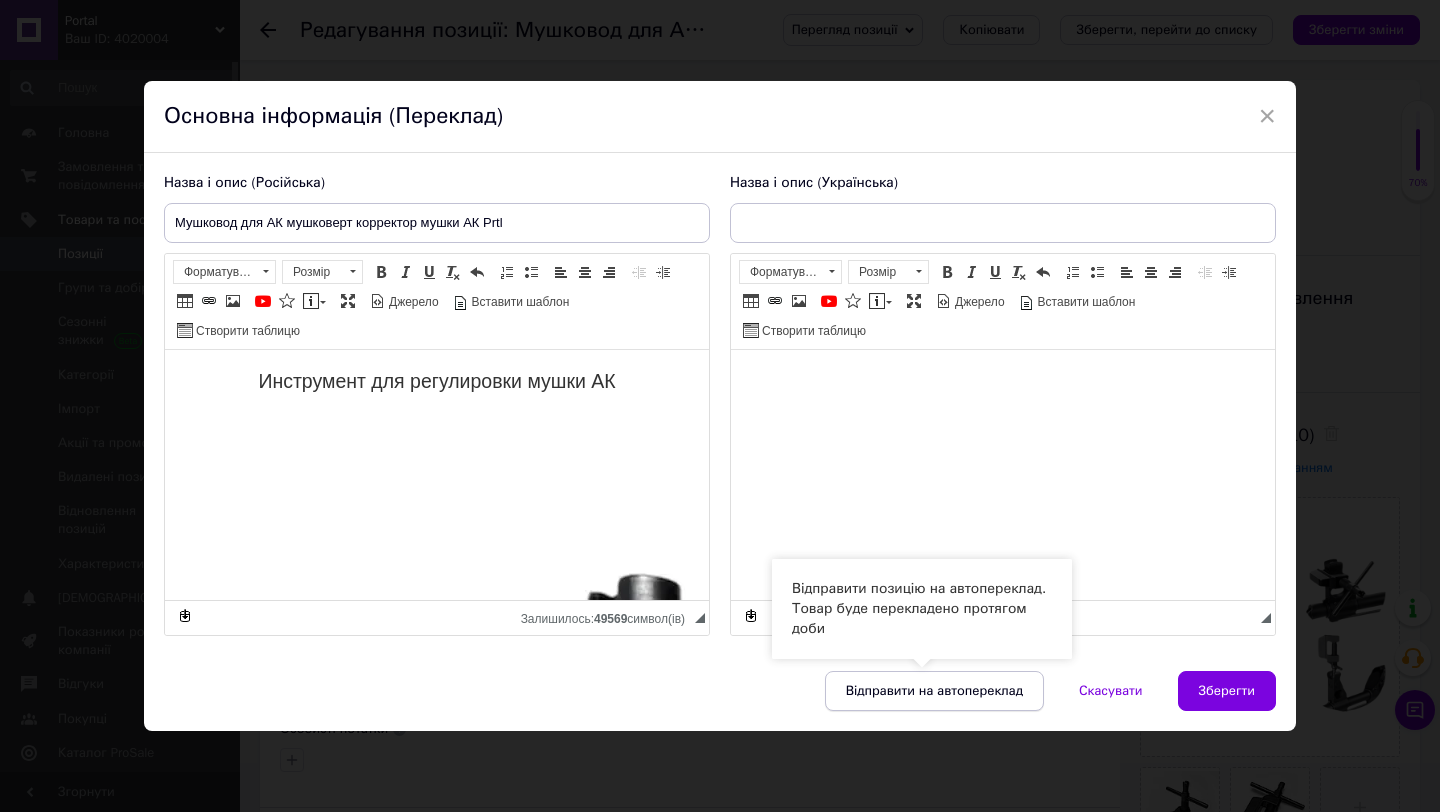 click on "Відправити на автопереклад" at bounding box center (934, 691) 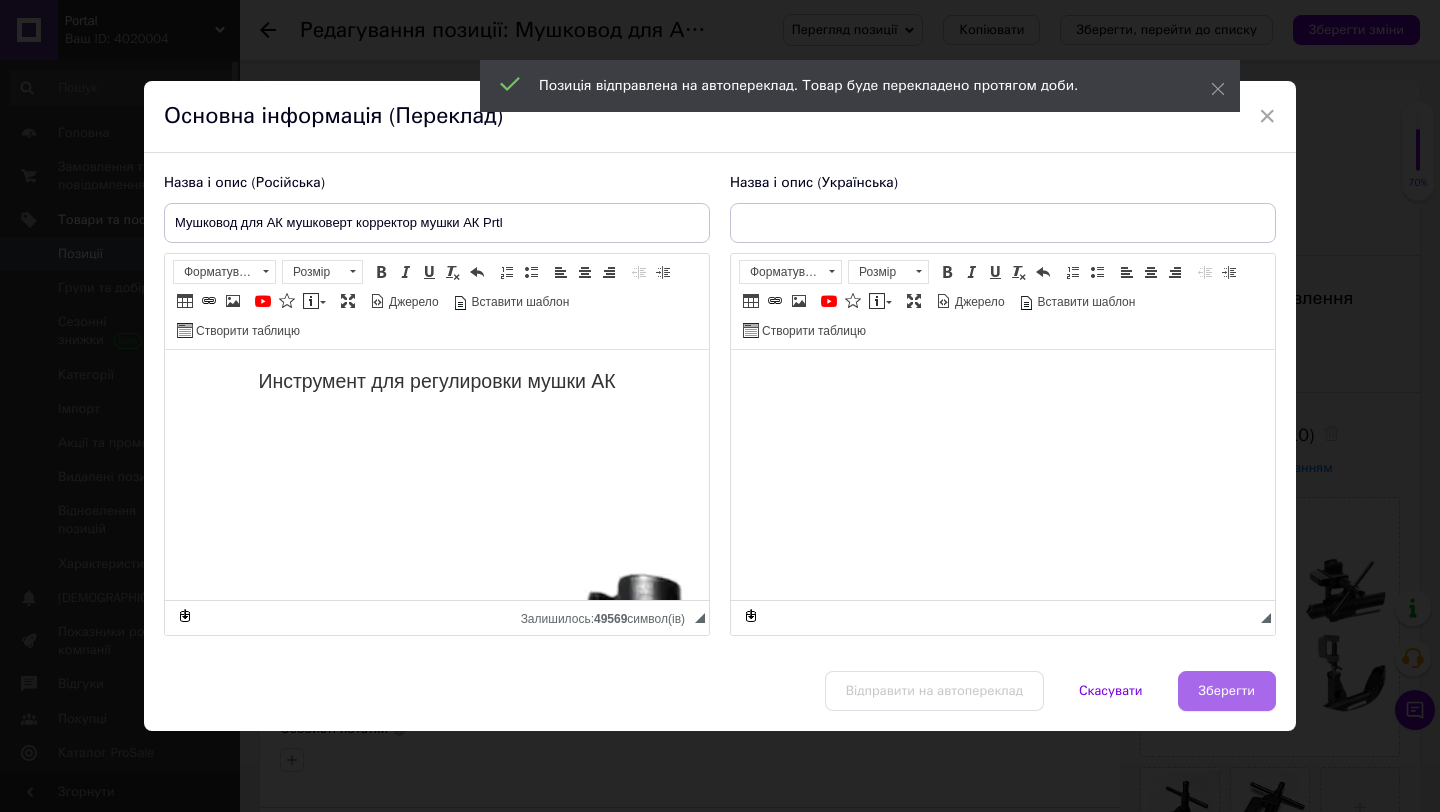 click on "Зберегти" at bounding box center (1227, 691) 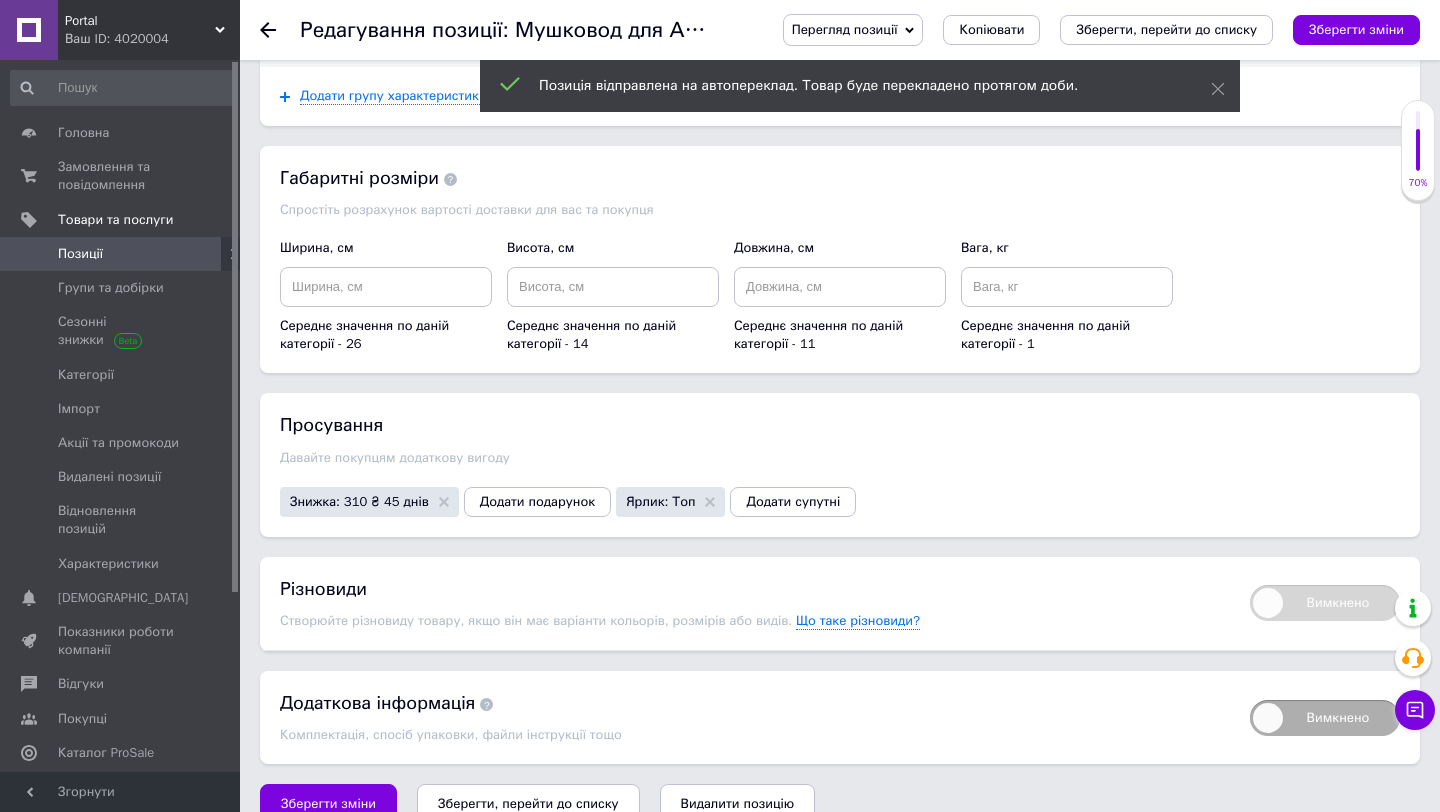 scroll, scrollTop: 2051, scrollLeft: 0, axis: vertical 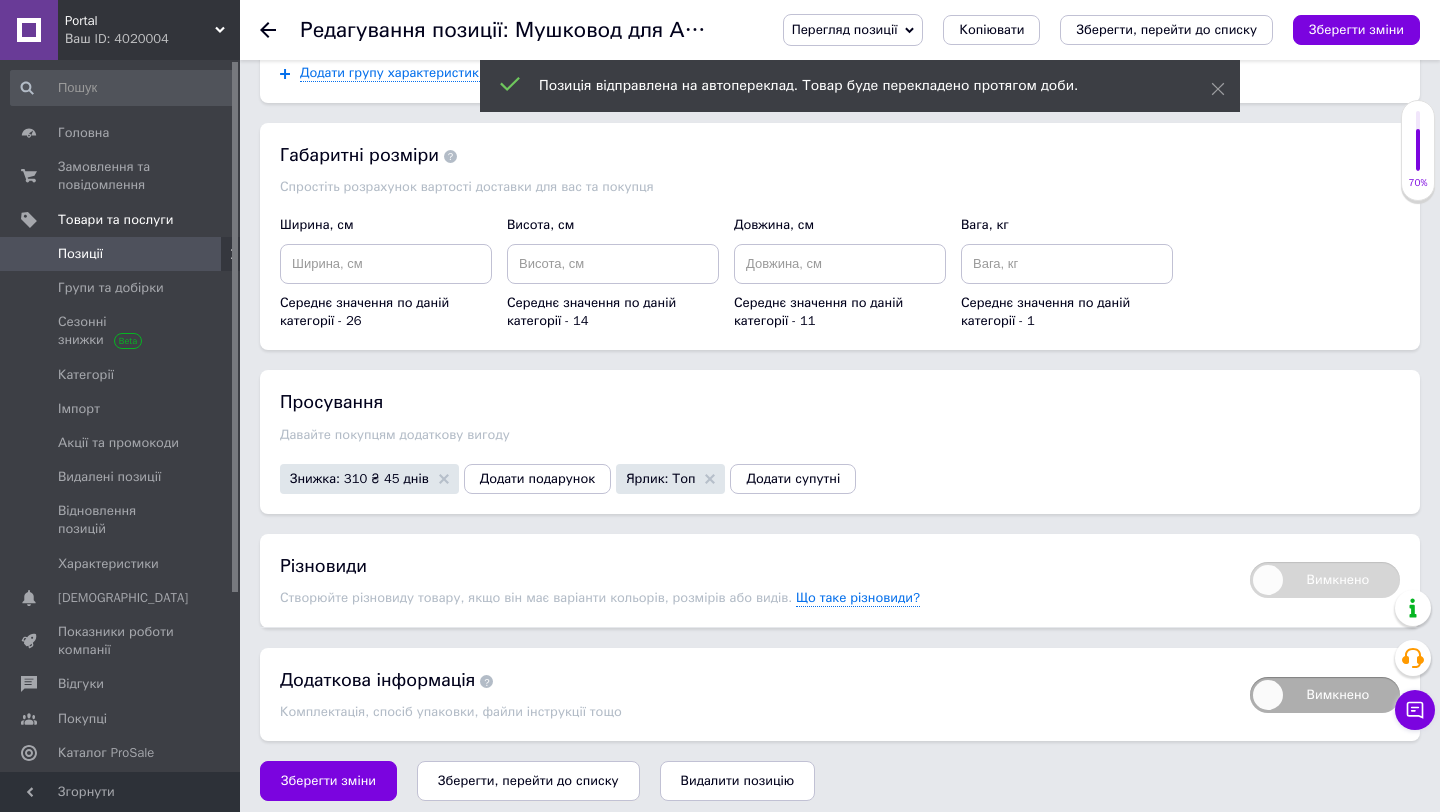 click on "Зберегти, перейти до списку" at bounding box center (528, 780) 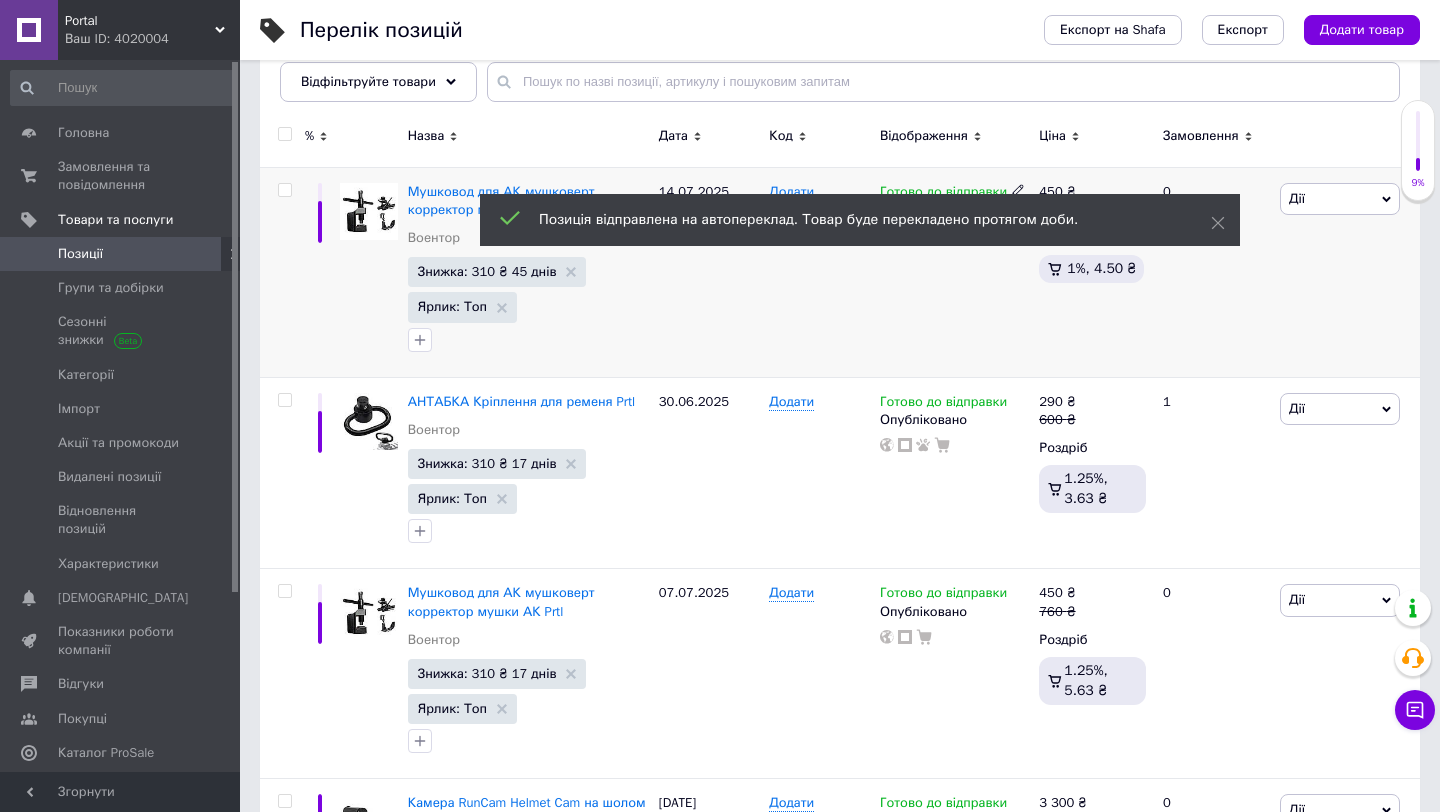 scroll, scrollTop: 292, scrollLeft: 0, axis: vertical 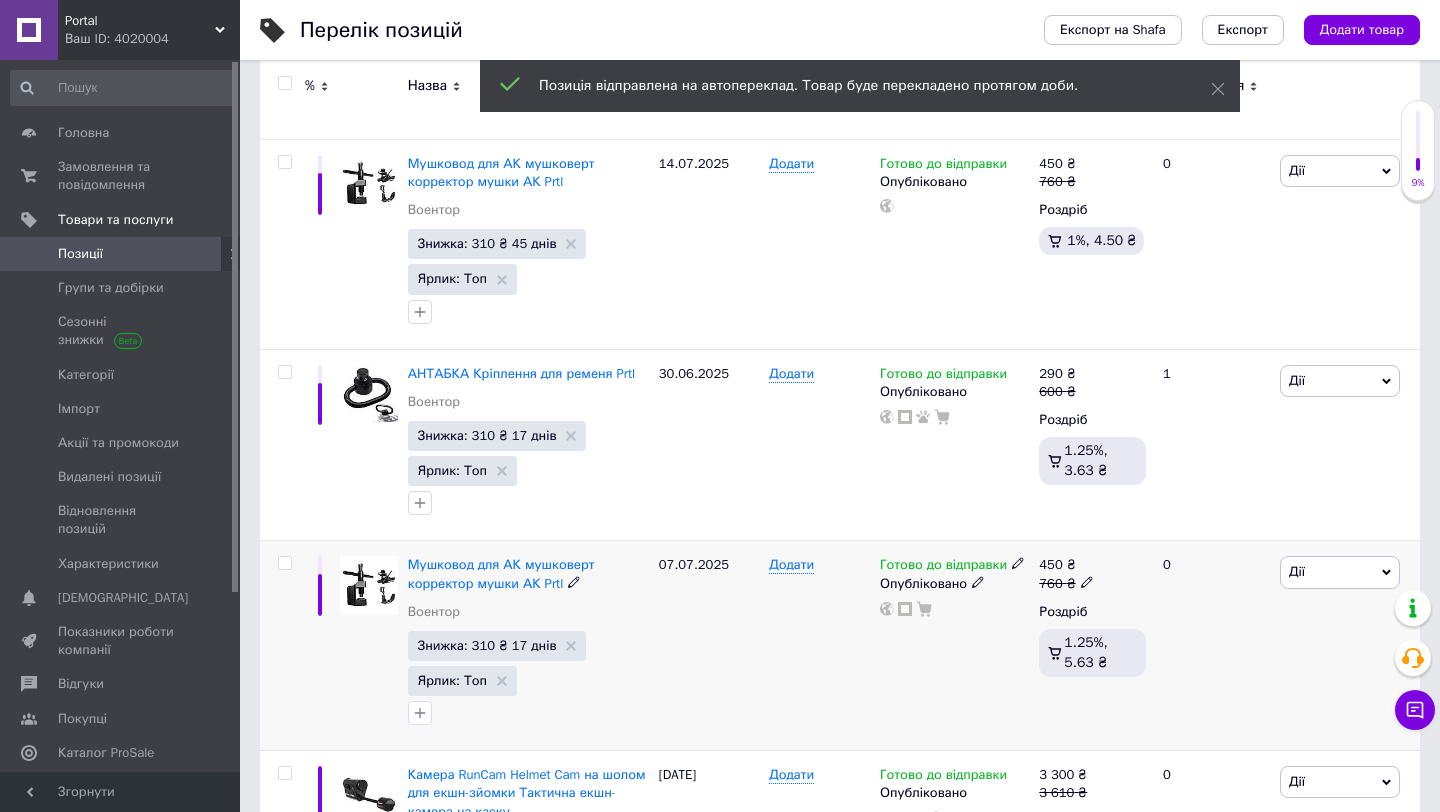 click at bounding box center [284, 563] 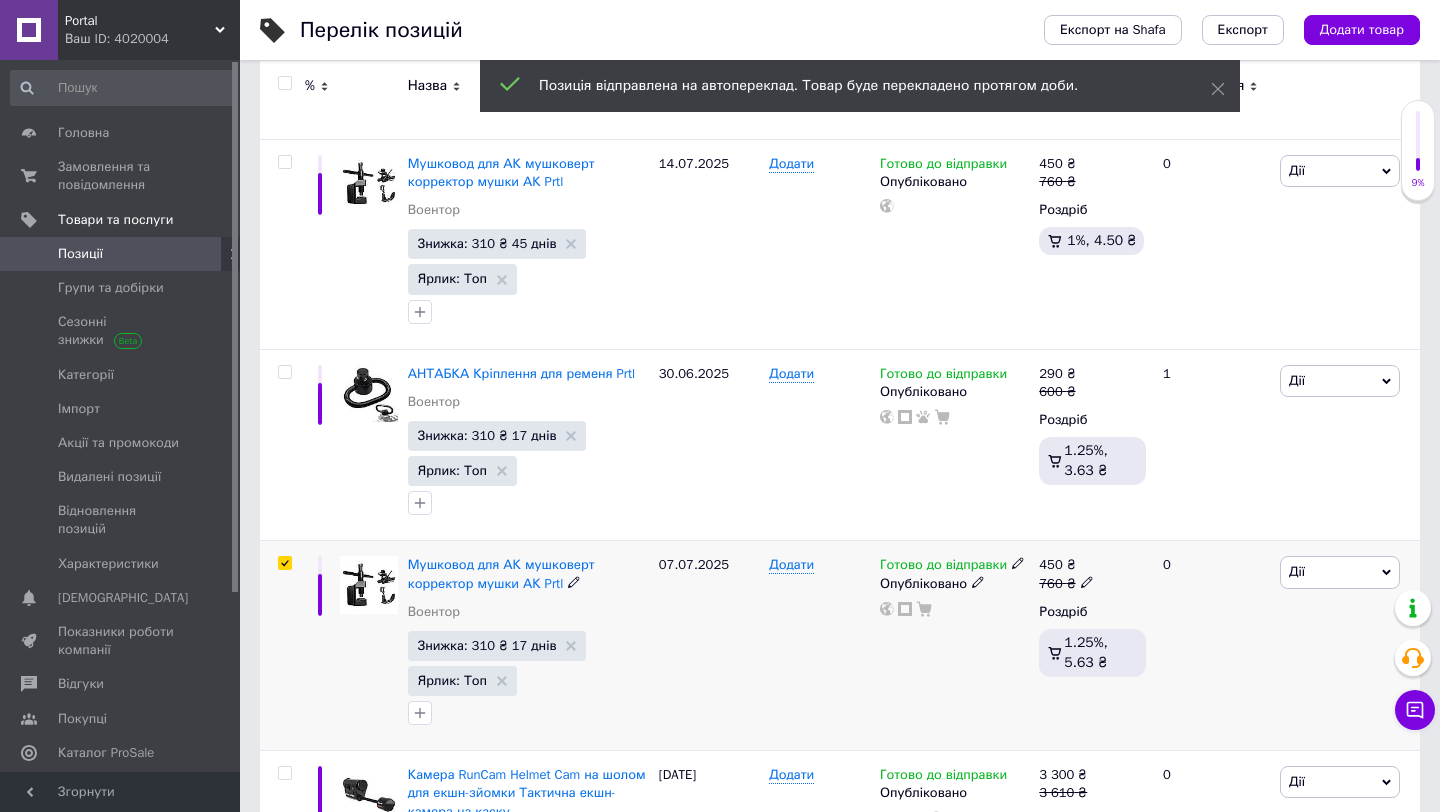 checkbox on "true" 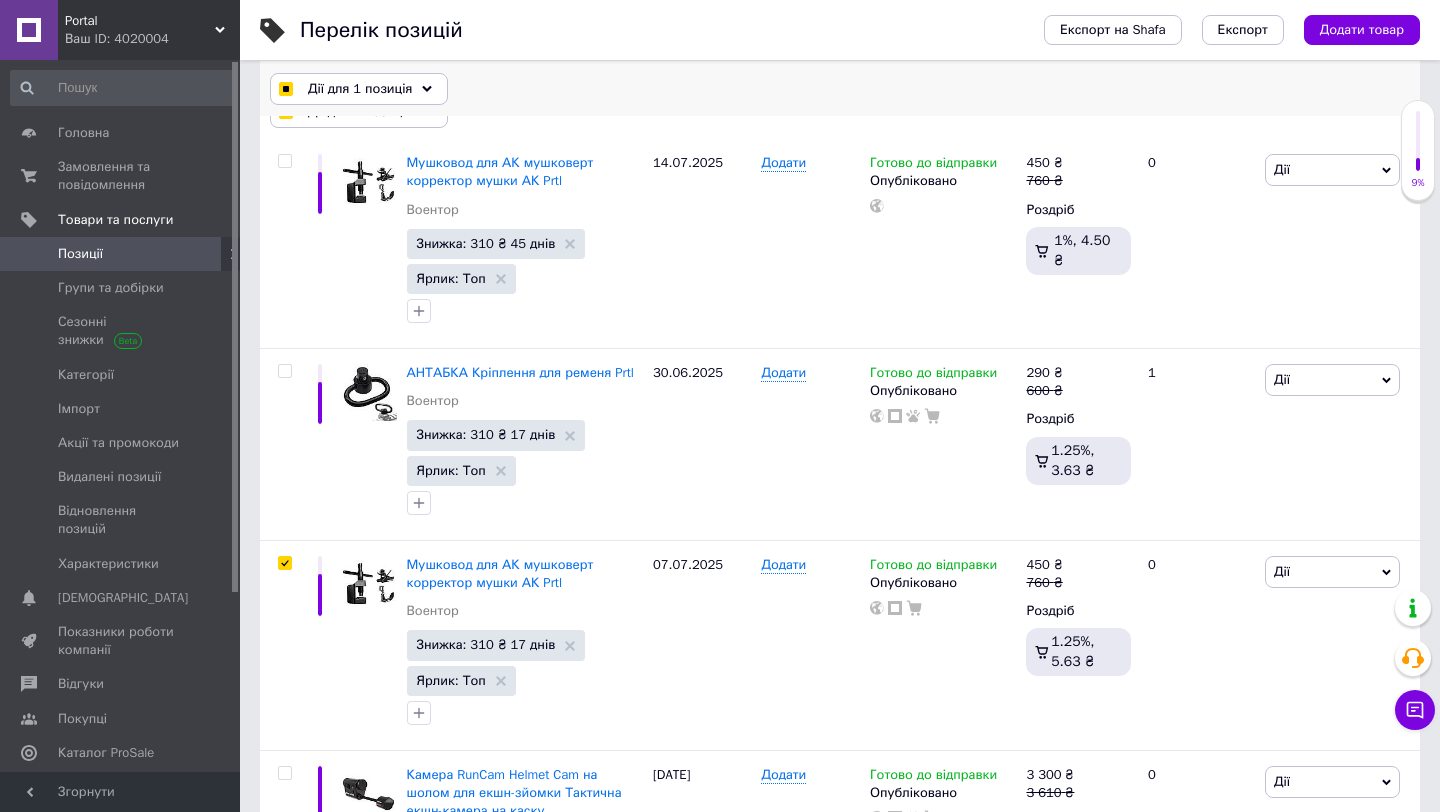 click on "Дії для 1 позиція" at bounding box center (359, 89) 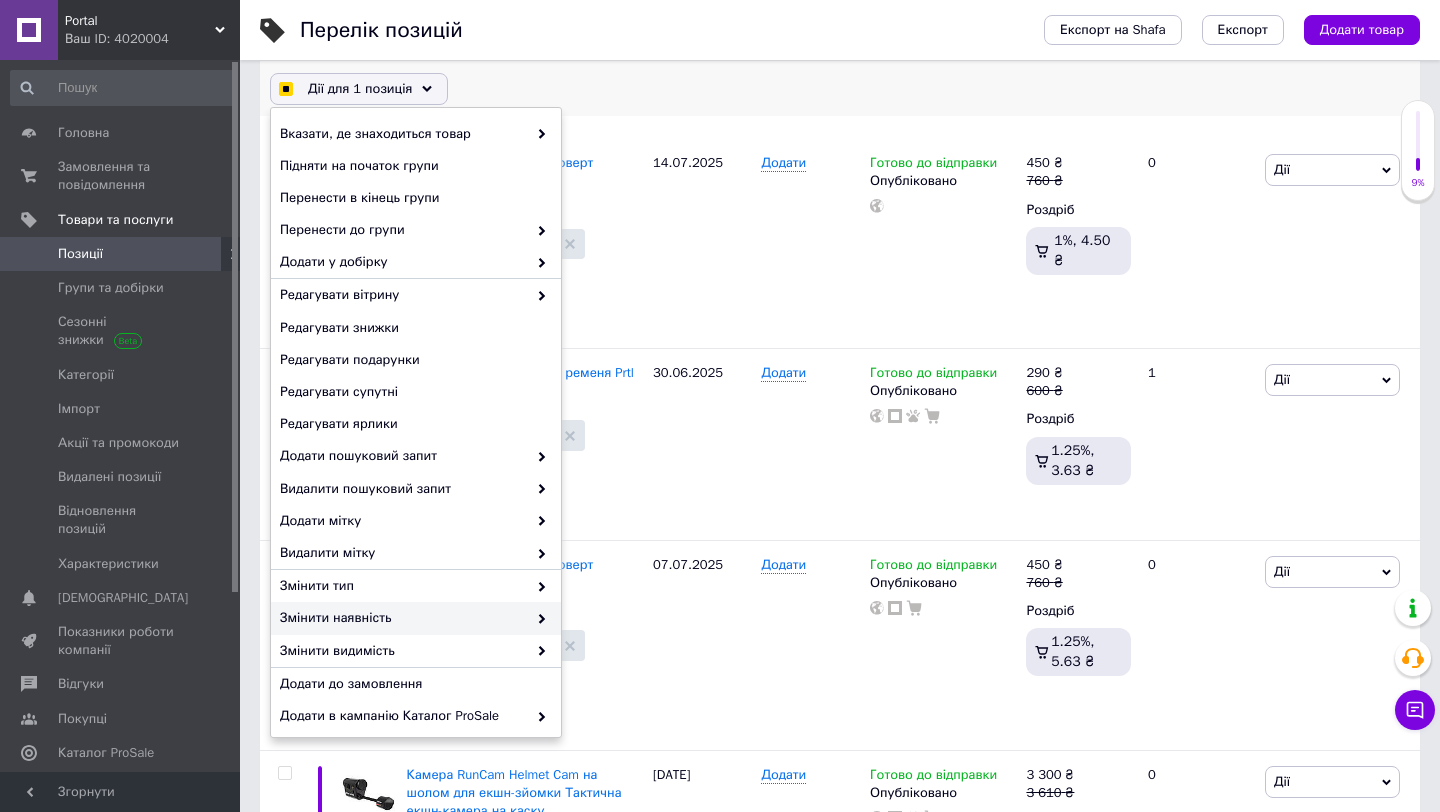 checkbox on "true" 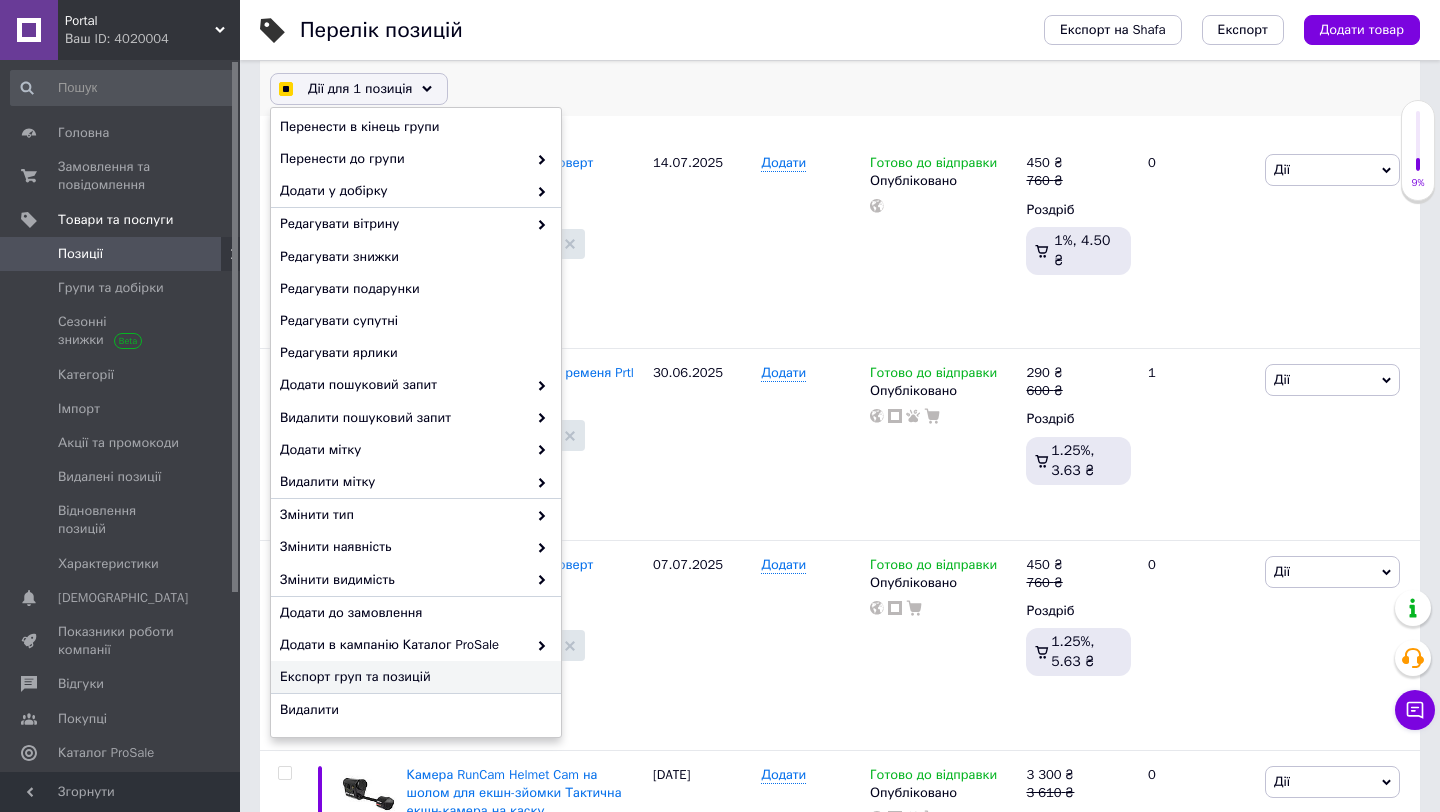 checkbox on "true" 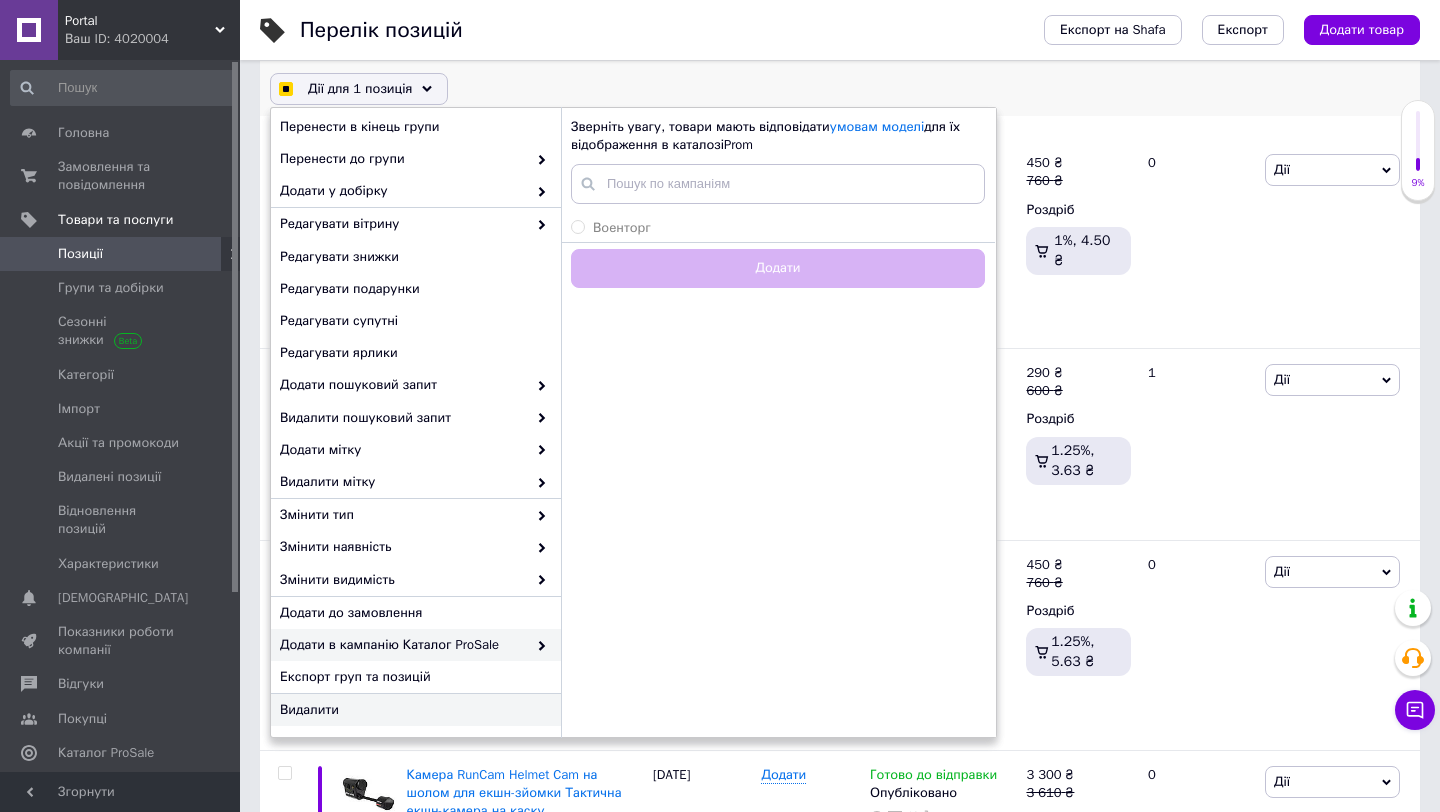checkbox on "true" 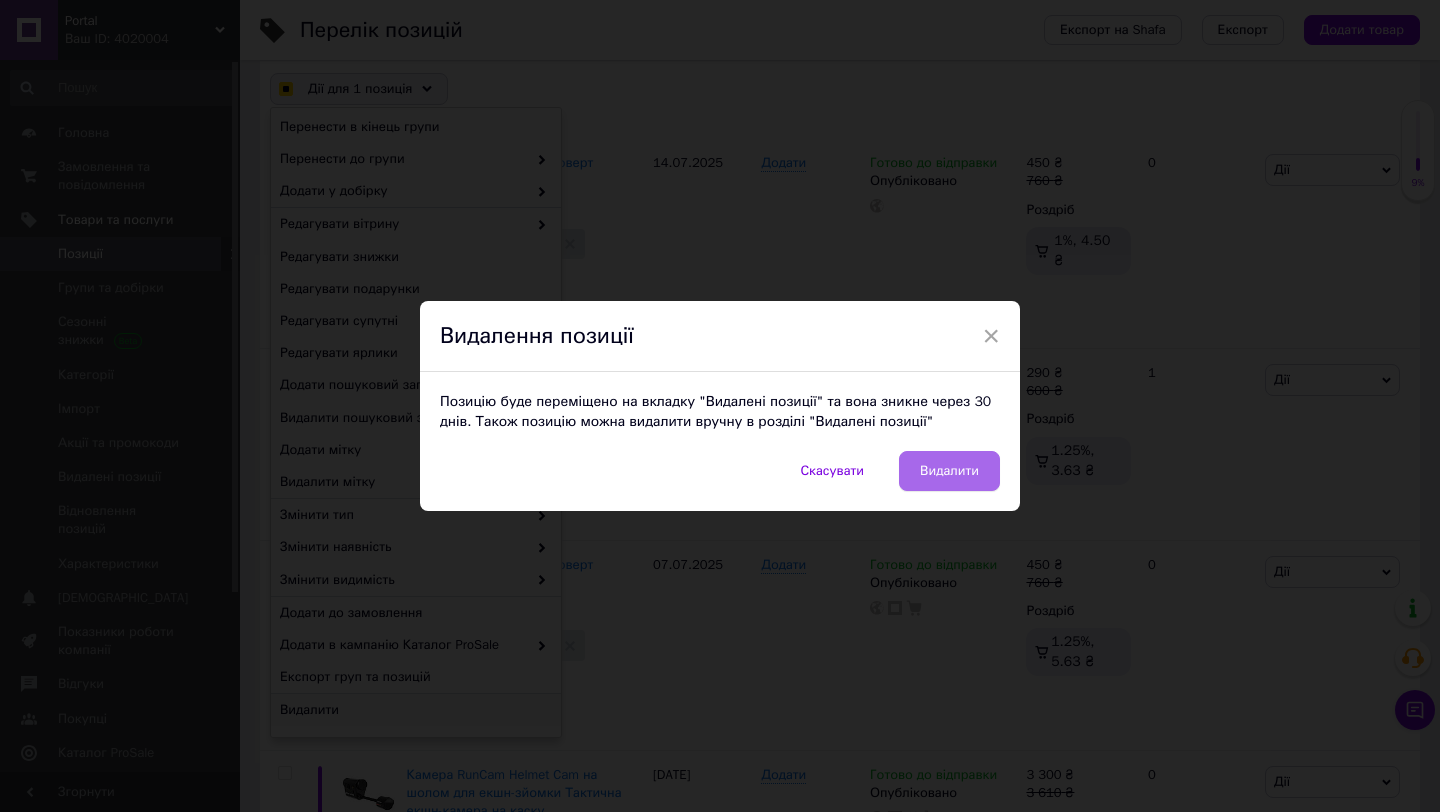 click on "Видалити" at bounding box center [949, 471] 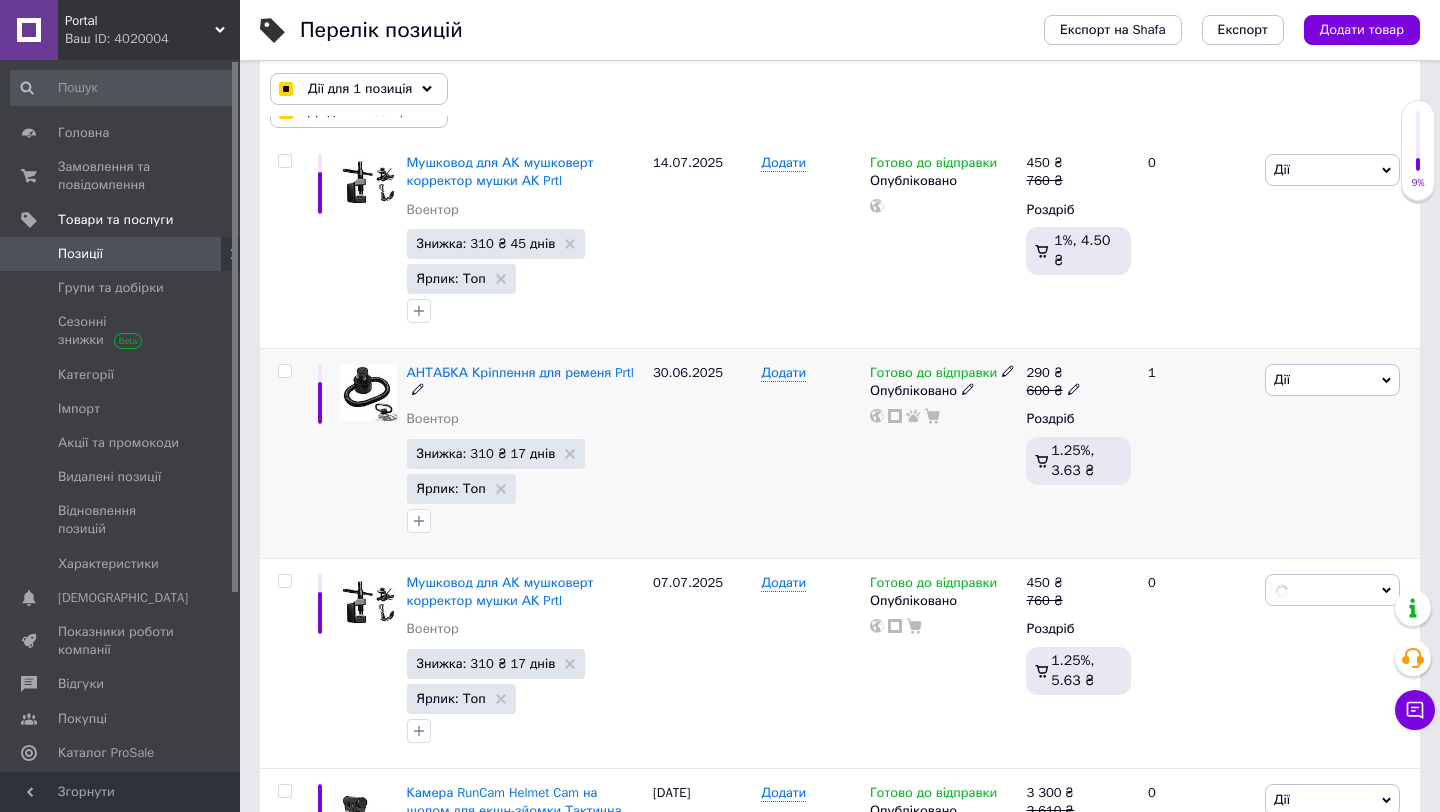 checkbox on "false" 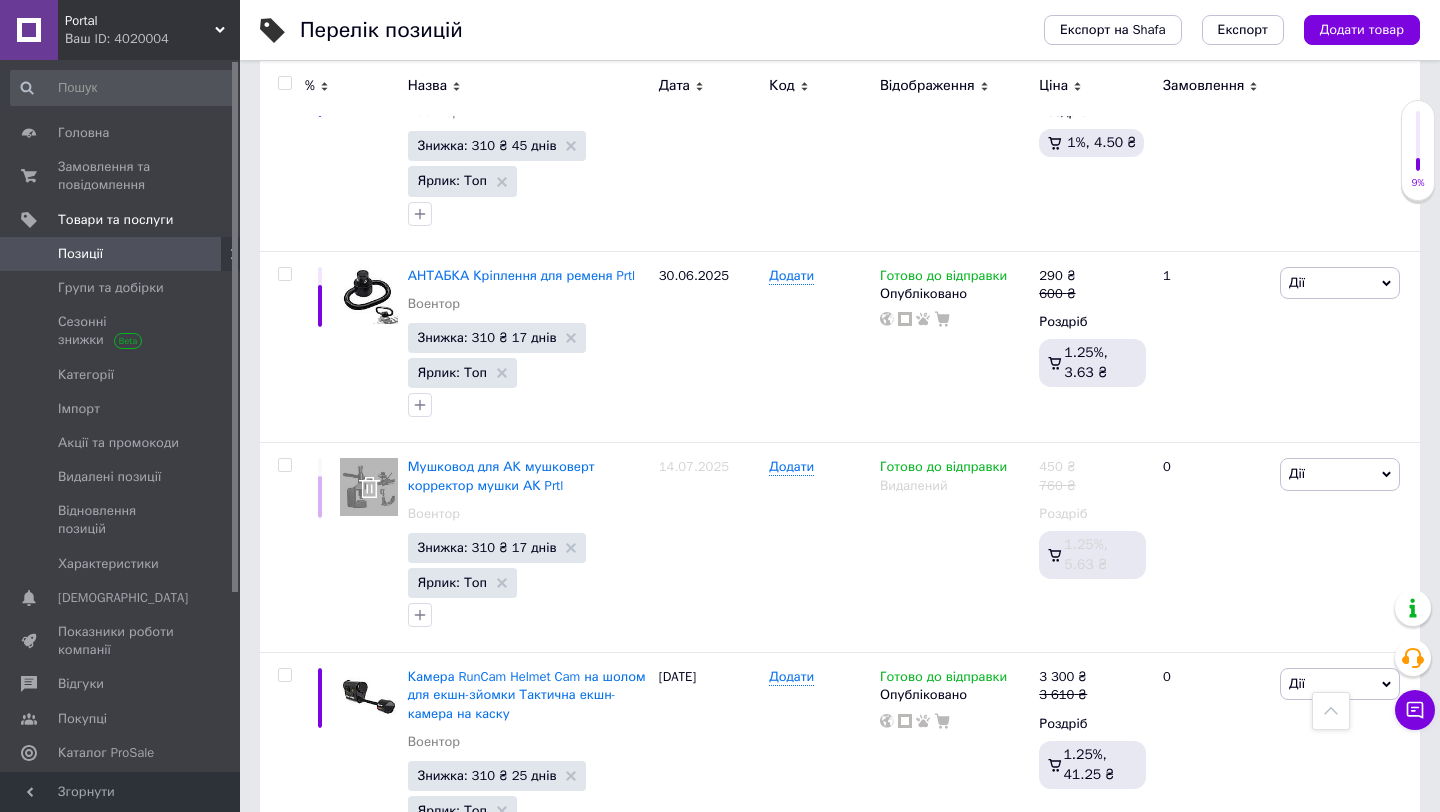 scroll, scrollTop: 0, scrollLeft: 0, axis: both 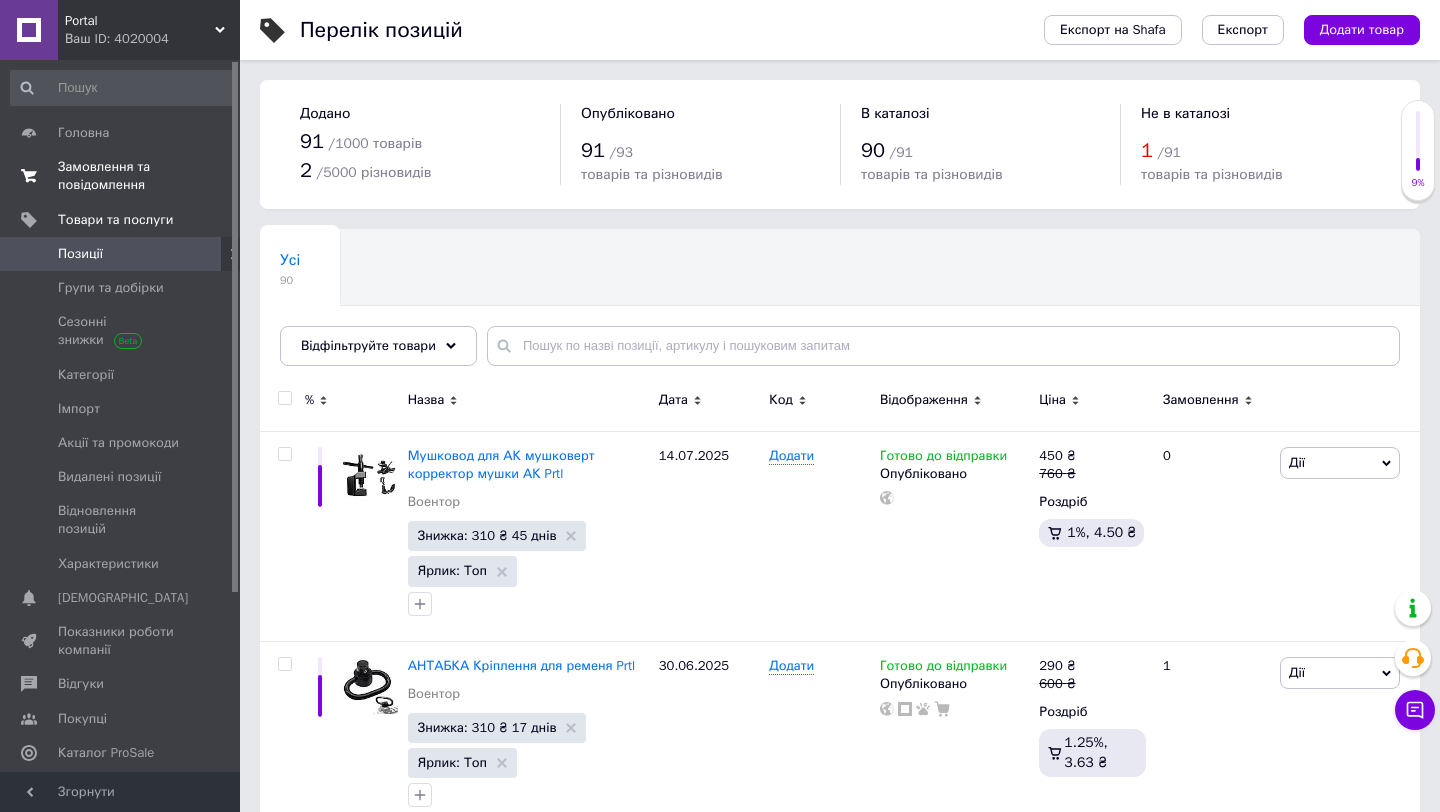 click on "Замовлення та повідомлення" at bounding box center (121, 176) 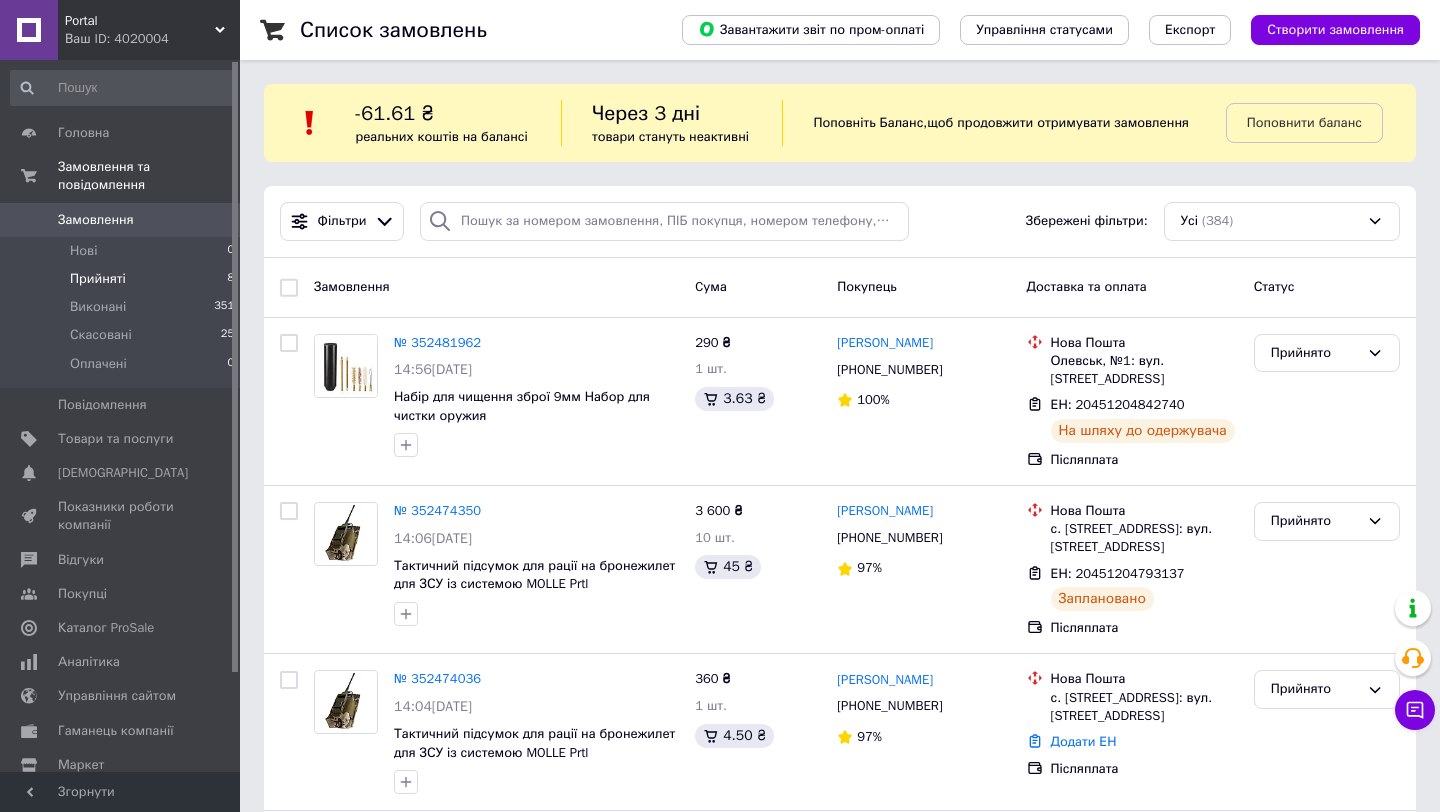 click on "Прийняті 8" at bounding box center [123, 279] 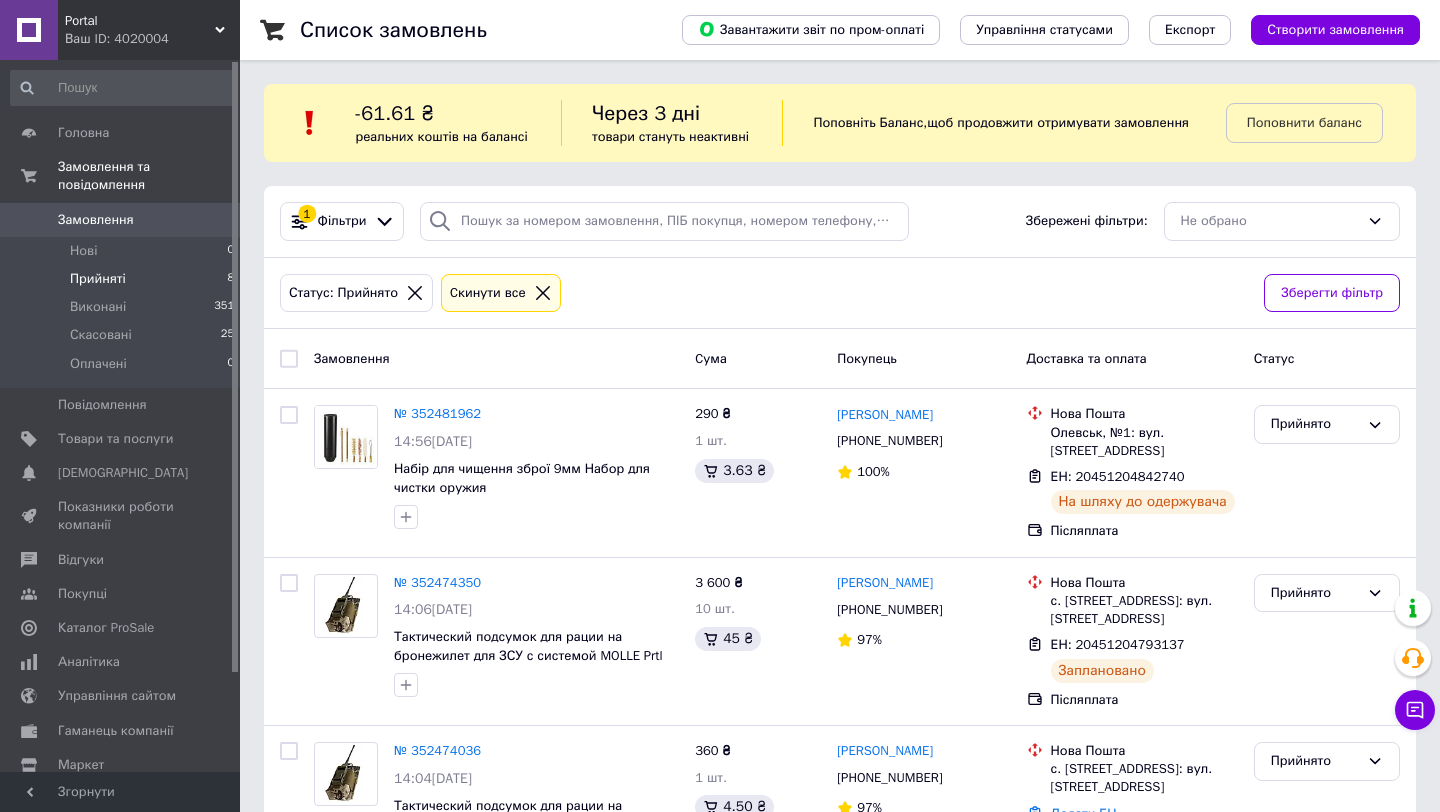 scroll, scrollTop: 1026, scrollLeft: 0, axis: vertical 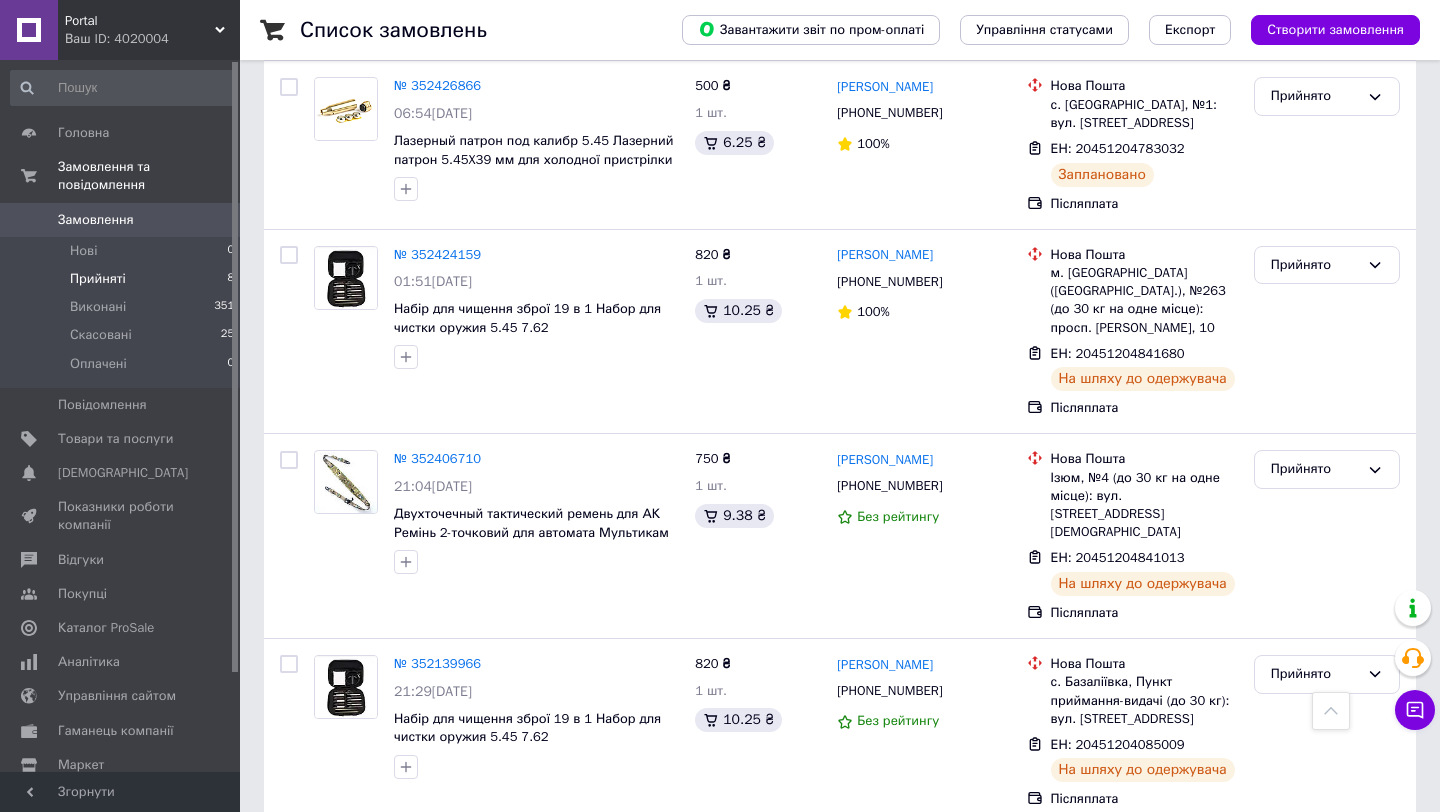 click on "Замовлення" at bounding box center (96, 220) 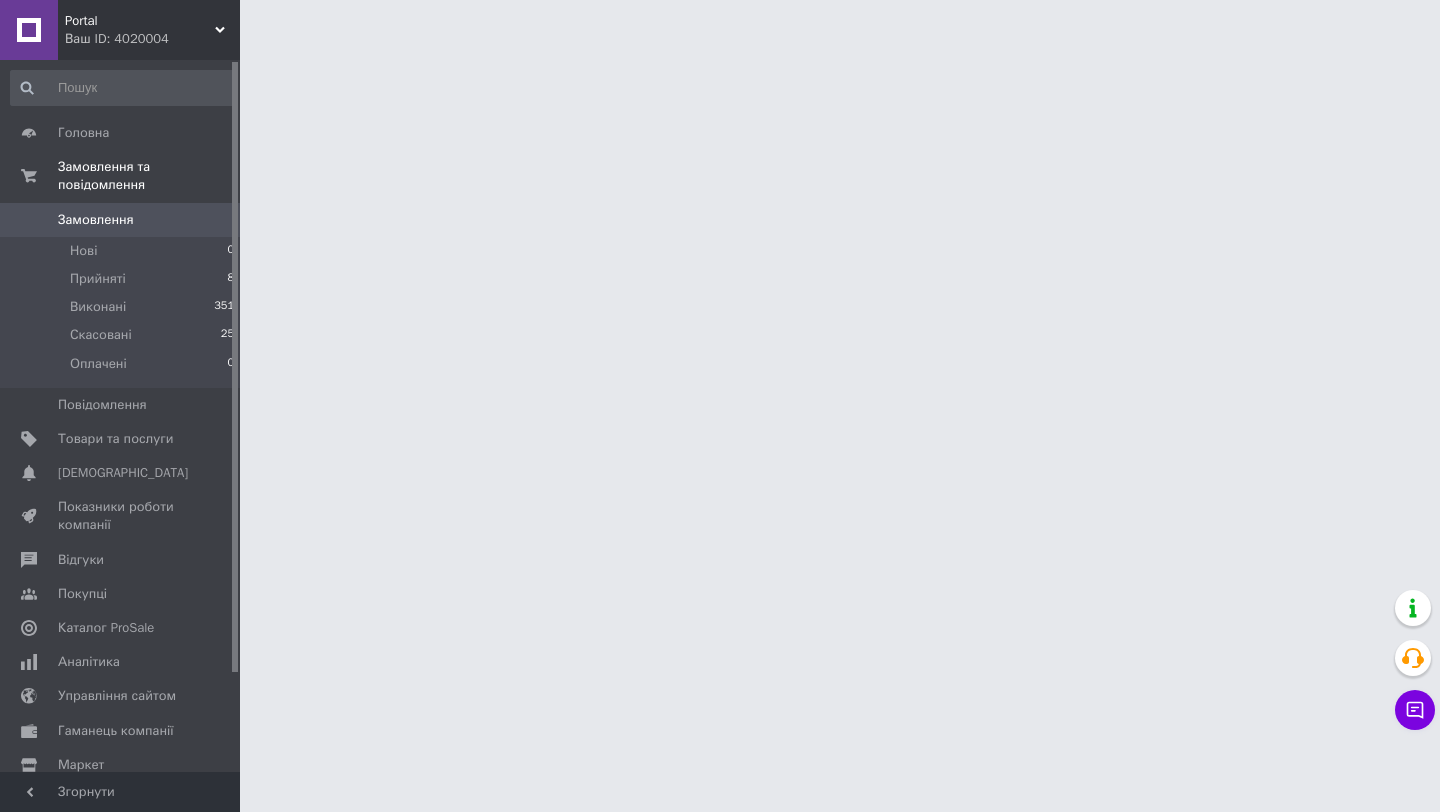 scroll, scrollTop: 0, scrollLeft: 0, axis: both 